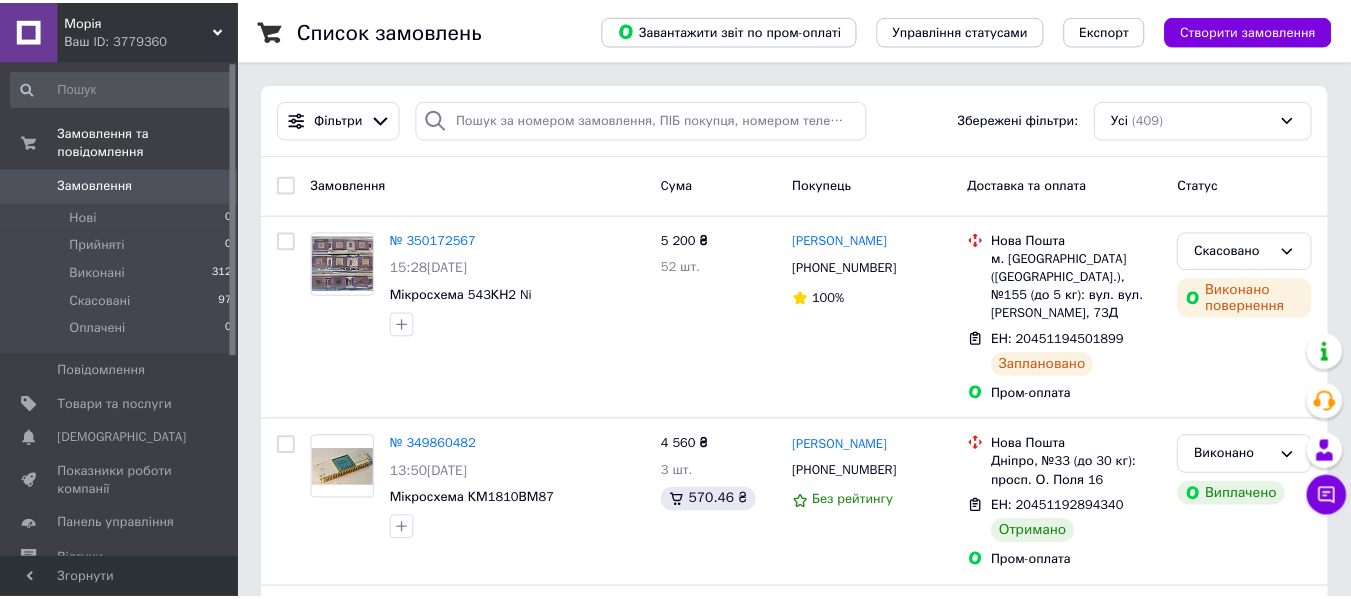 scroll, scrollTop: 0, scrollLeft: 0, axis: both 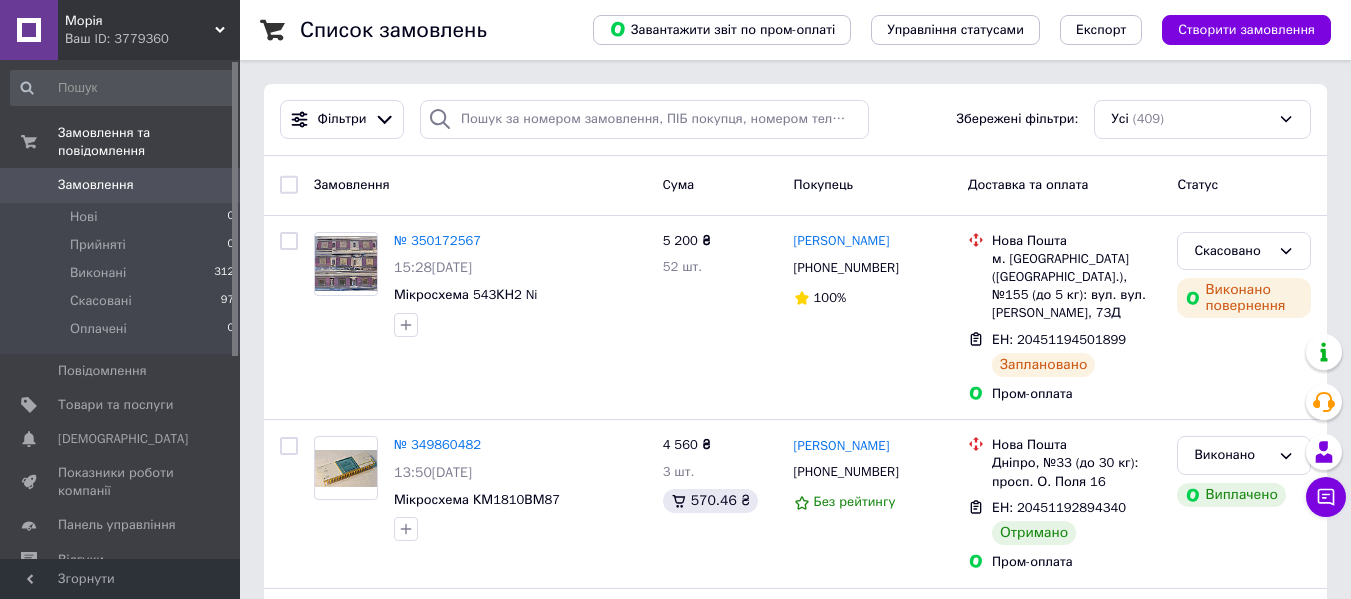 click on "Замовлення" at bounding box center [96, 185] 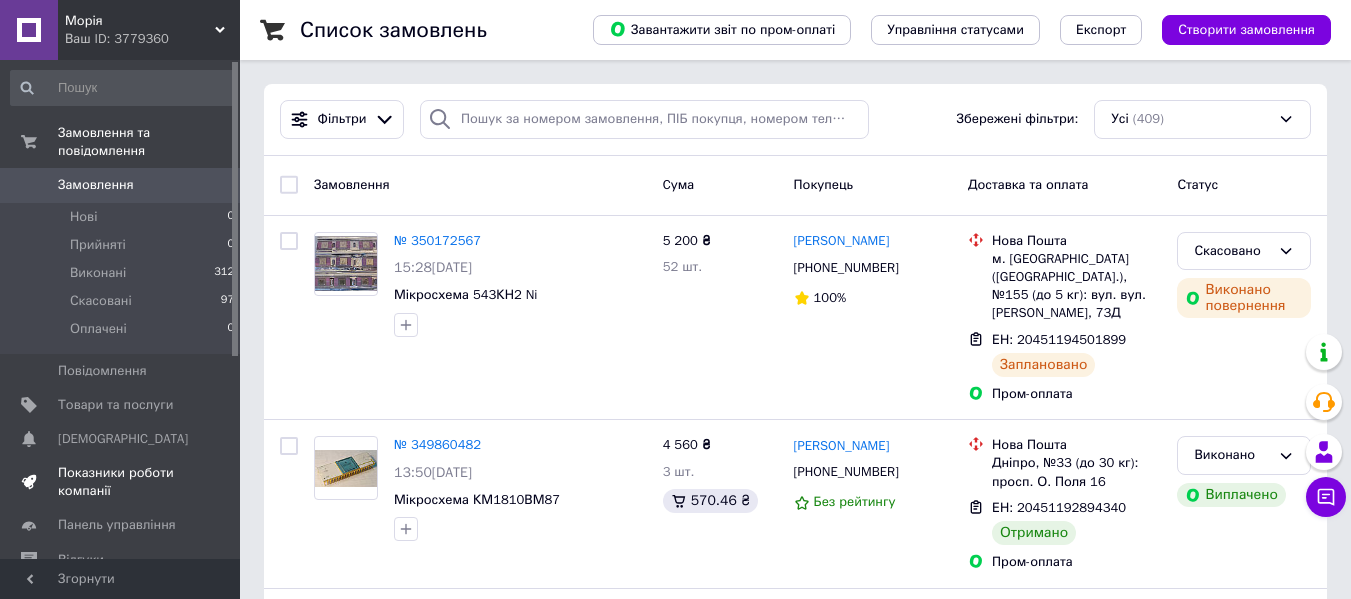 click on "Показники роботи компанії" at bounding box center (121, 482) 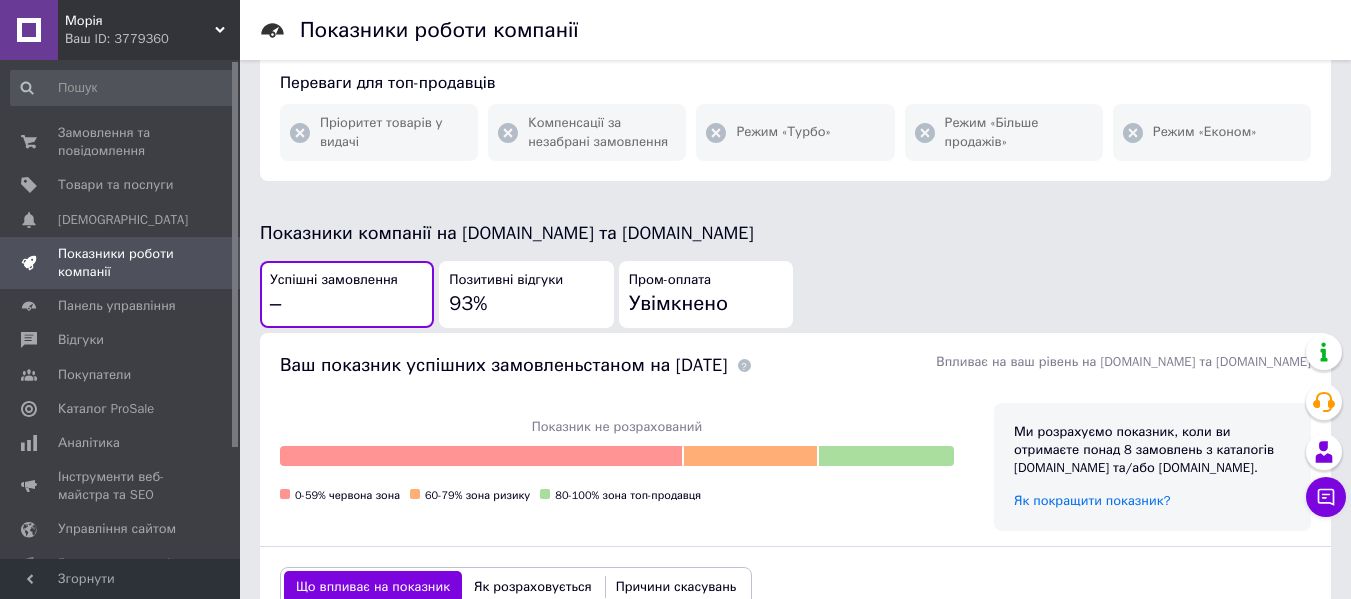 scroll, scrollTop: 400, scrollLeft: 0, axis: vertical 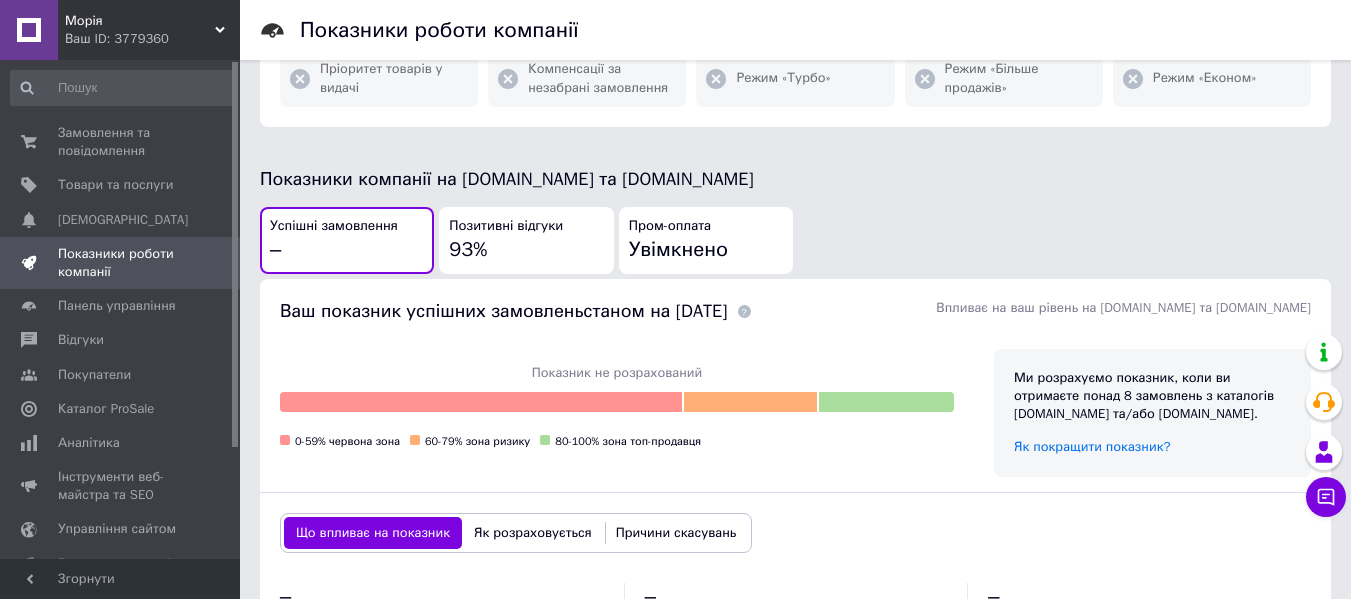 click on "Показники компанії на [DOMAIN_NAME] та [DOMAIN_NAME]" at bounding box center [795, 179] 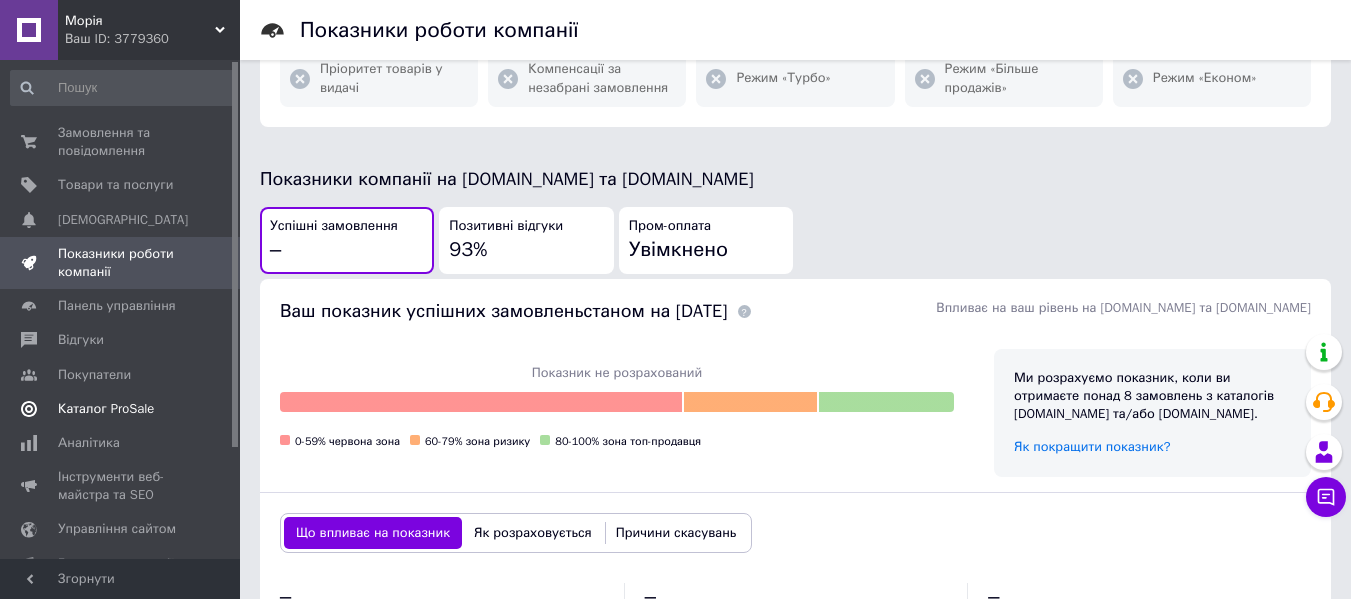 click on "Каталог ProSale" at bounding box center [106, 409] 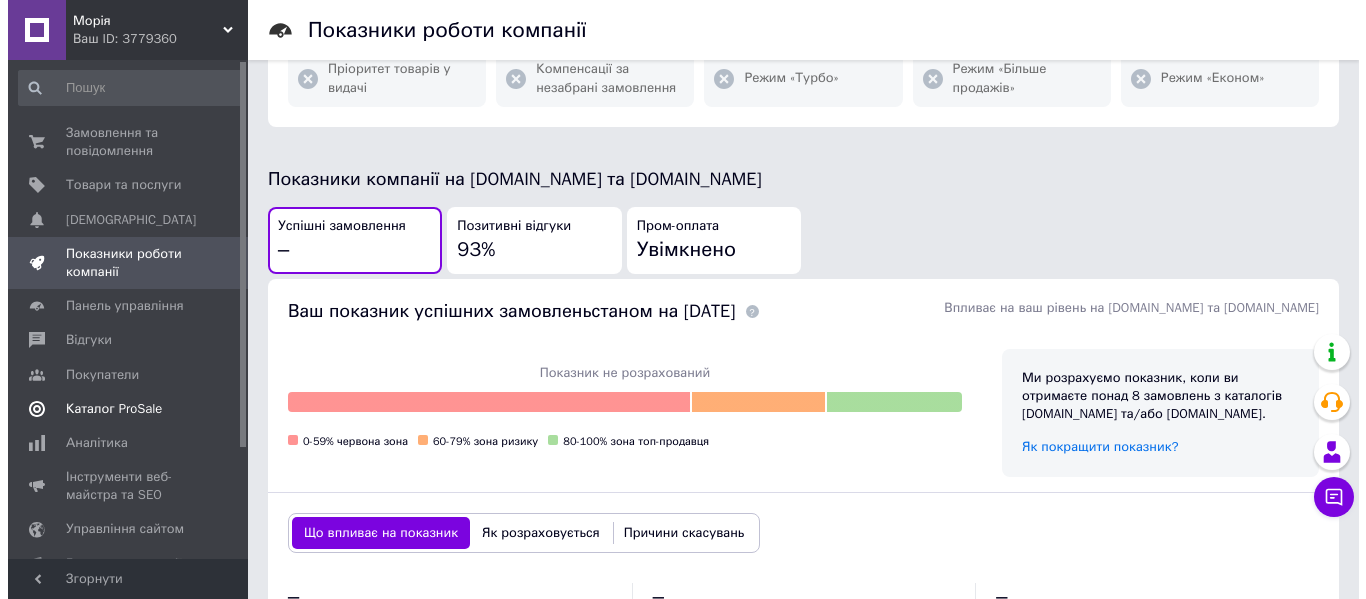 scroll, scrollTop: 0, scrollLeft: 0, axis: both 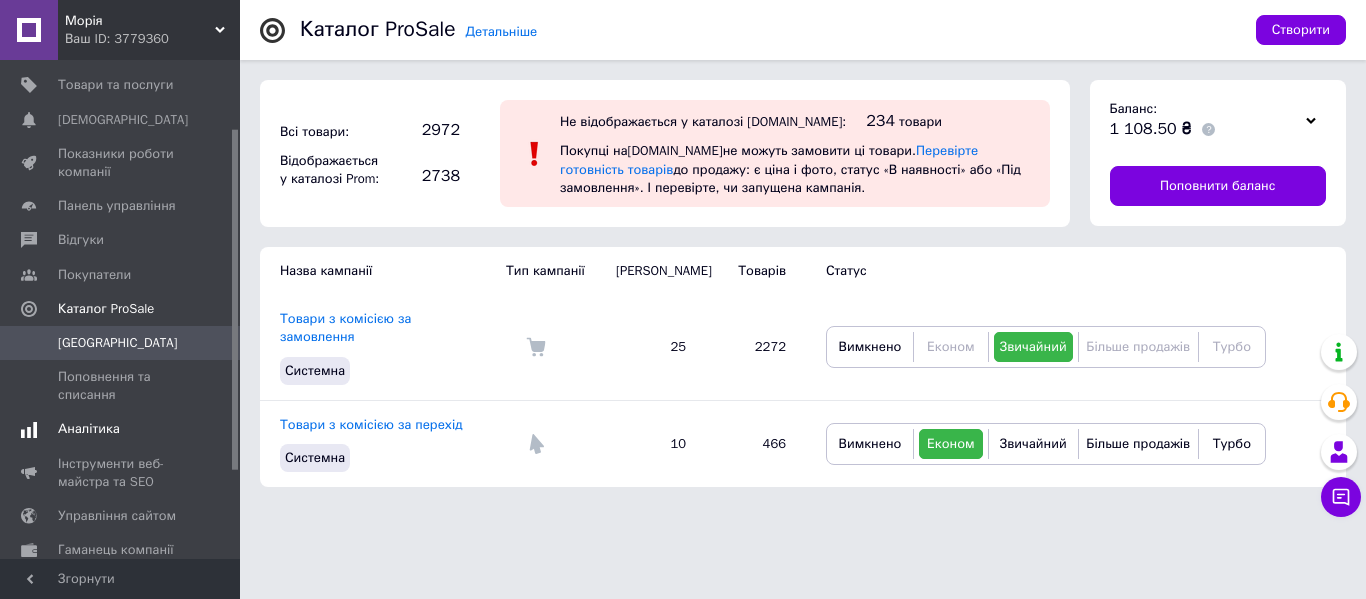 click on "Аналітика" at bounding box center (123, 429) 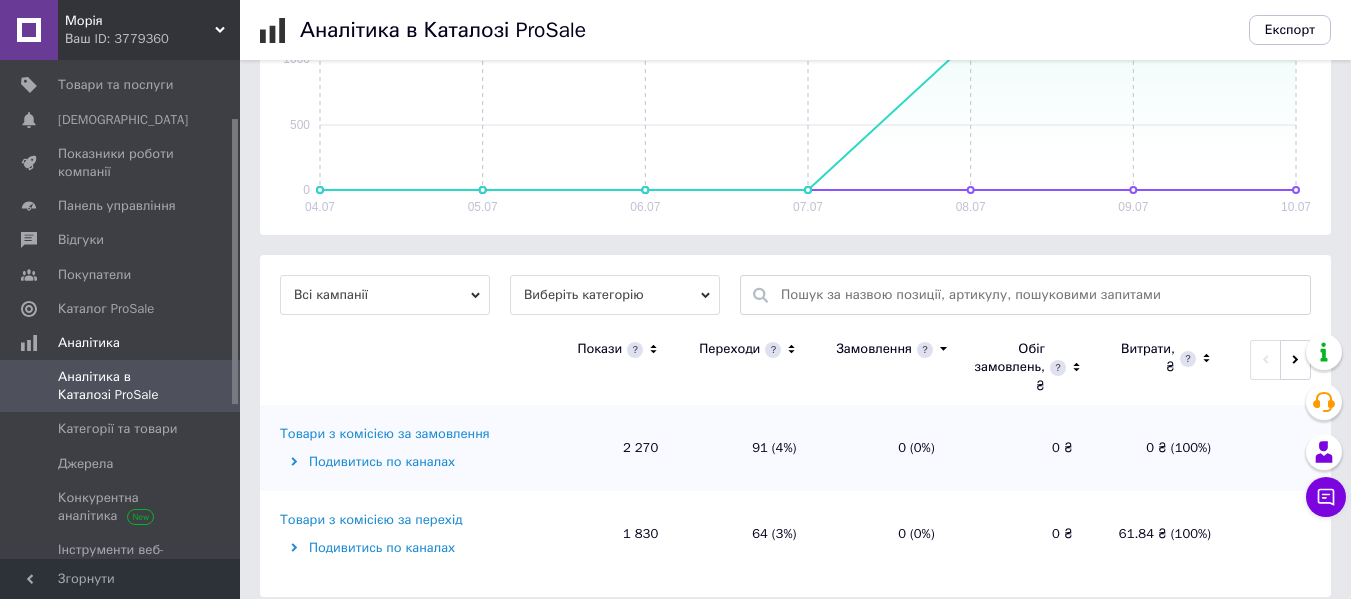 scroll, scrollTop: 0, scrollLeft: 0, axis: both 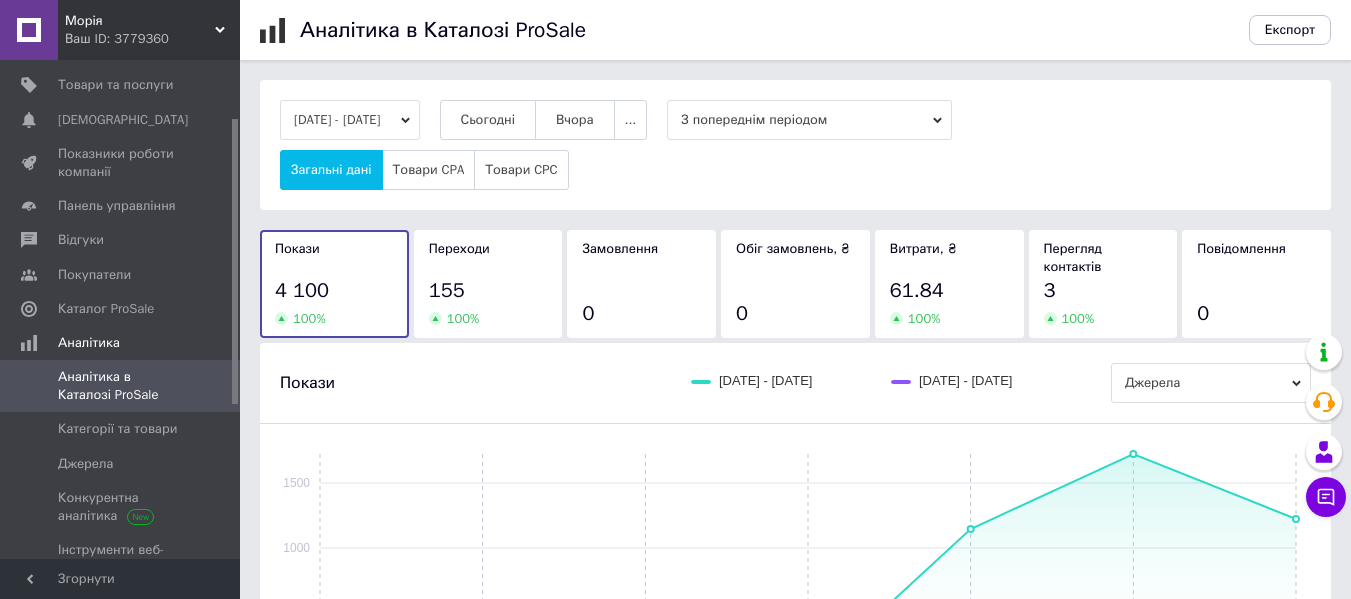 click 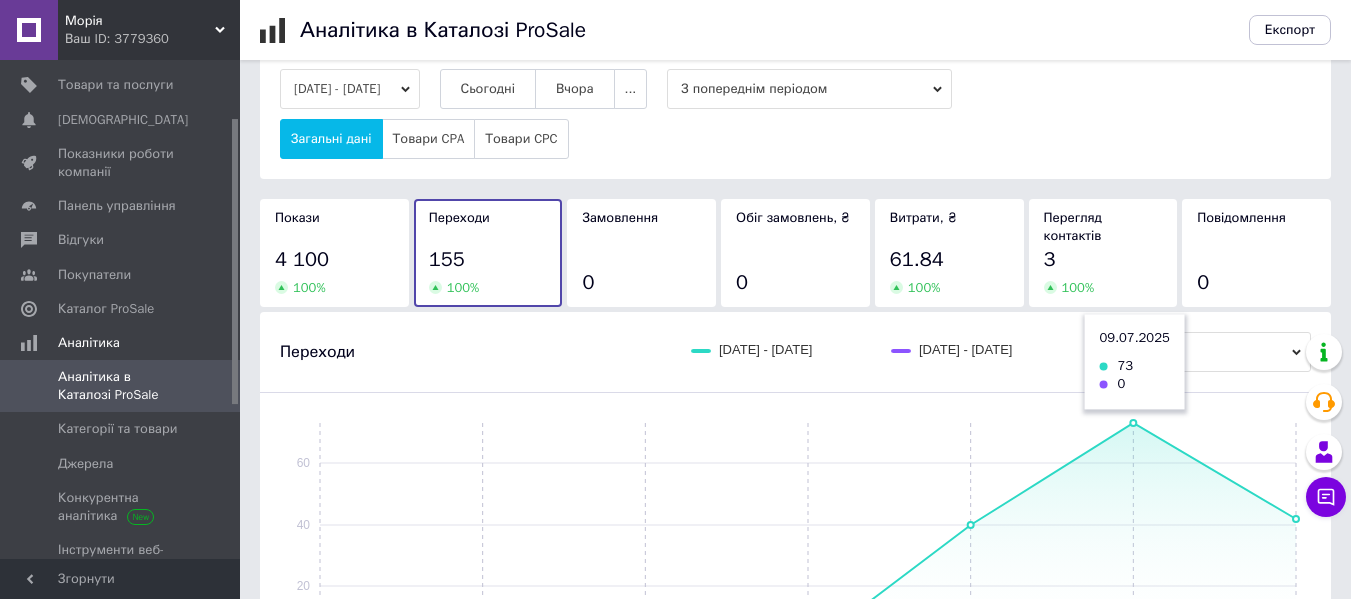 scroll, scrollTop: 0, scrollLeft: 0, axis: both 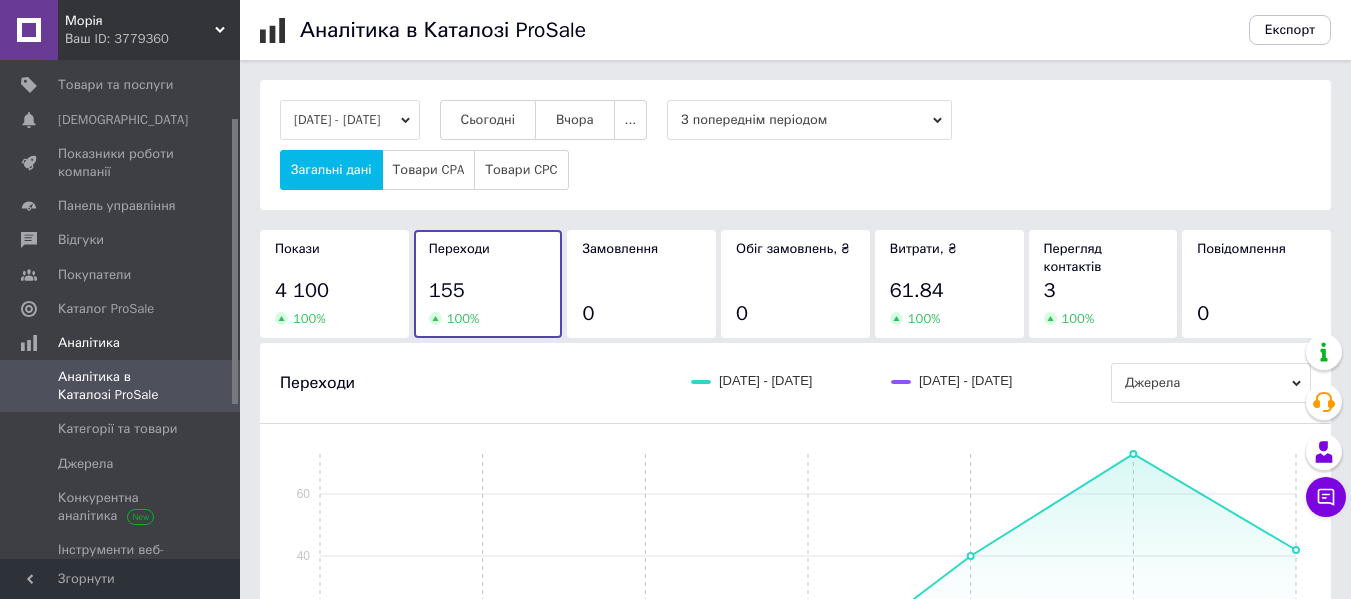 click on "100 %" at bounding box center [334, 319] 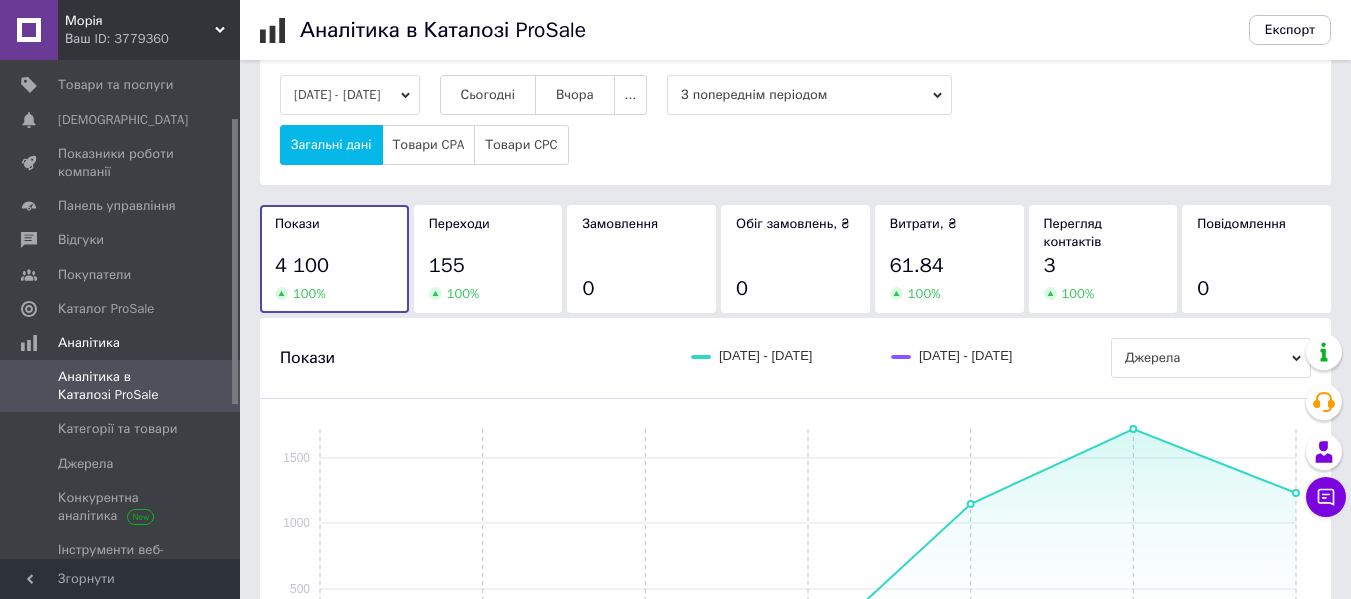 scroll, scrollTop: 0, scrollLeft: 0, axis: both 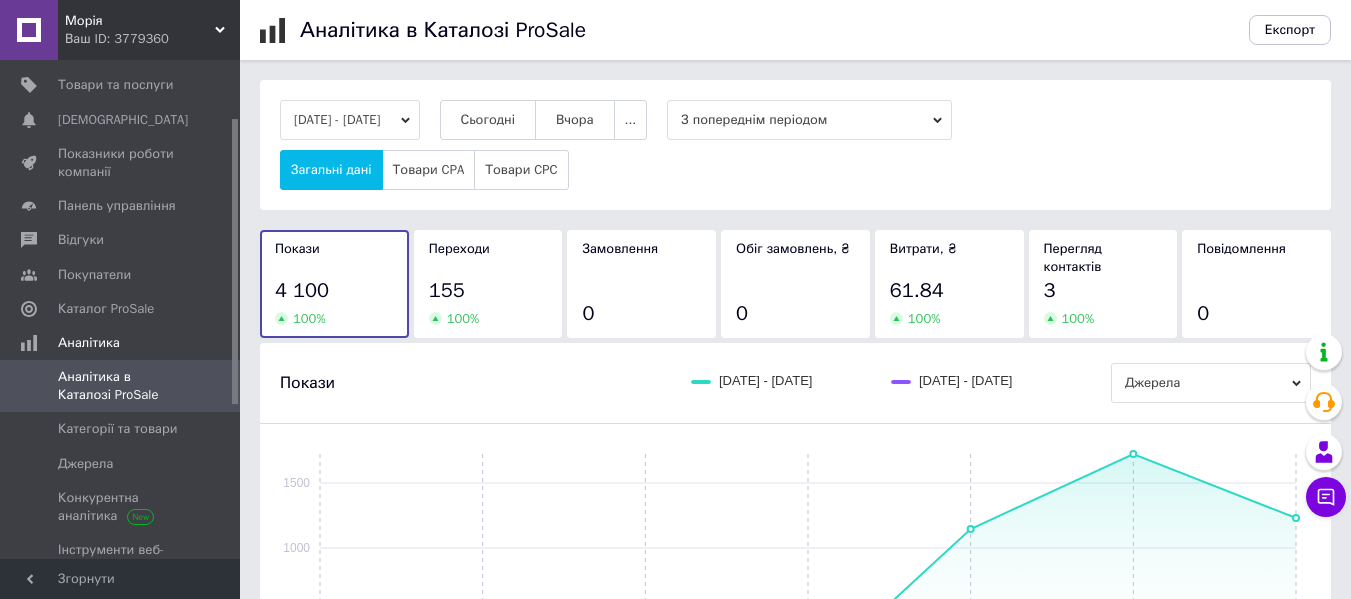 click 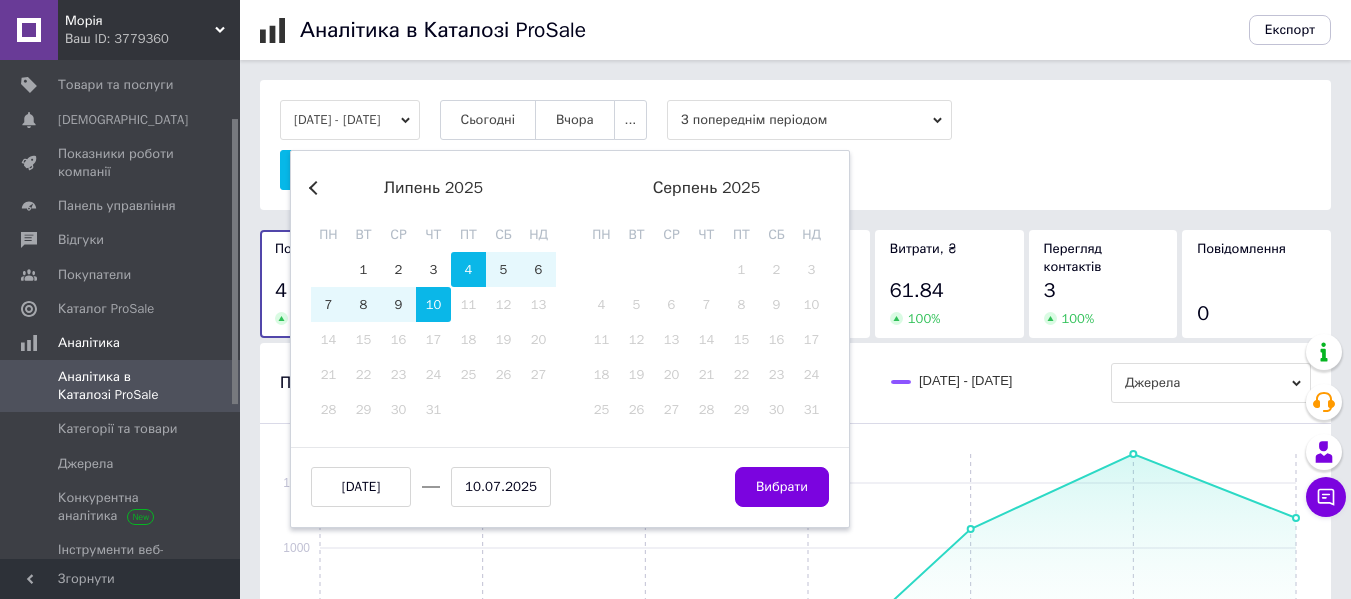 click on "Previous Month" at bounding box center [316, 188] 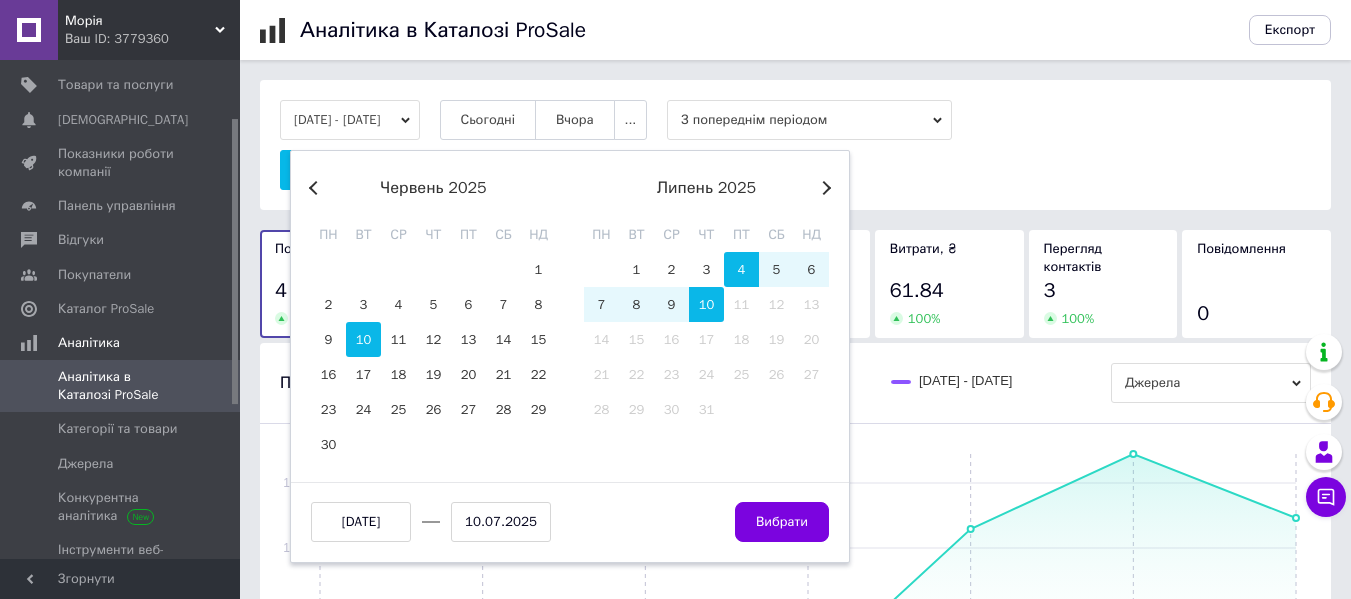 click on "10" at bounding box center (363, 339) 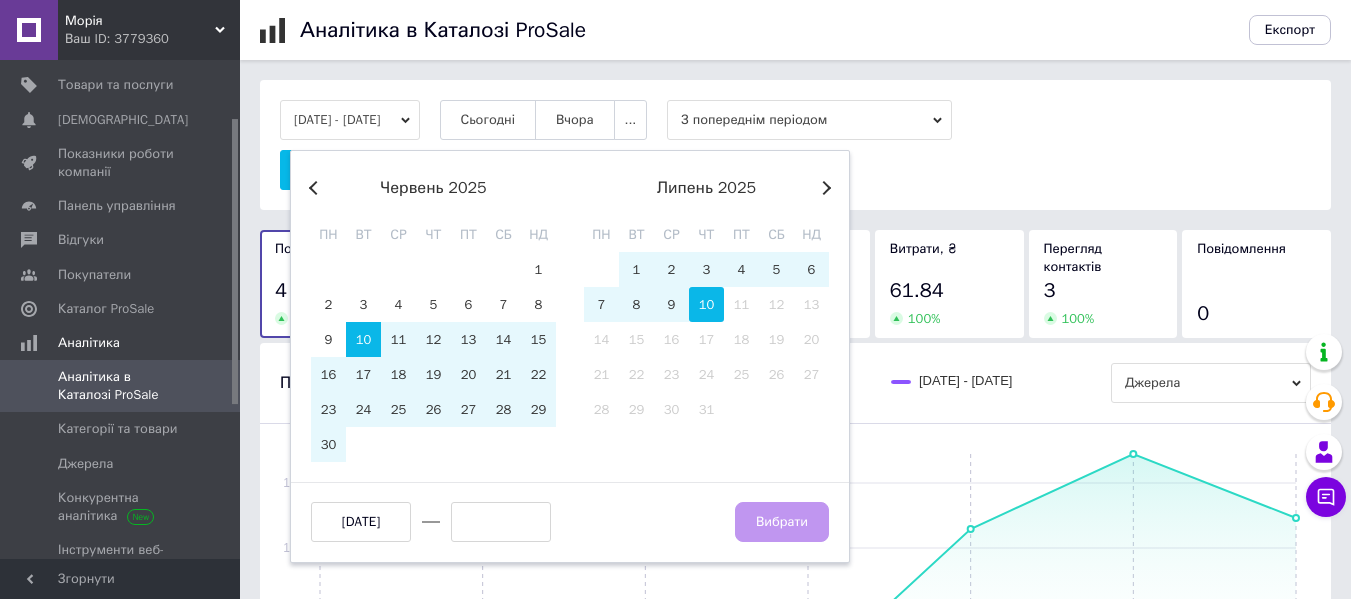 click on "10" at bounding box center (706, 304) 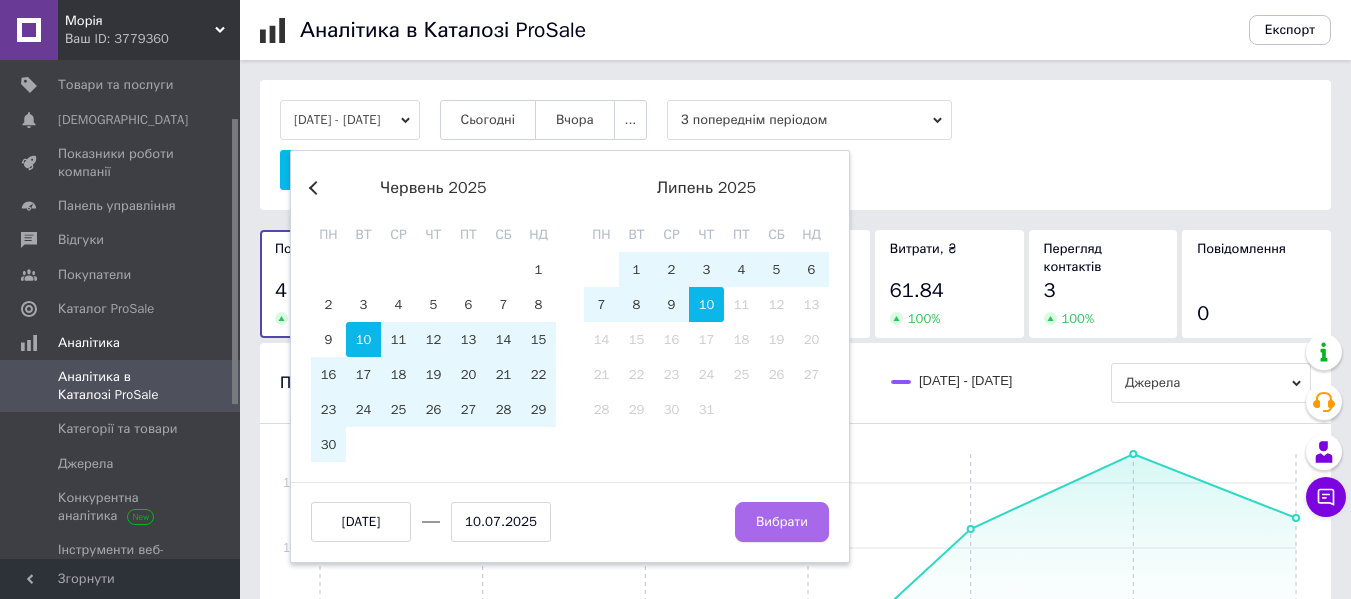 click on "Вибрати" at bounding box center (782, 522) 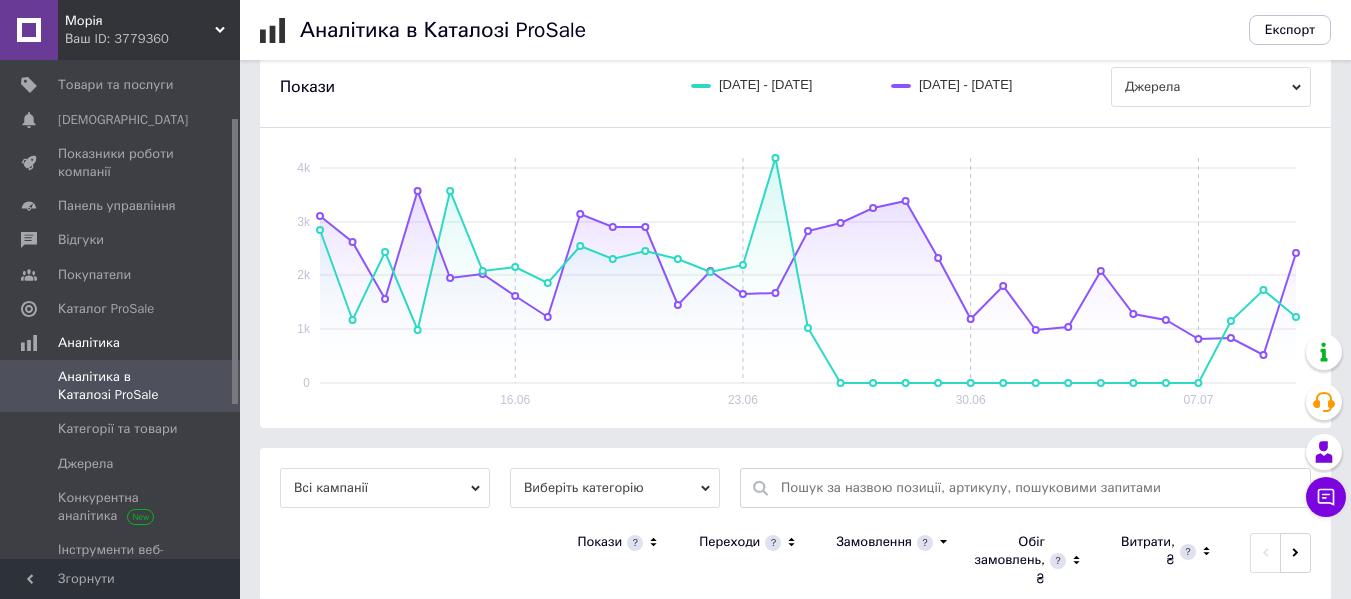 scroll, scrollTop: 0, scrollLeft: 0, axis: both 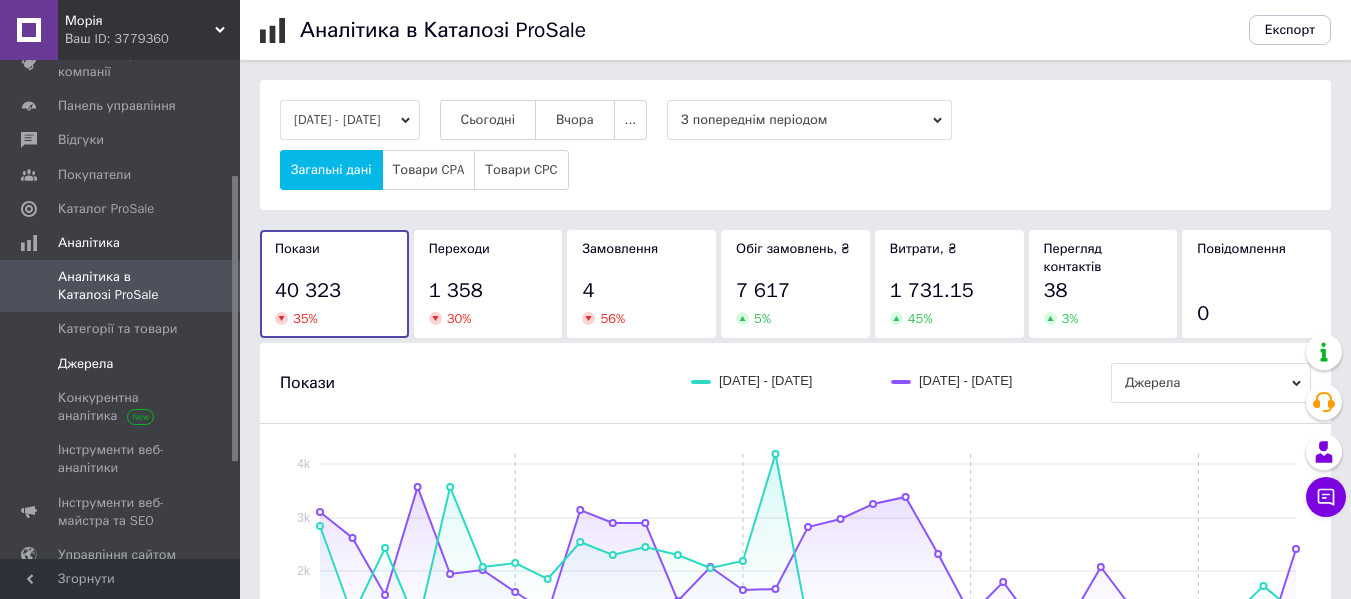click on "Джерела" at bounding box center [85, 364] 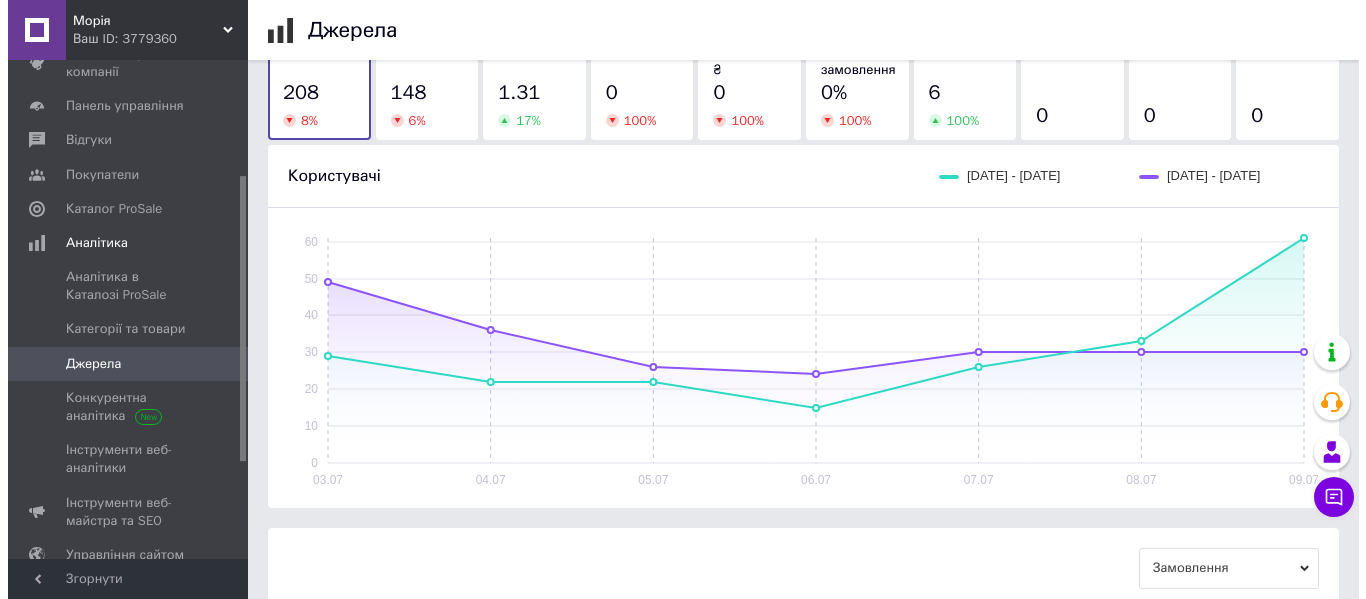 scroll, scrollTop: 0, scrollLeft: 0, axis: both 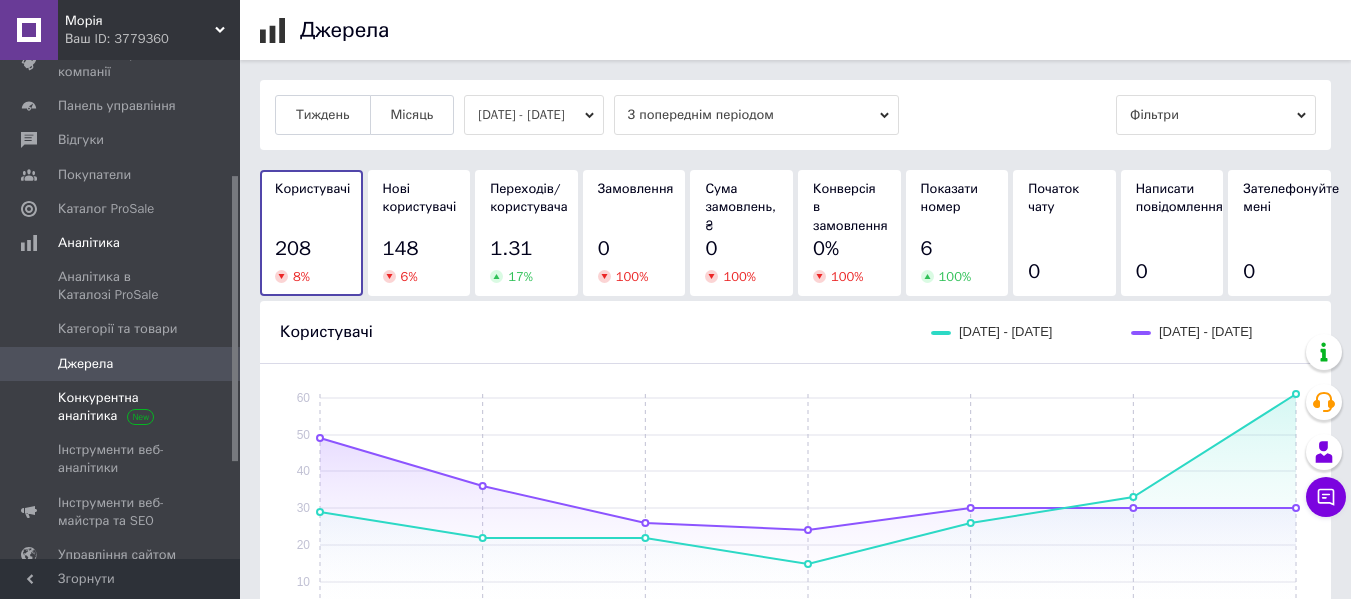 click on "Конкурентна аналітика" at bounding box center [121, 407] 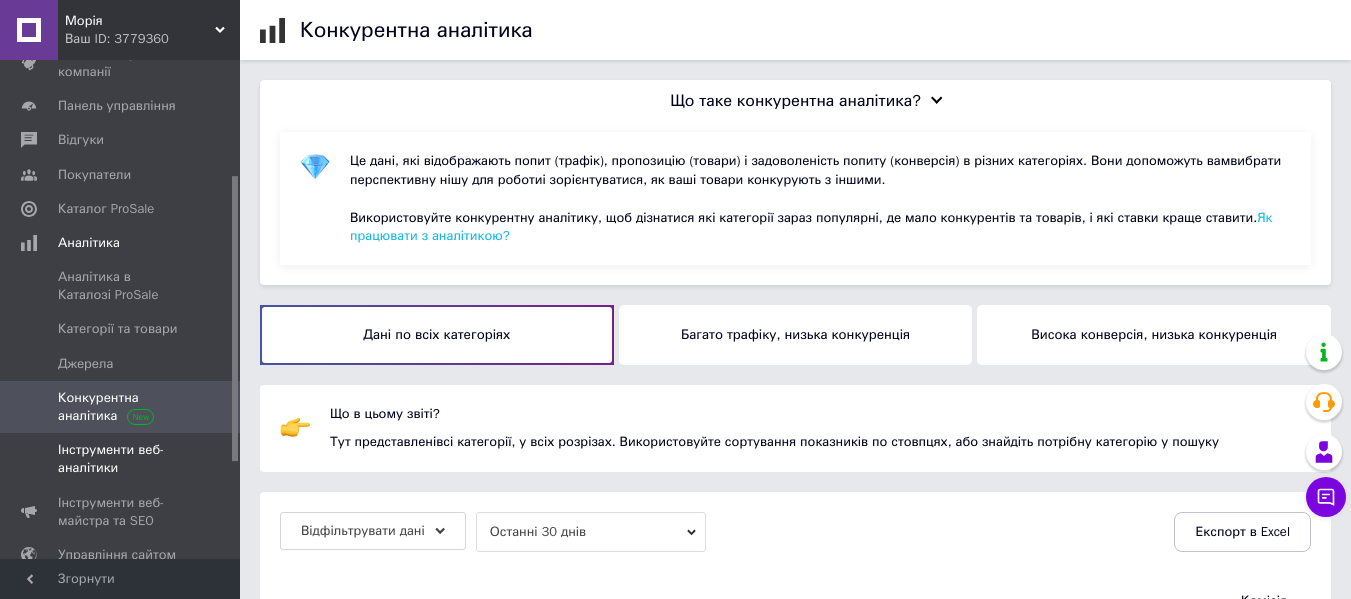 click on "Інструменти веб-аналітики" at bounding box center [121, 459] 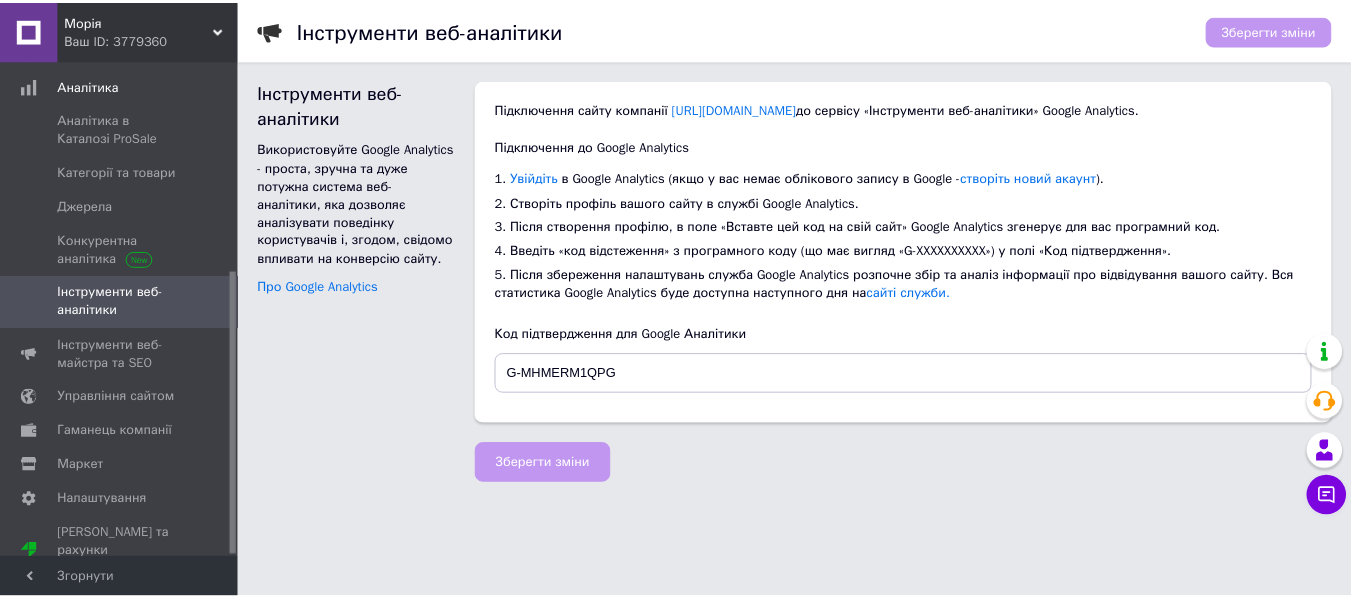 scroll, scrollTop: 368, scrollLeft: 0, axis: vertical 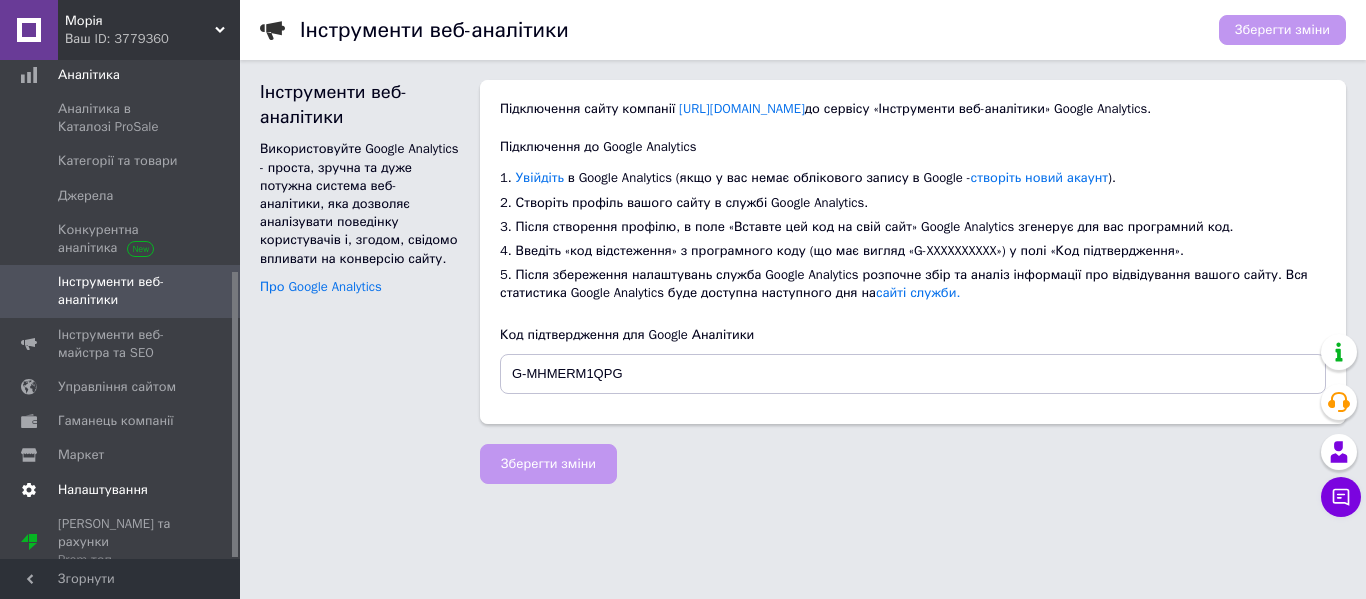 click on "Налаштування" at bounding box center [103, 490] 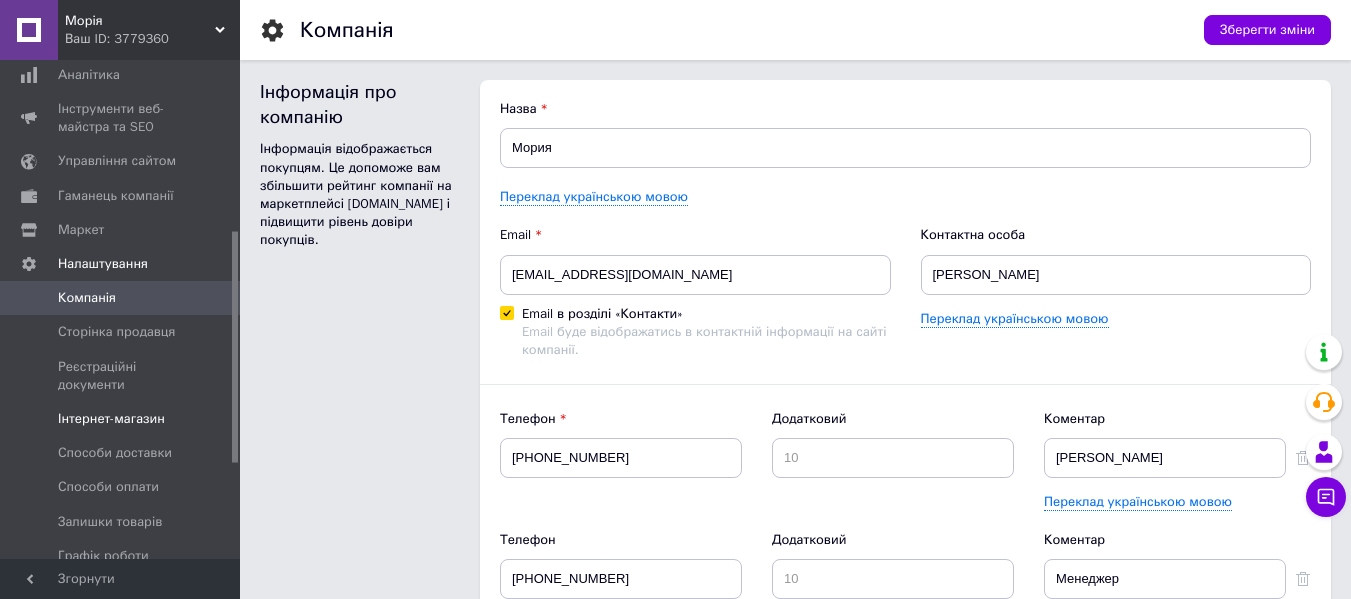 scroll, scrollTop: 0, scrollLeft: 0, axis: both 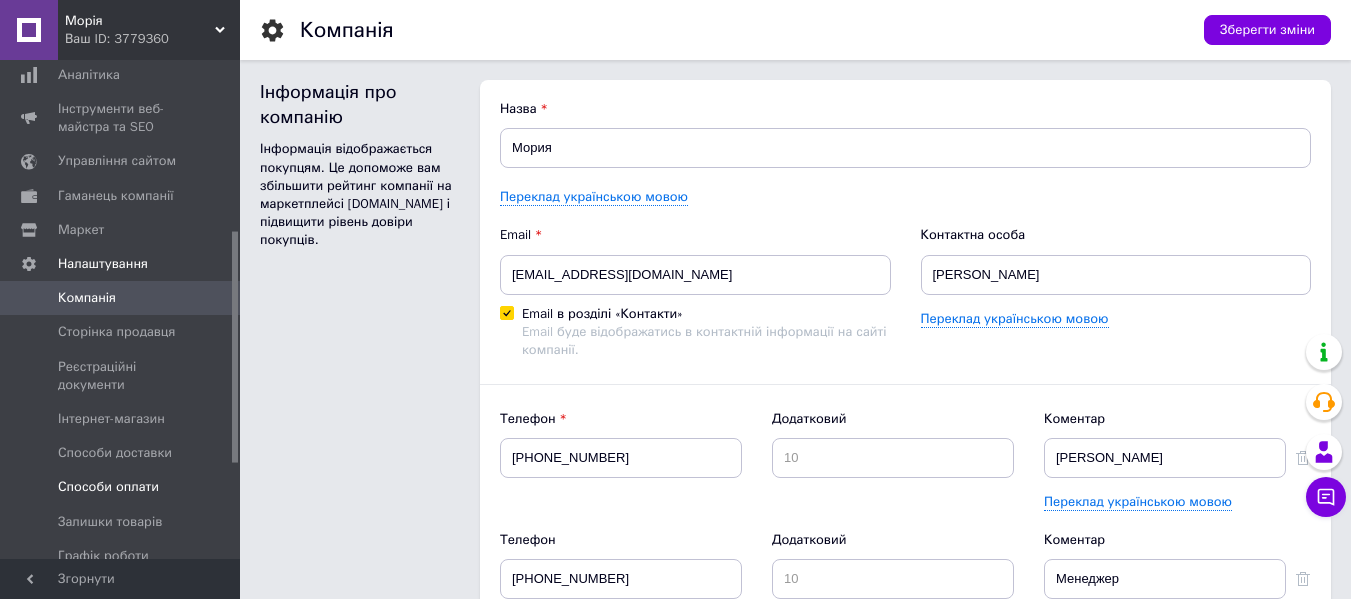 click on "Способи оплати" at bounding box center [108, 487] 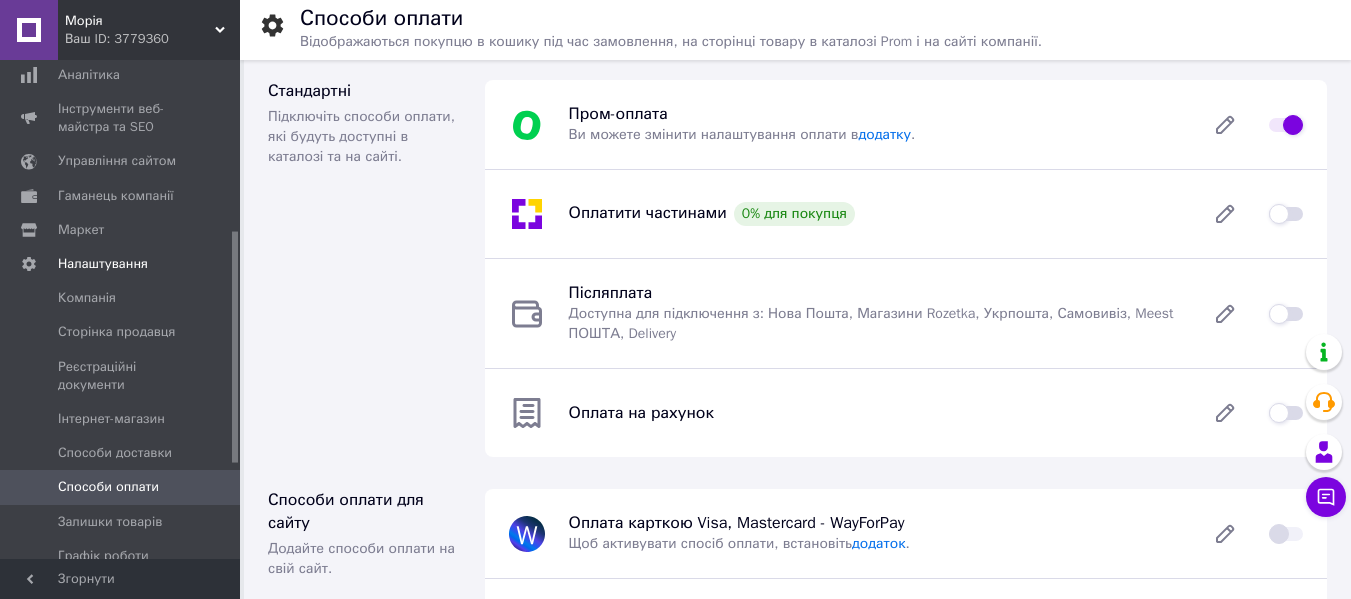click at bounding box center [1286, 314] 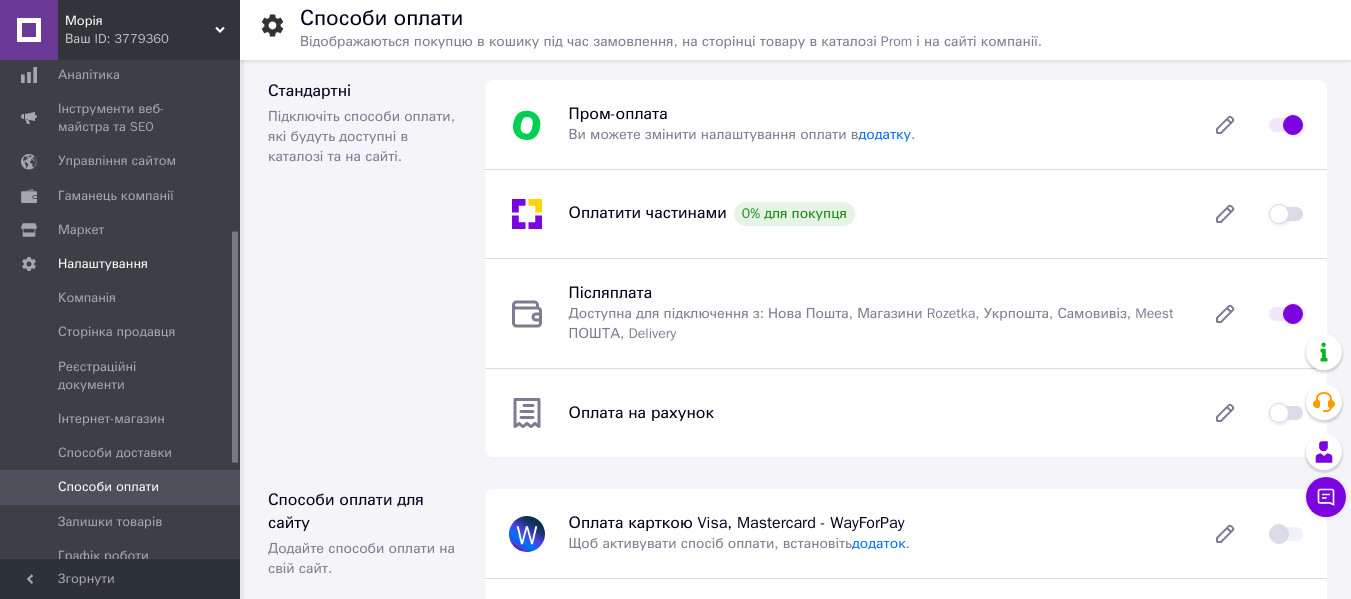 checkbox on "true" 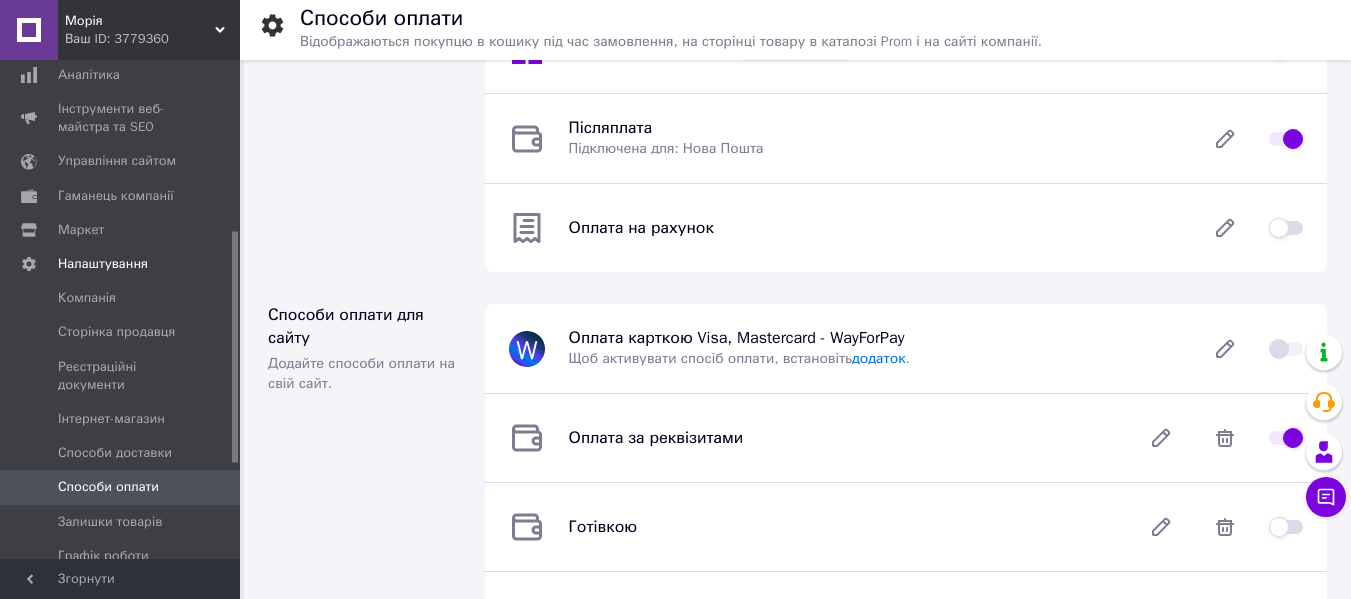 scroll, scrollTop: 200, scrollLeft: 0, axis: vertical 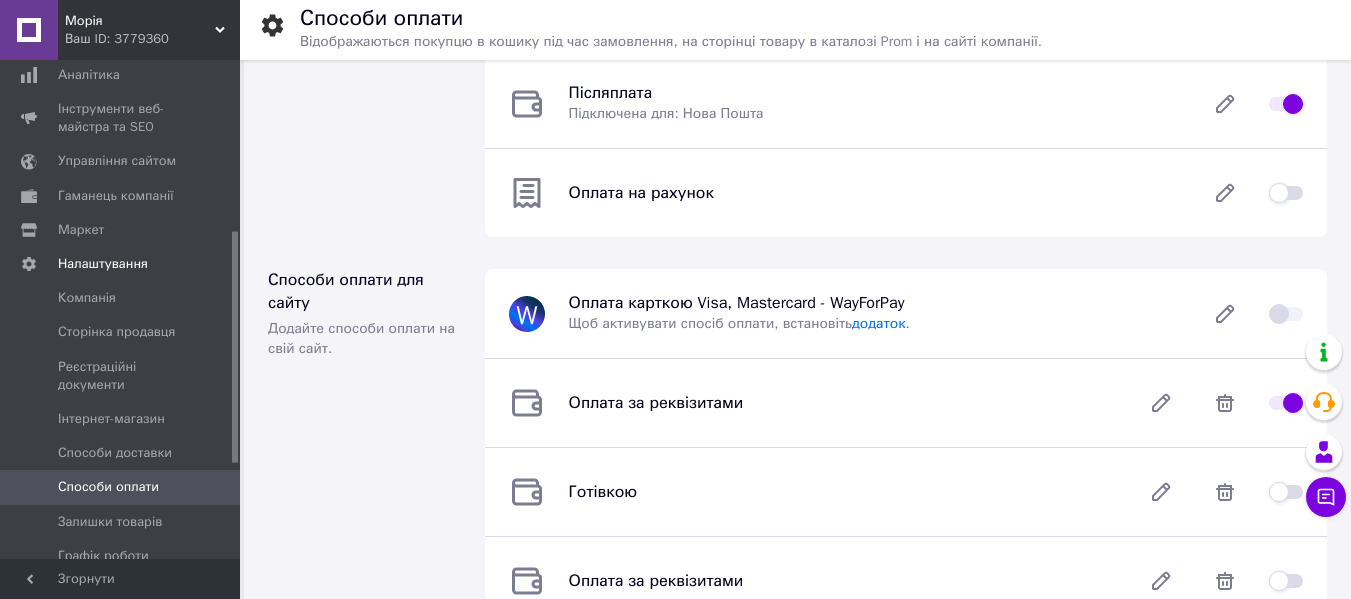 click at bounding box center (1286, 193) 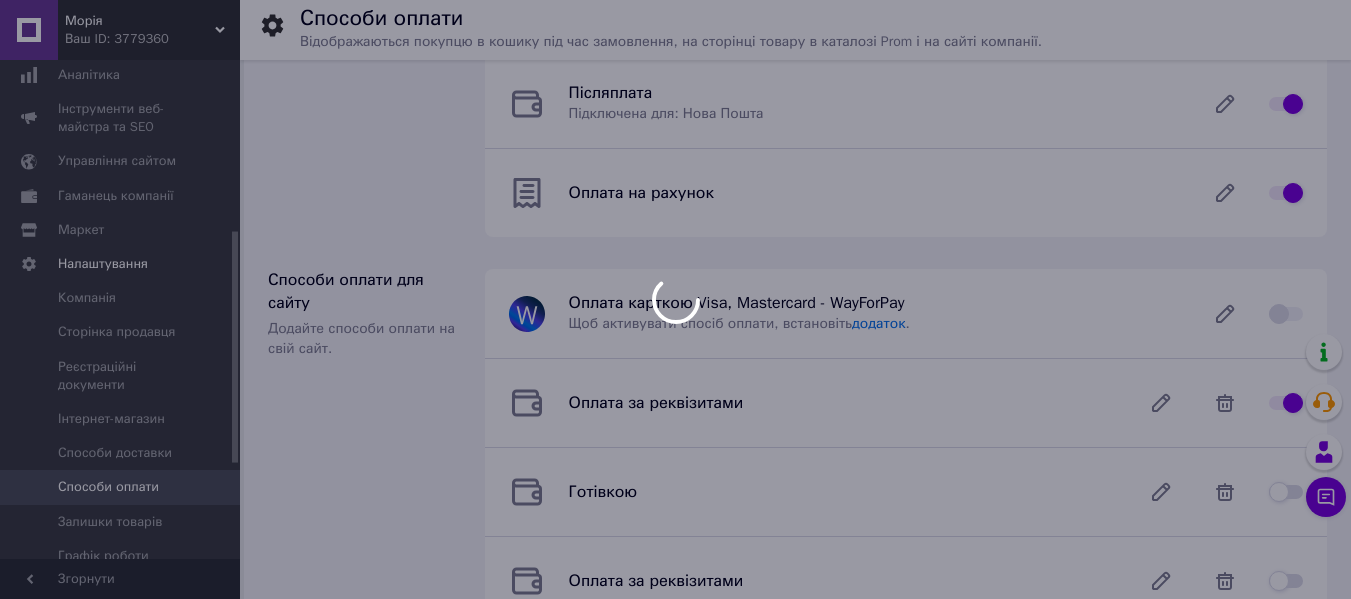 checkbox on "false" 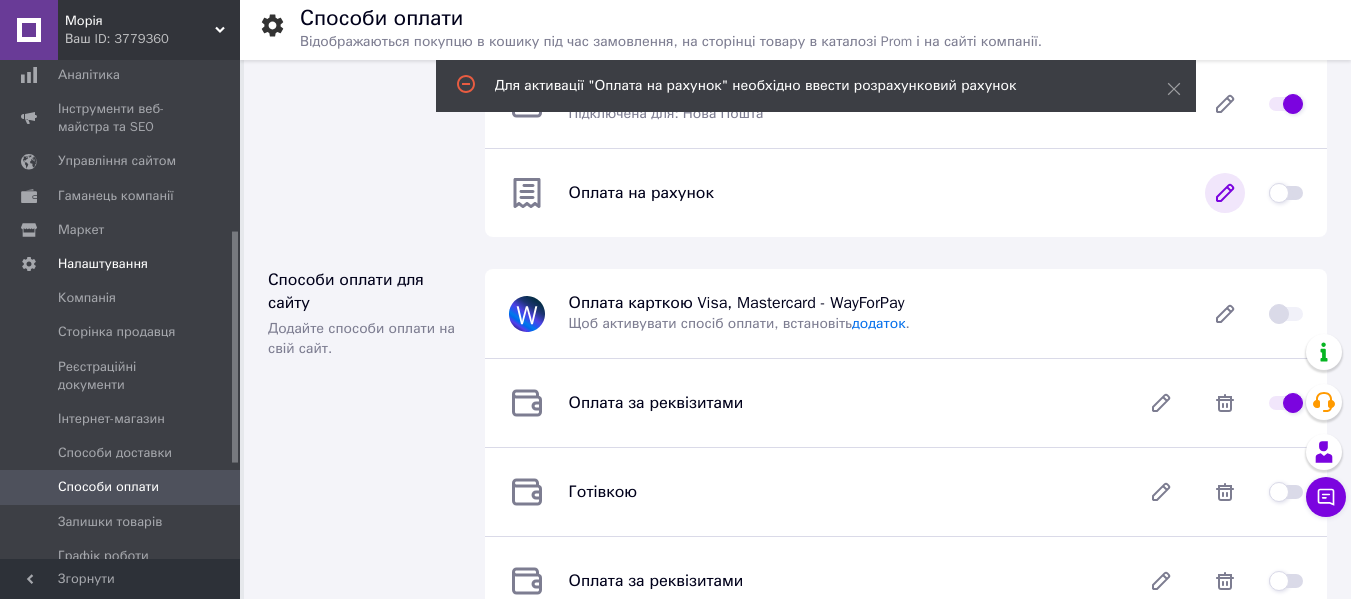 click 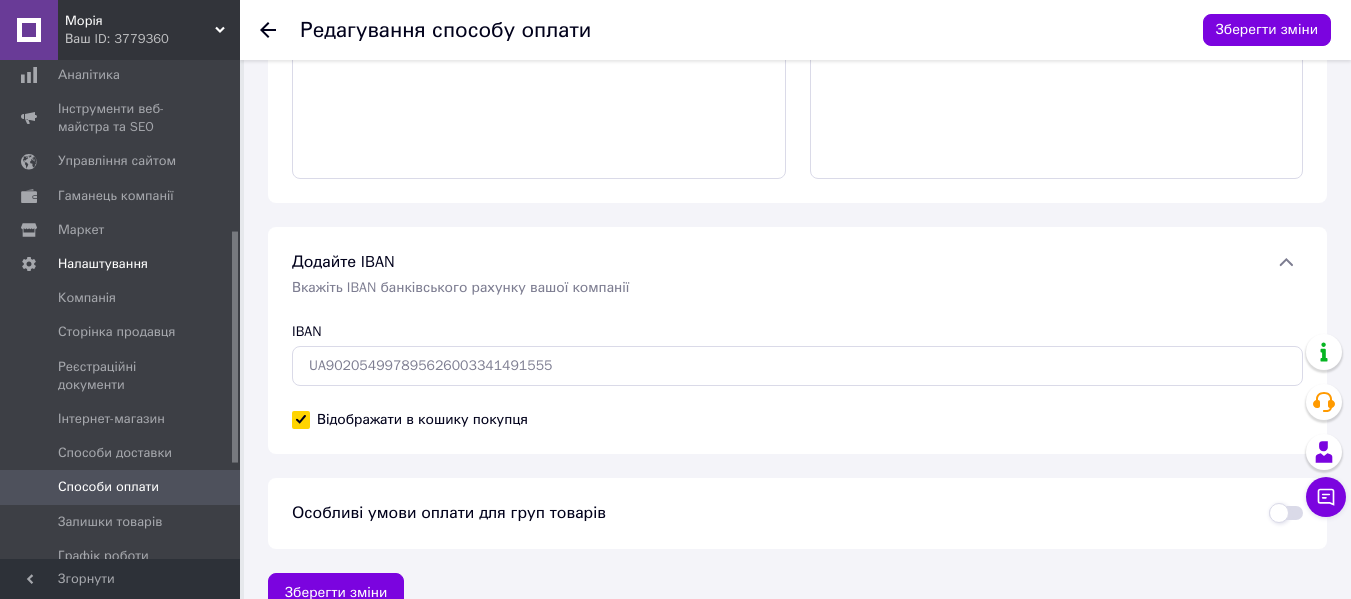 scroll, scrollTop: 274, scrollLeft: 0, axis: vertical 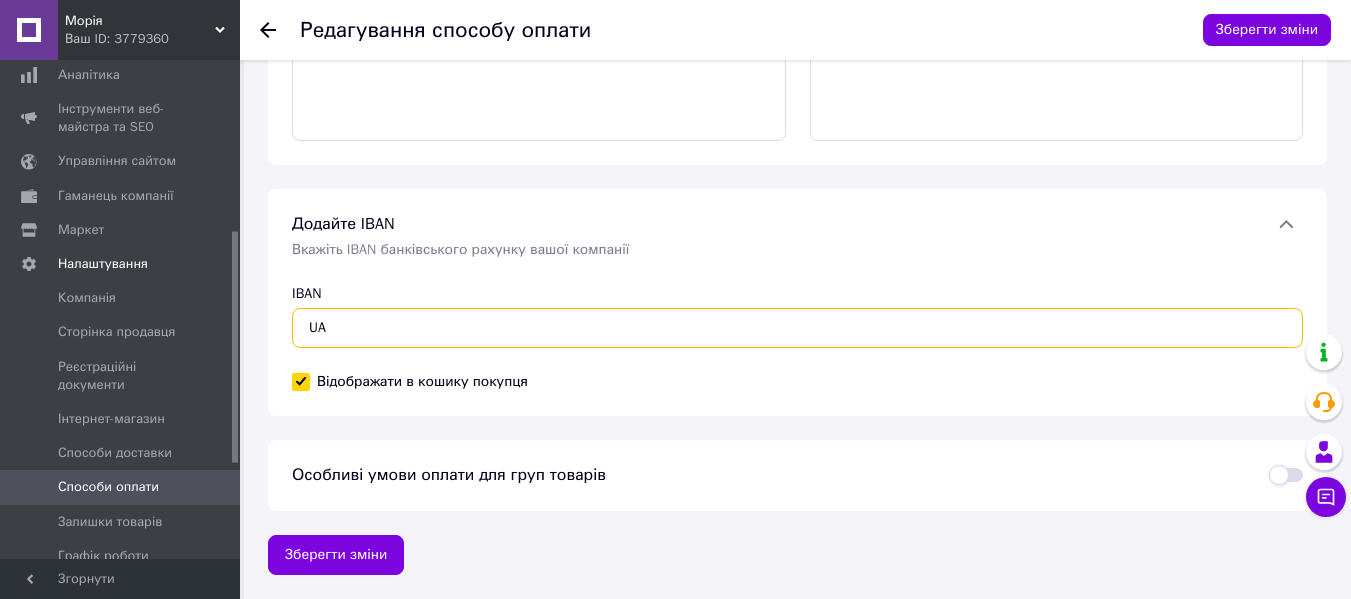 click on "UA" at bounding box center (797, 328) 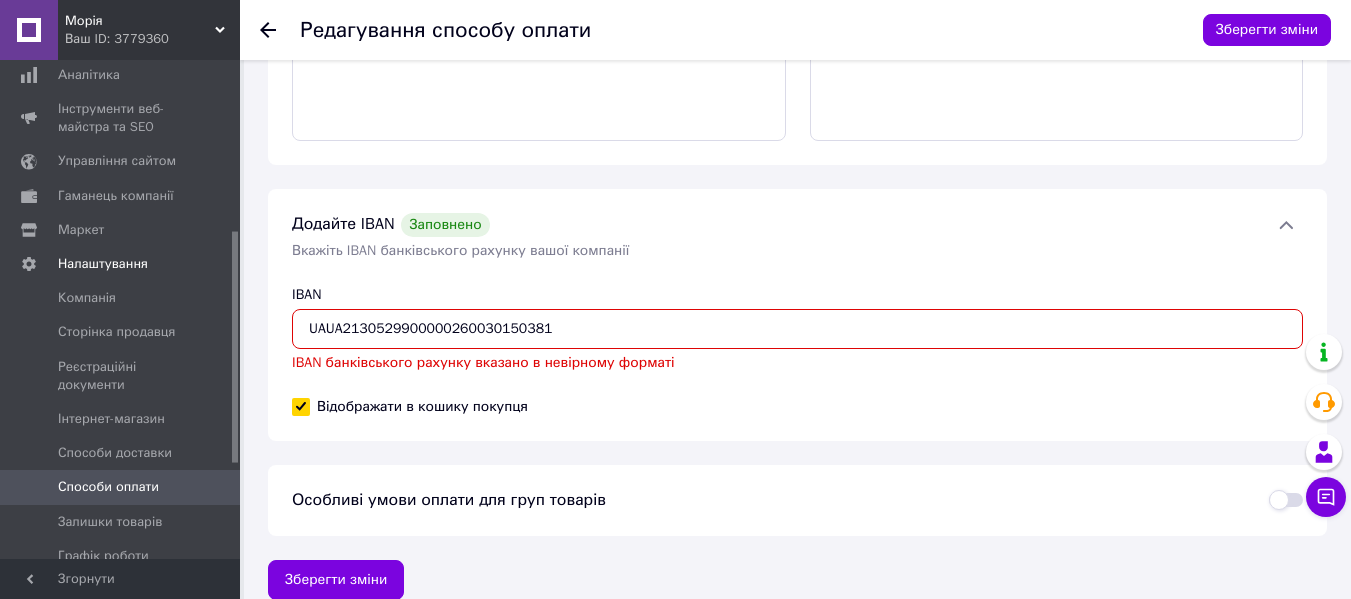 click on "UAUA2130529900000260030150381" at bounding box center [797, 329] 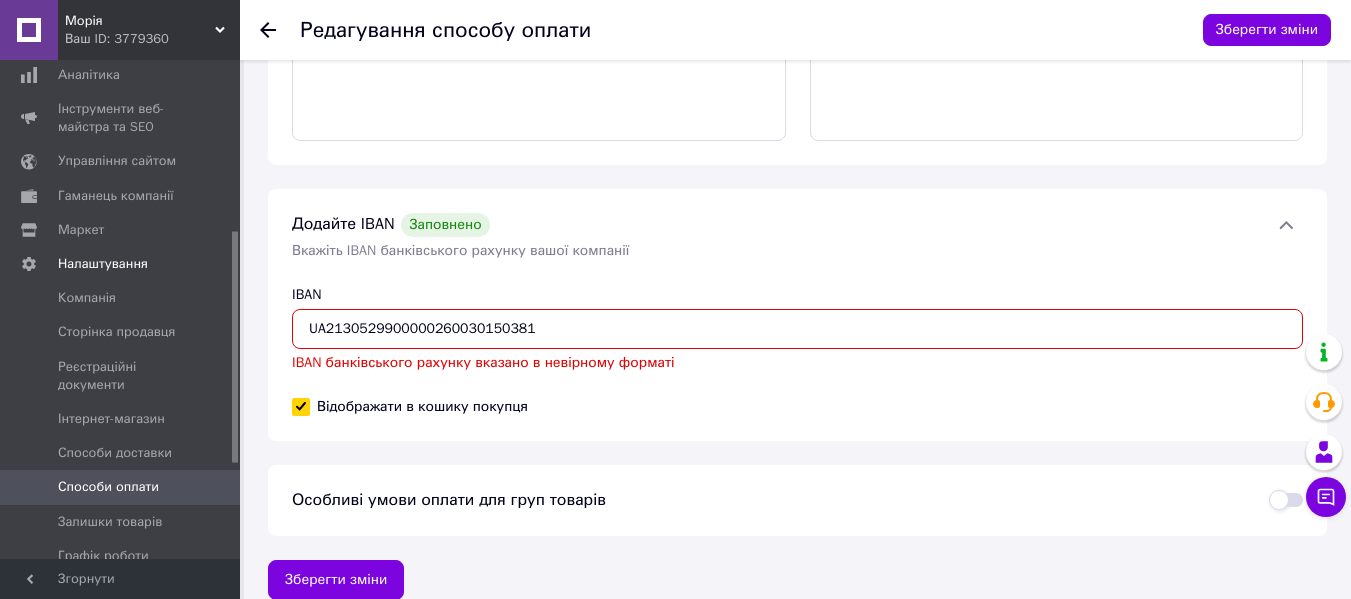 type on "UA2130529900000260030150381" 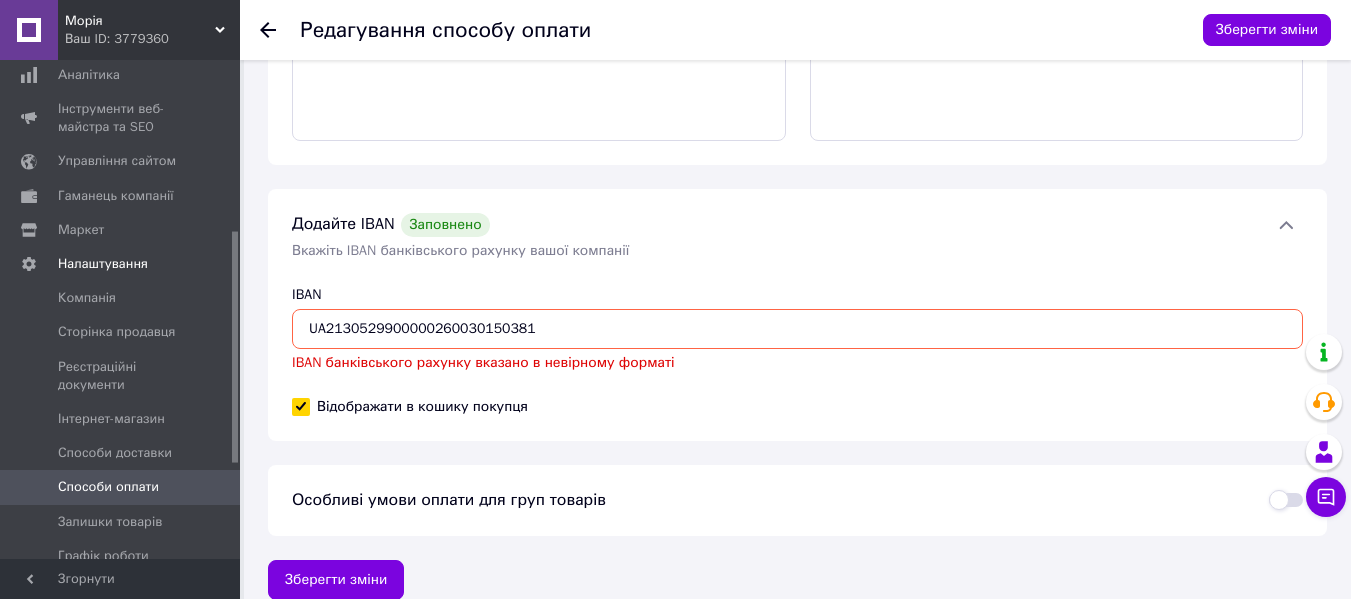 click on "IBAN" at bounding box center (797, 295) 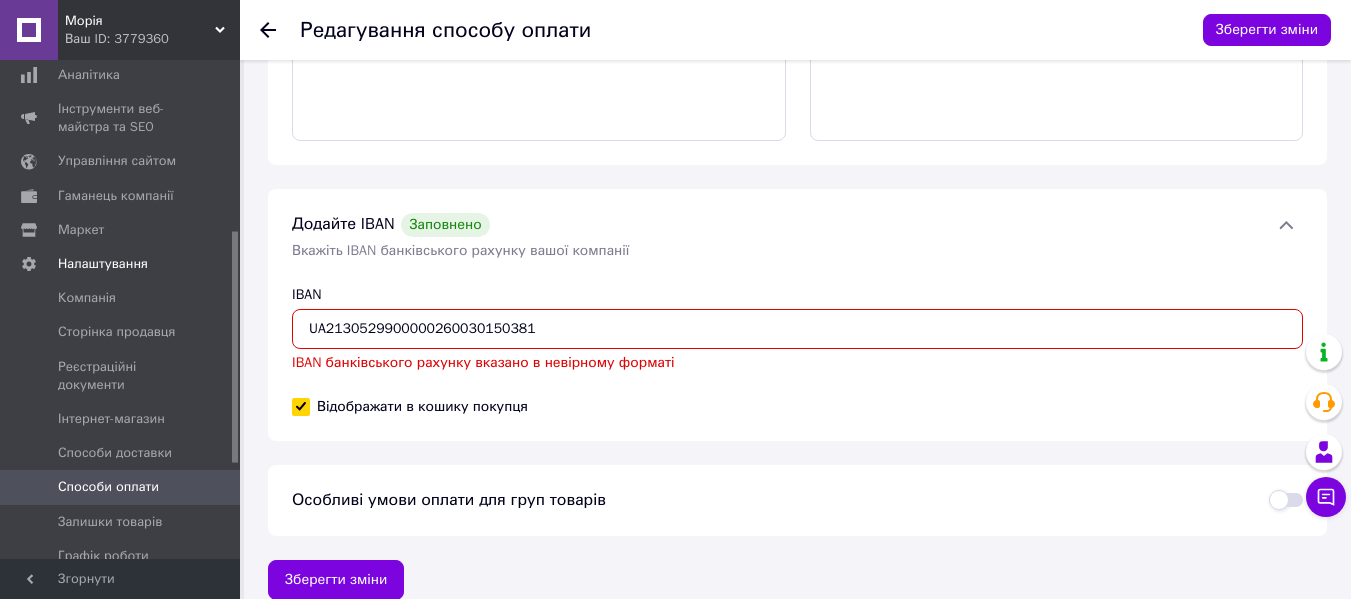 click on "UA2130529900000260030150381" at bounding box center (797, 329) 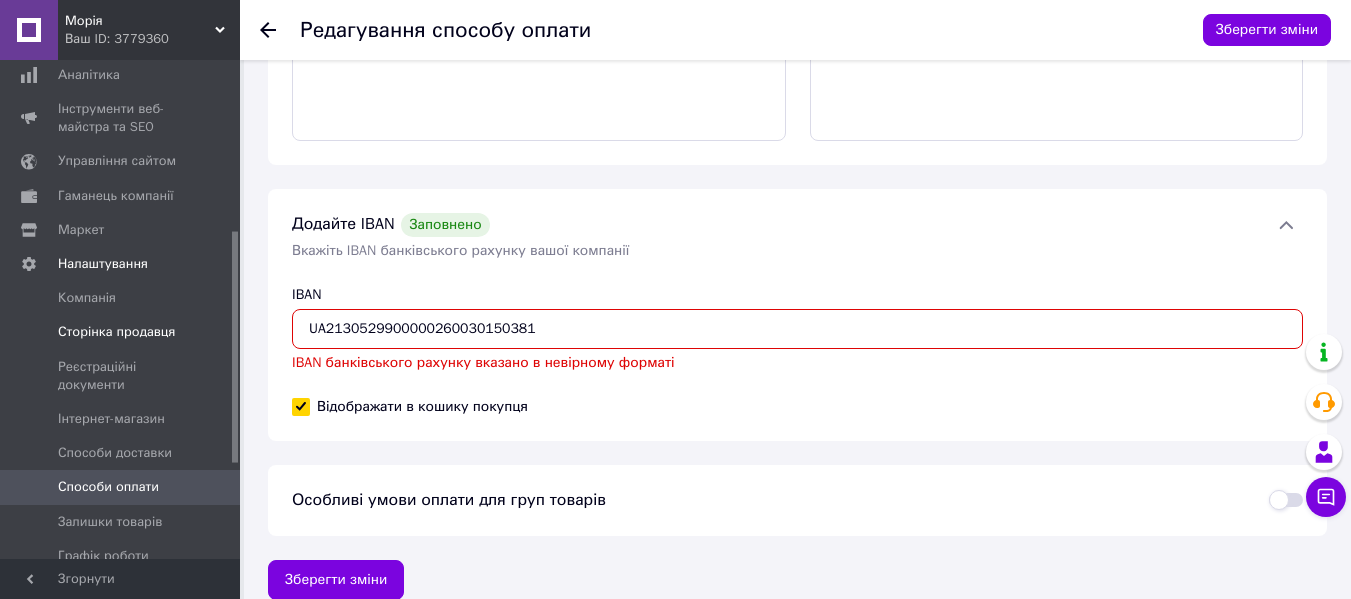 drag, startPoint x: 599, startPoint y: 316, endPoint x: 220, endPoint y: 324, distance: 379.0844 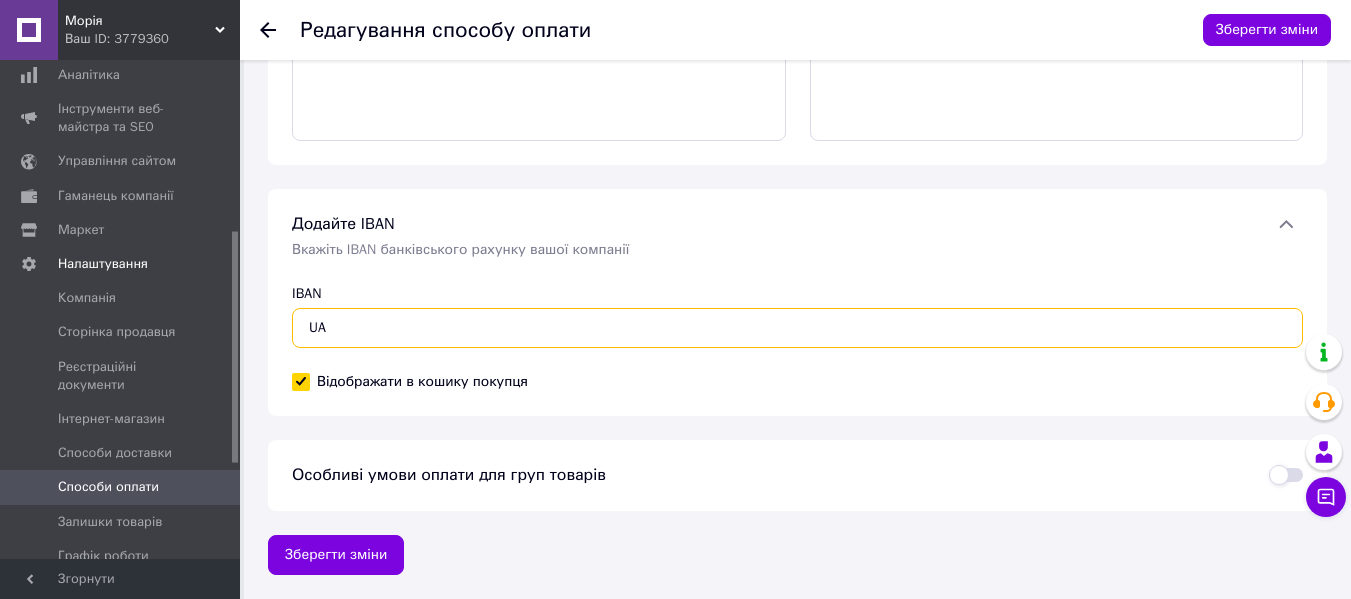paste on "213052990000026003015038119" 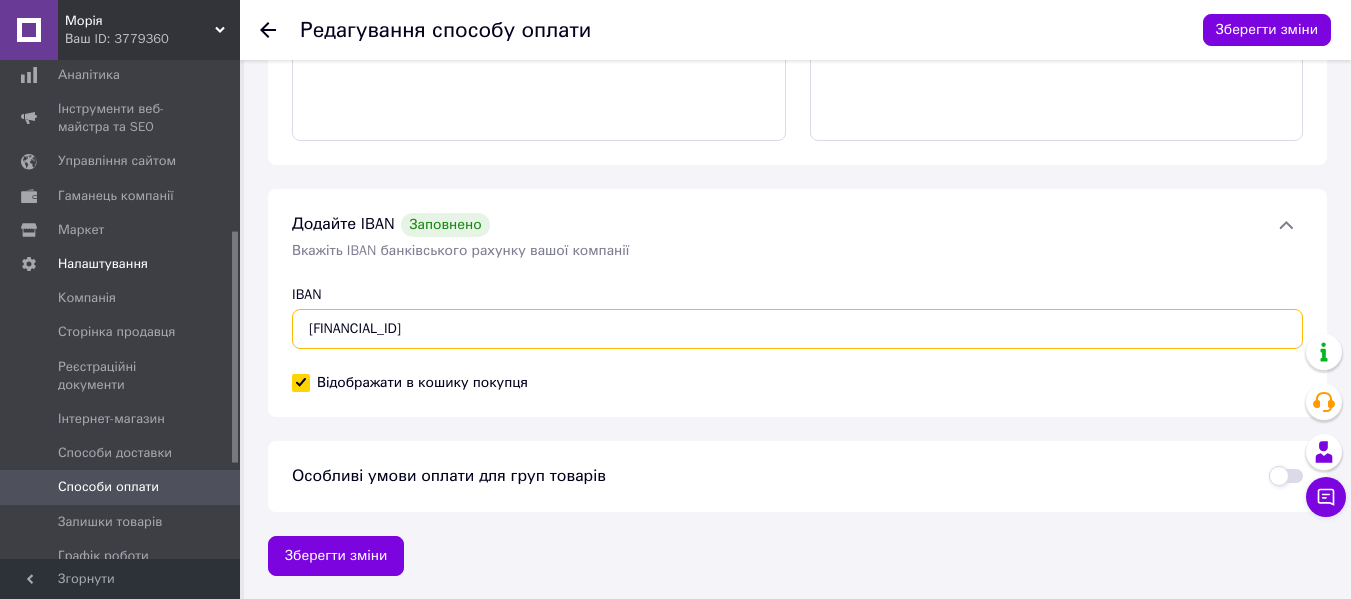 type on "[FINANCIAL_ID]" 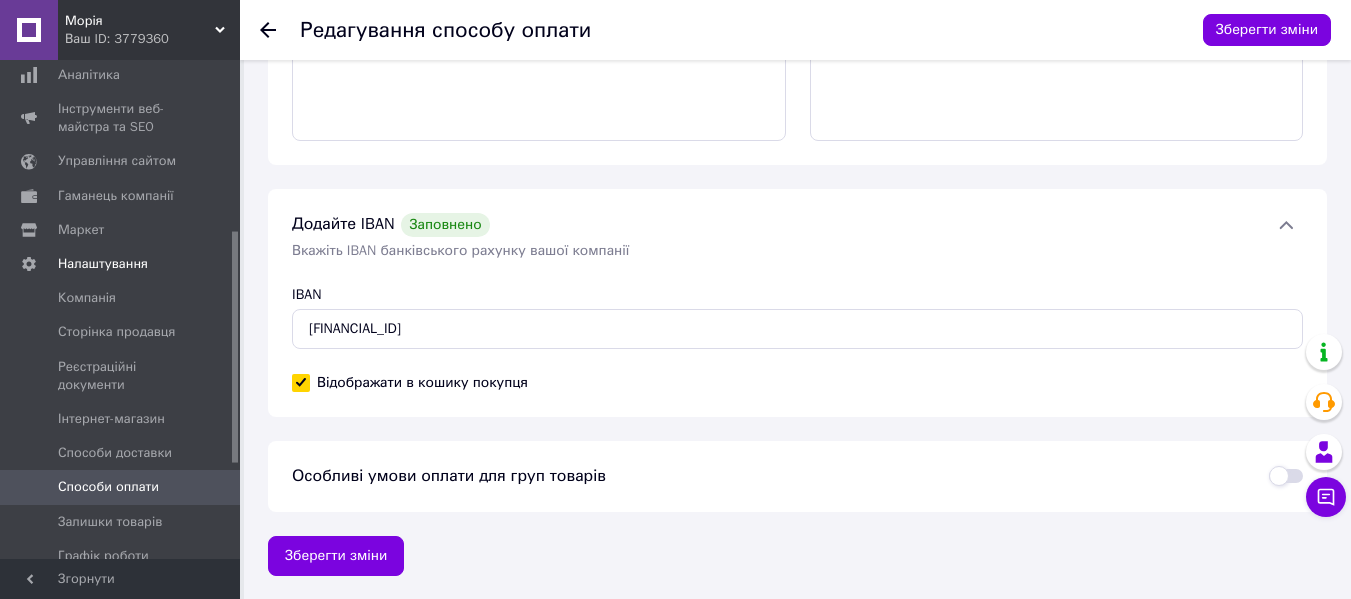 click on "Відображати в кошику покупця" at bounding box center [797, 383] 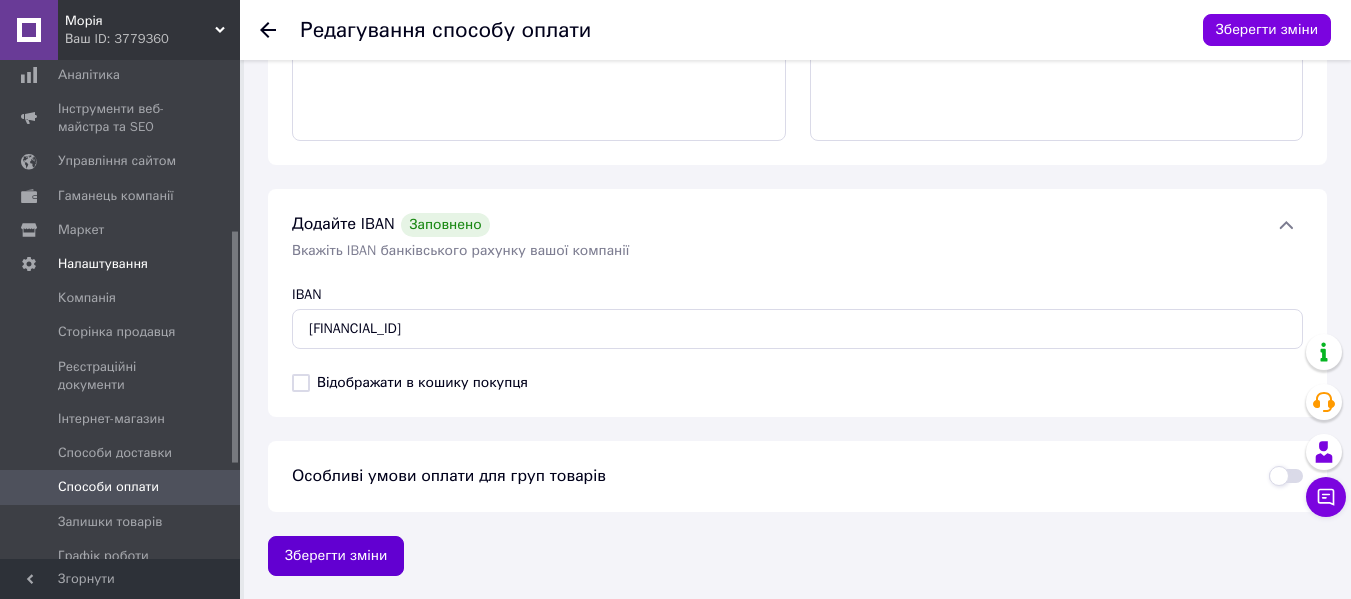 click on "Зберегти зміни" at bounding box center [336, 556] 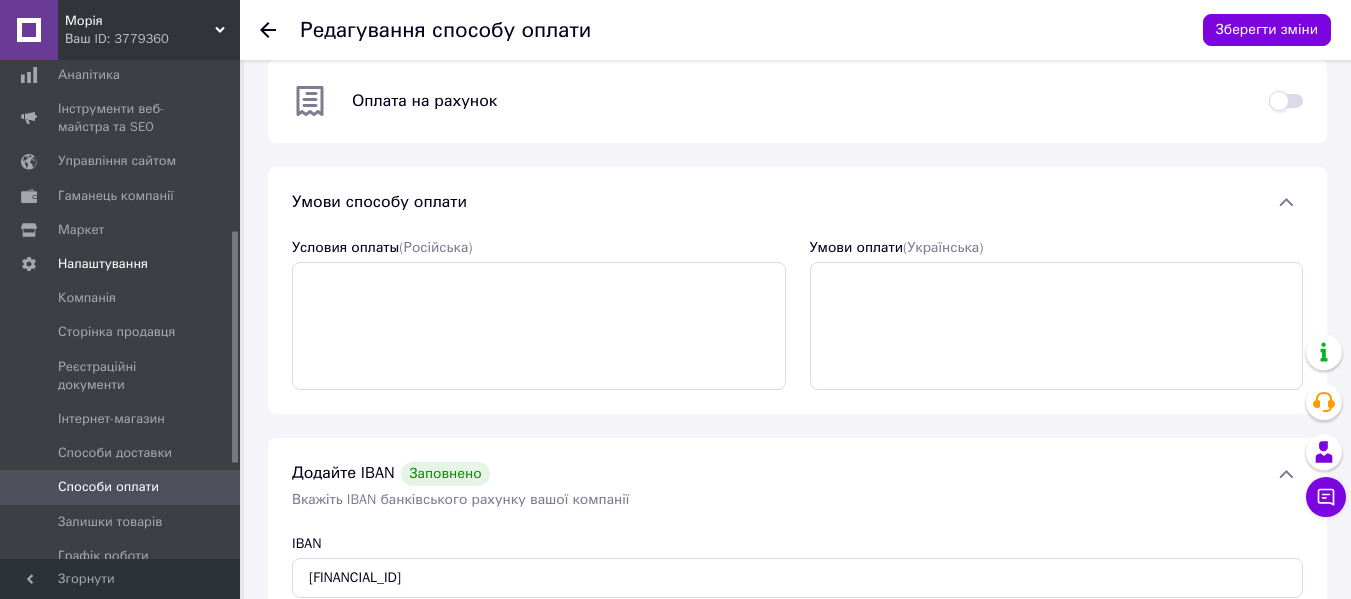 scroll, scrollTop: 0, scrollLeft: 0, axis: both 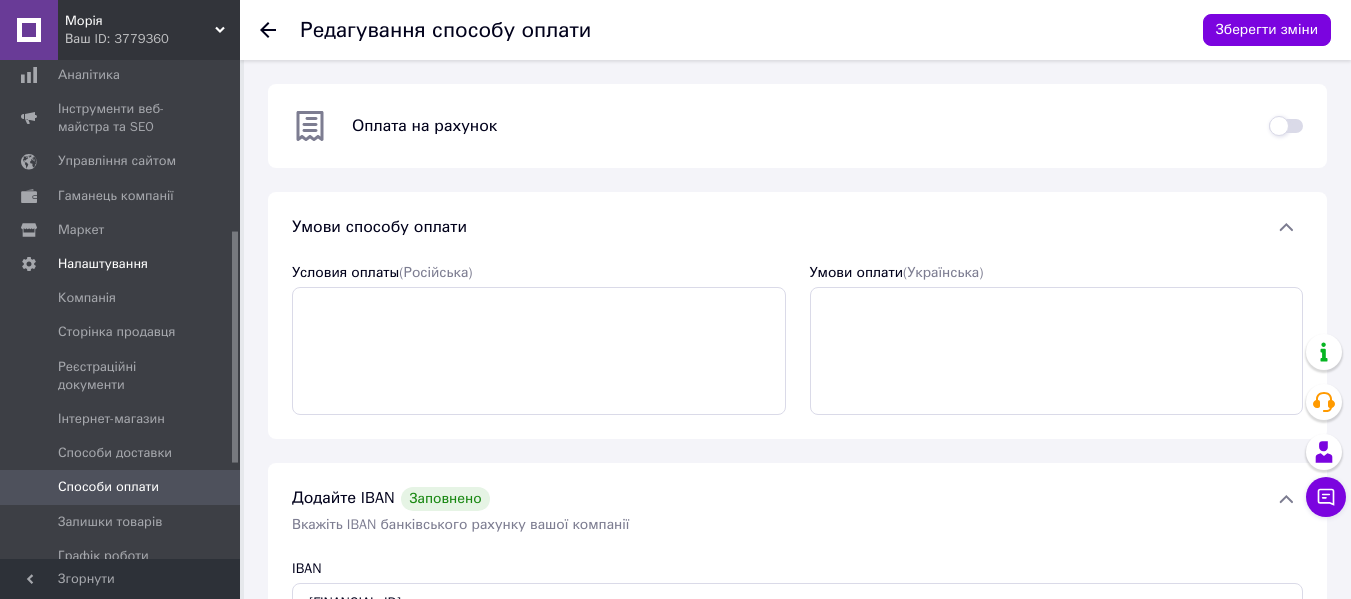 click at bounding box center [1286, 126] 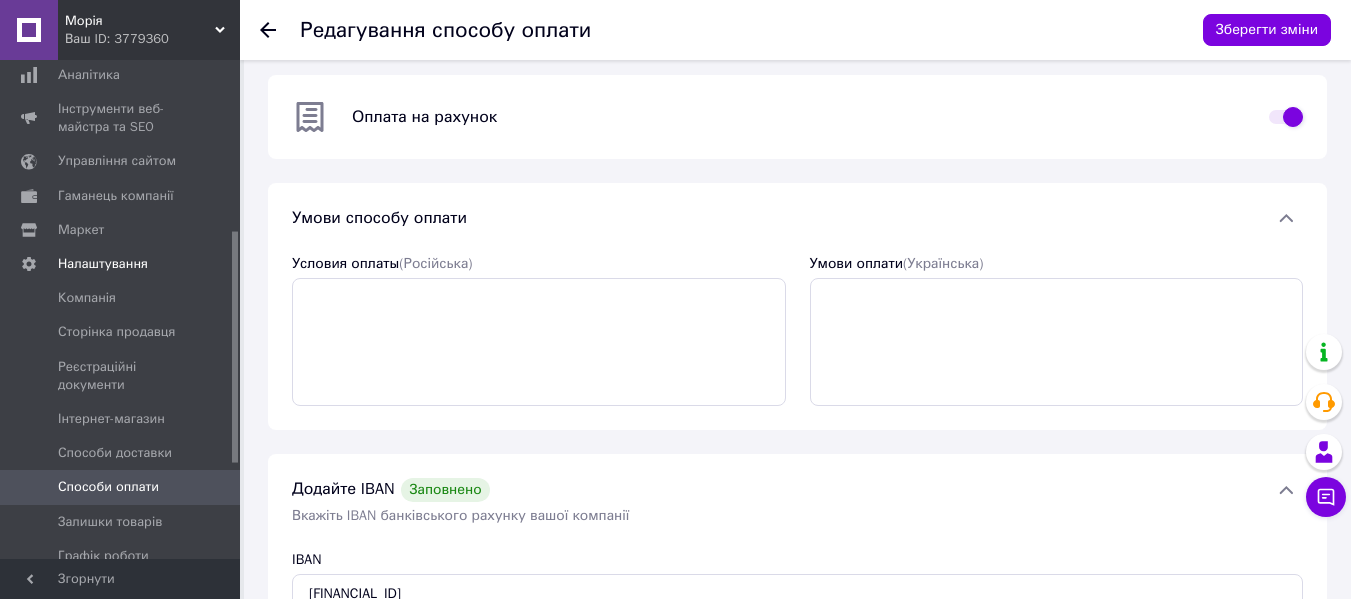 scroll, scrollTop: 0, scrollLeft: 0, axis: both 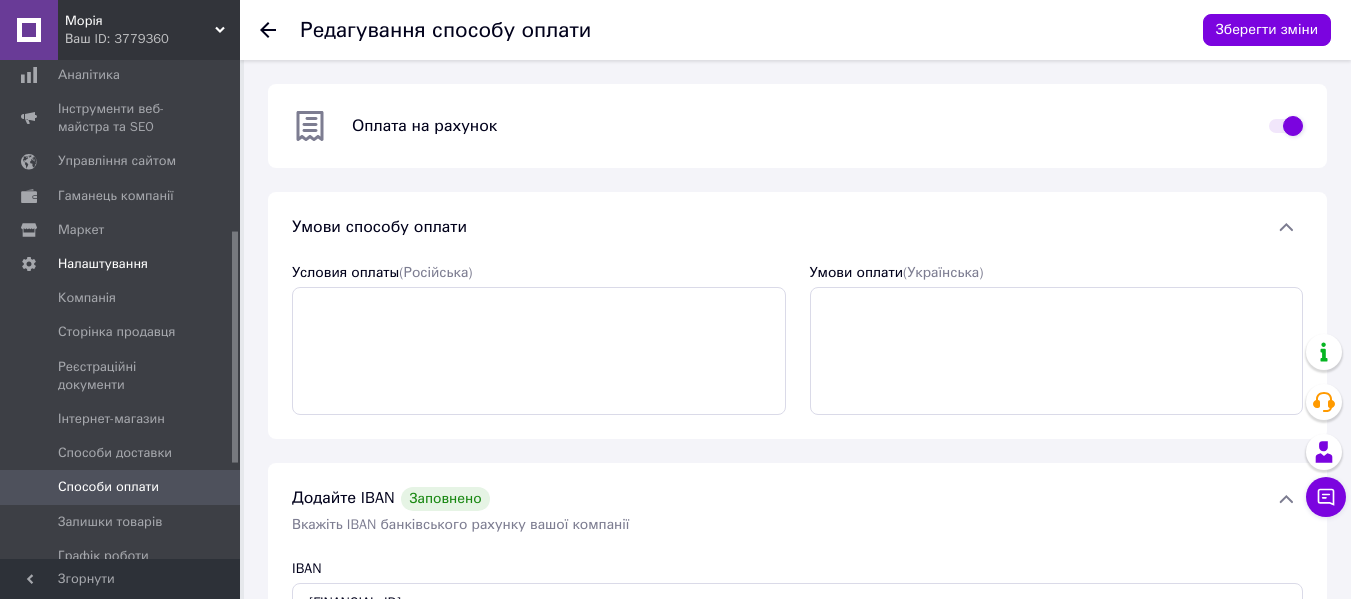 click at bounding box center (1286, 126) 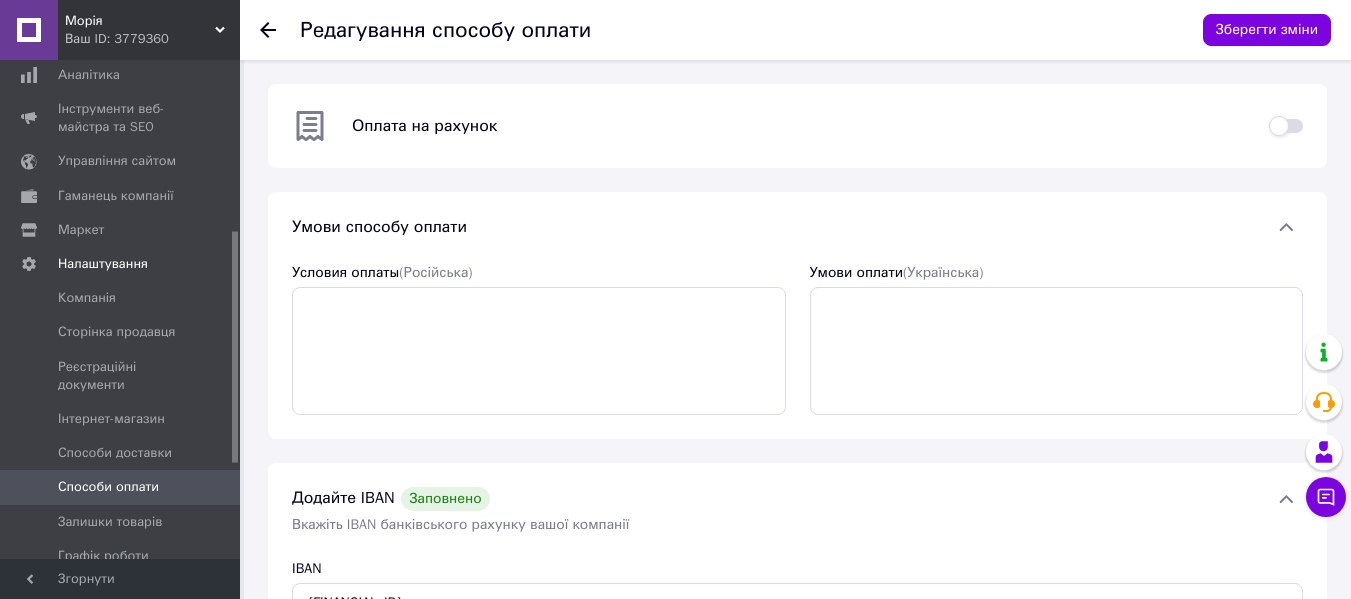 checkbox on "false" 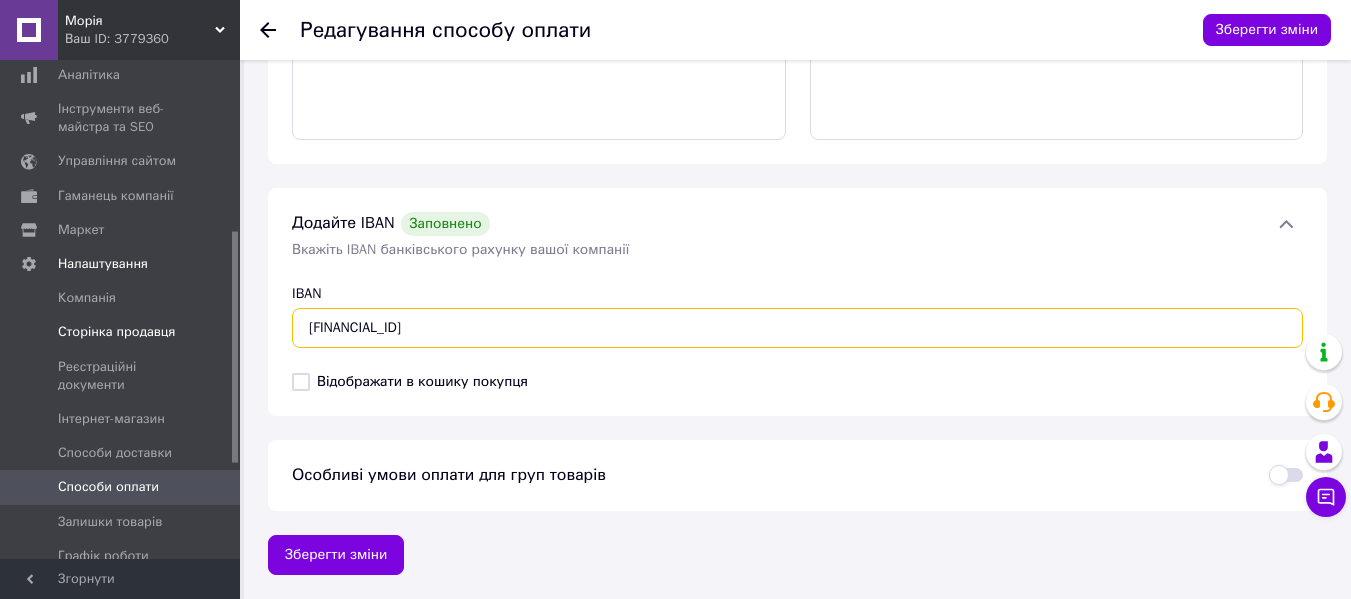 drag, startPoint x: 559, startPoint y: 330, endPoint x: 160, endPoint y: 346, distance: 399.32068 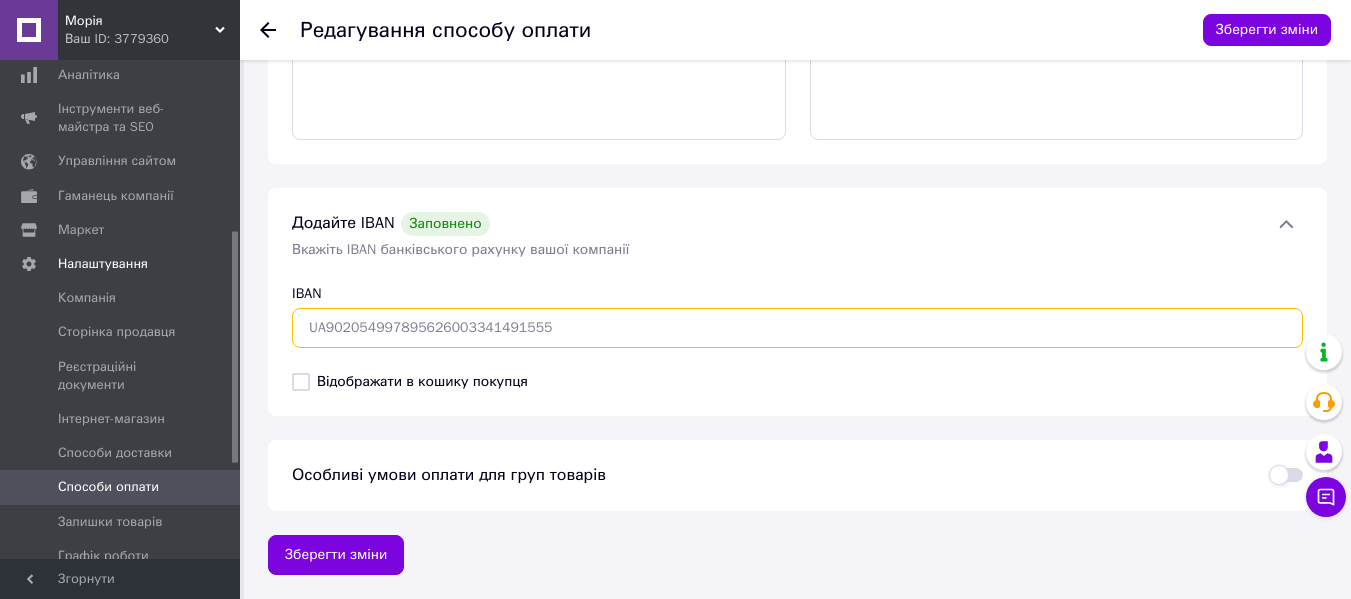 scroll, scrollTop: 274, scrollLeft: 0, axis: vertical 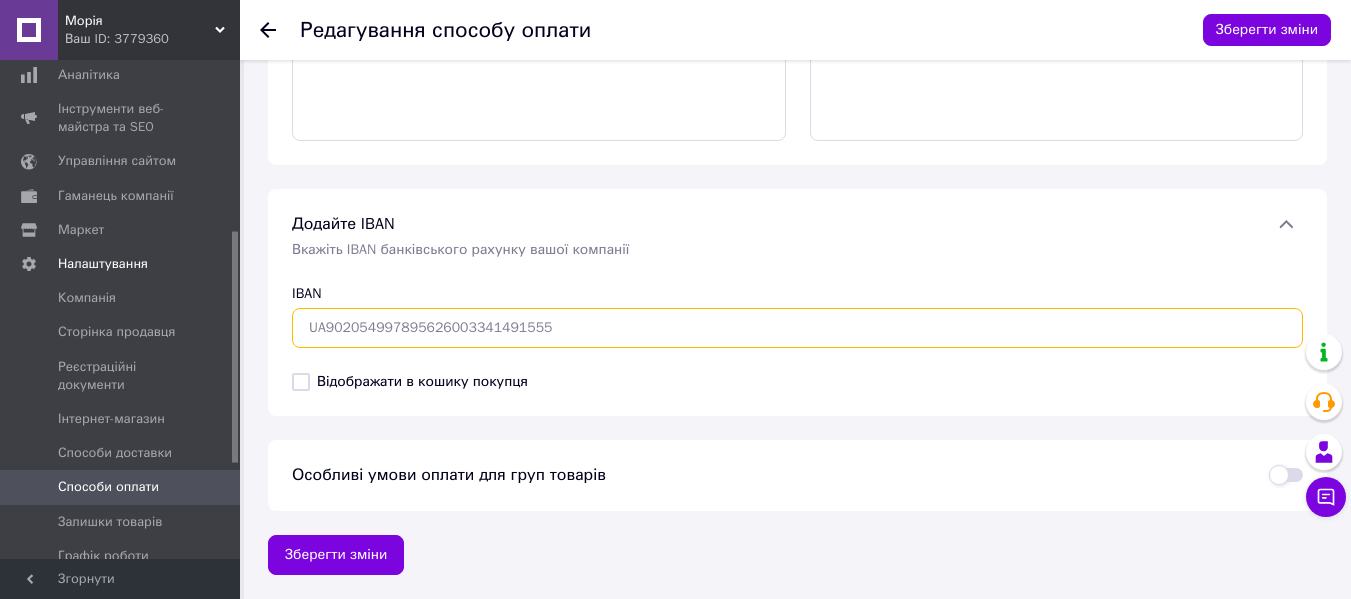 type 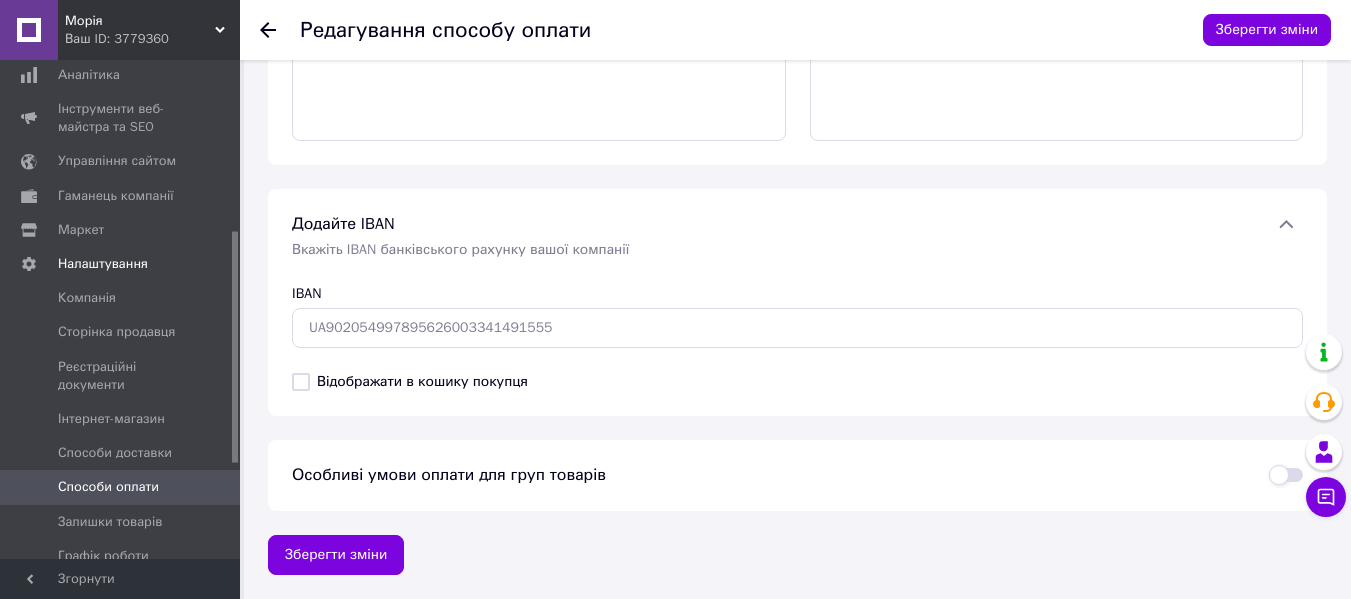 click on "Зберегти зміни" at bounding box center (1257, 30) 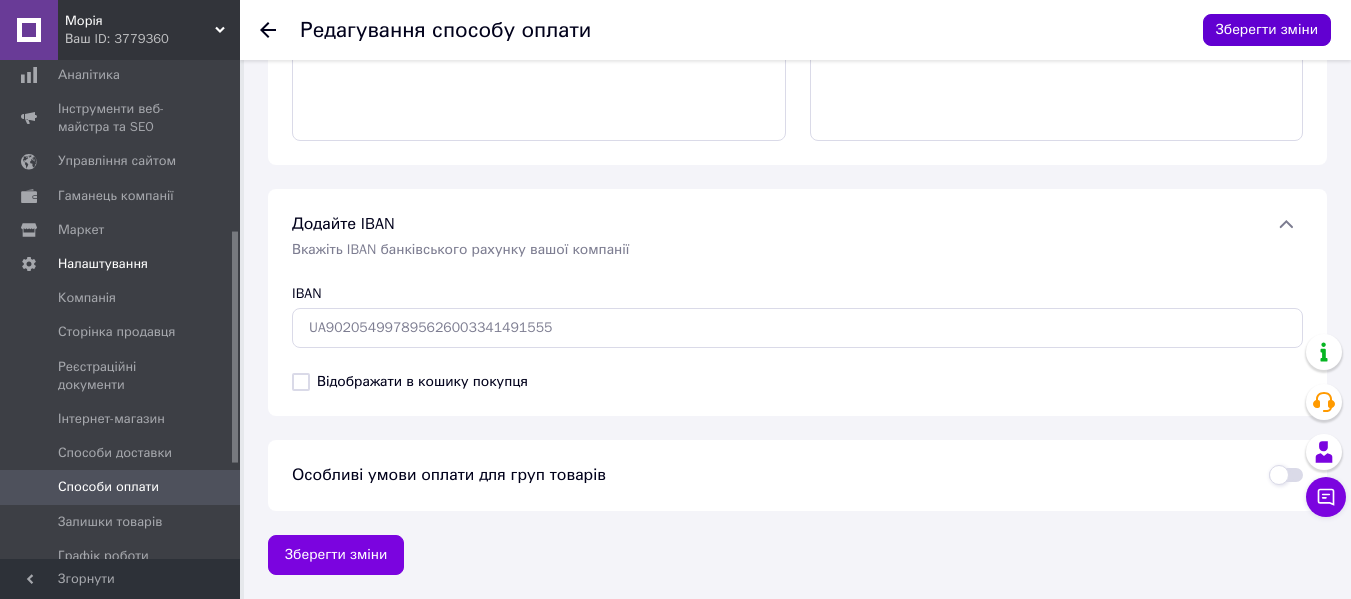 click on "Зберегти зміни" at bounding box center (1267, 30) 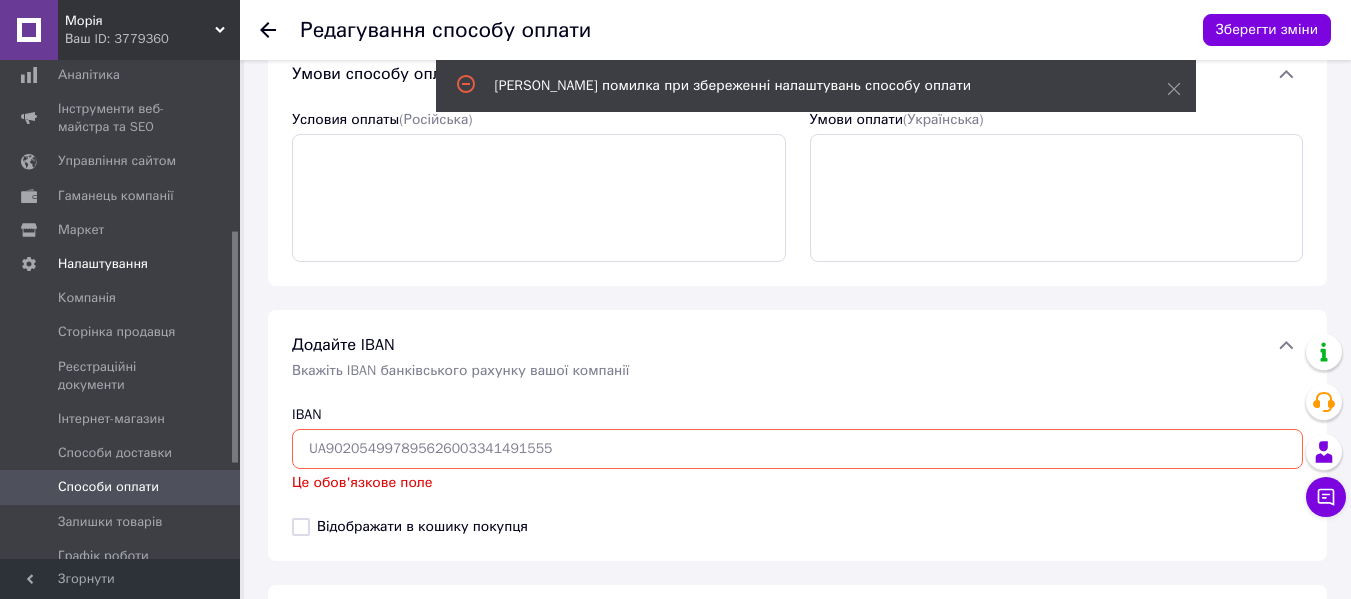 scroll, scrollTop: 0, scrollLeft: 0, axis: both 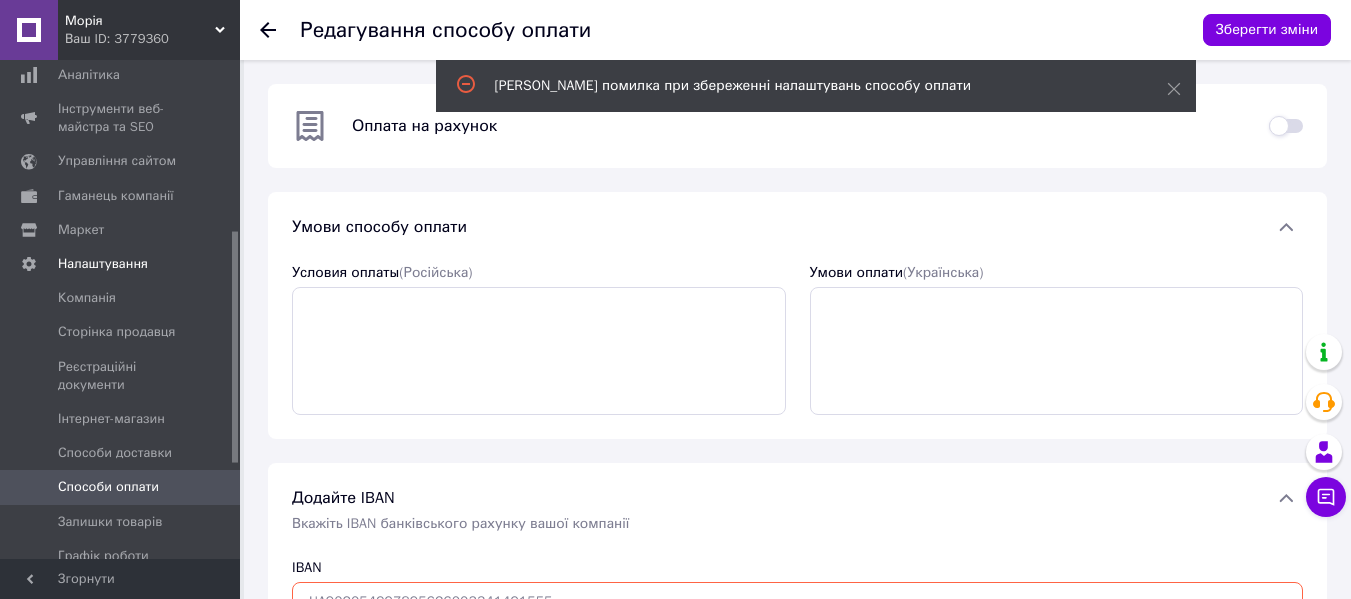 click on "Способи оплати" at bounding box center (108, 487) 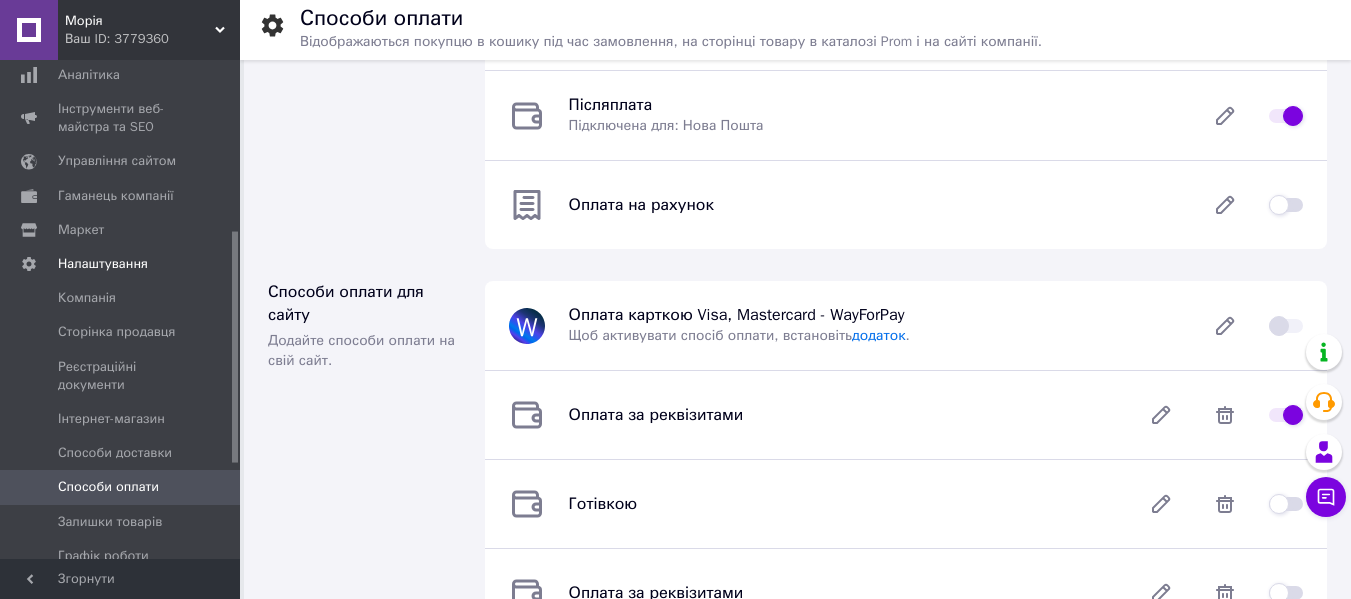 scroll, scrollTop: 200, scrollLeft: 0, axis: vertical 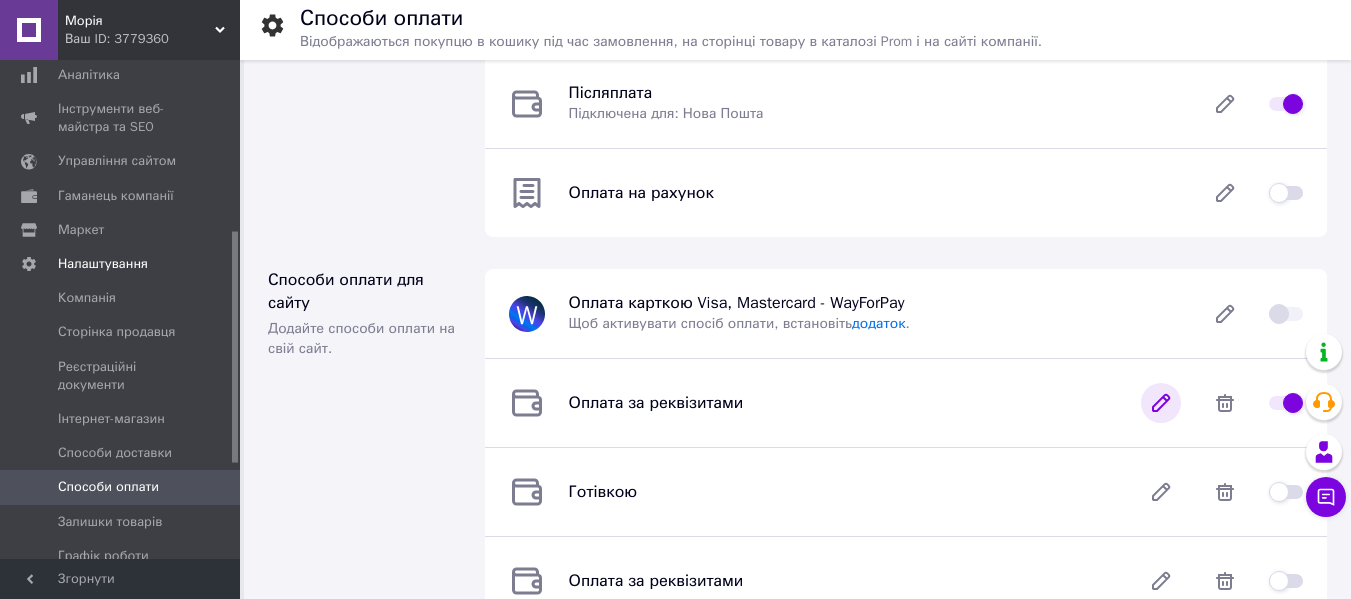 click 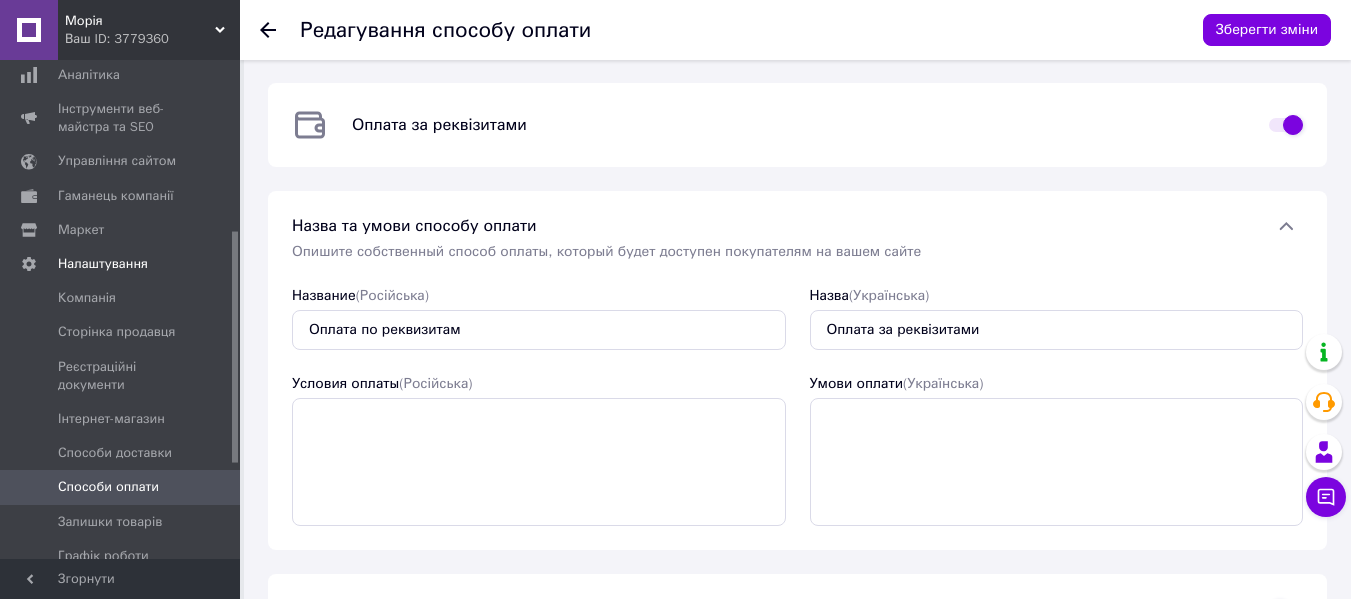 scroll, scrollTop: 0, scrollLeft: 0, axis: both 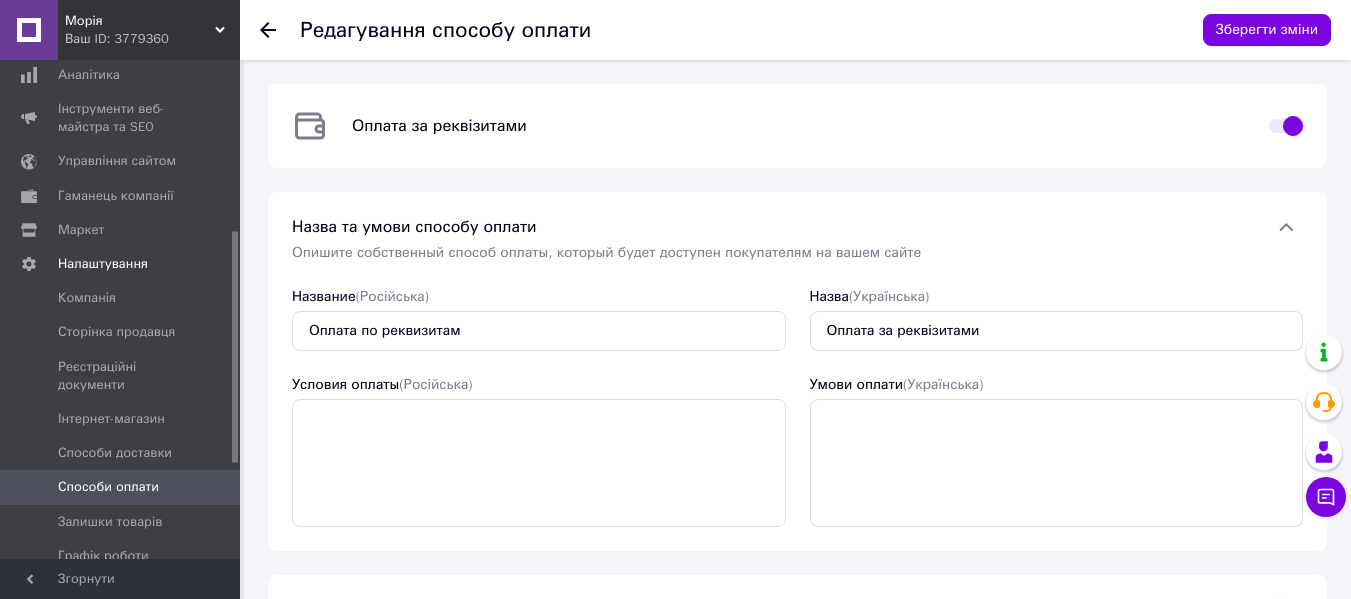 click on "Редагування способу оплати Зберегти зміни" at bounding box center [795, 30] 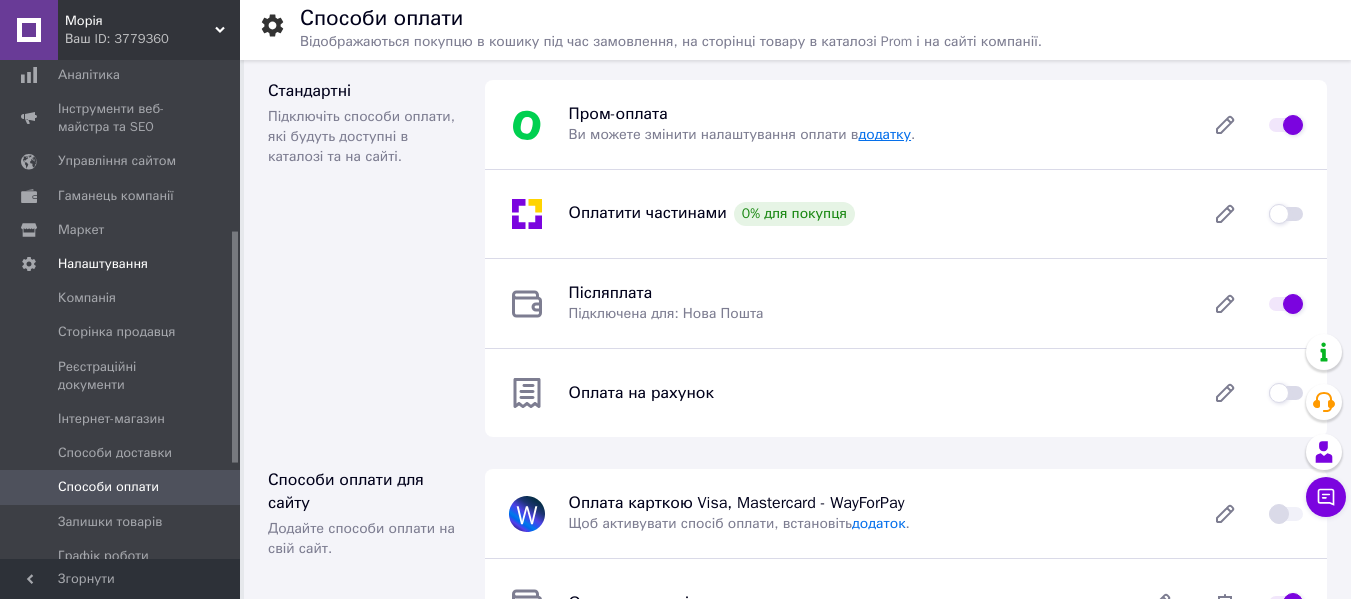 click on "додатку" at bounding box center (884, 134) 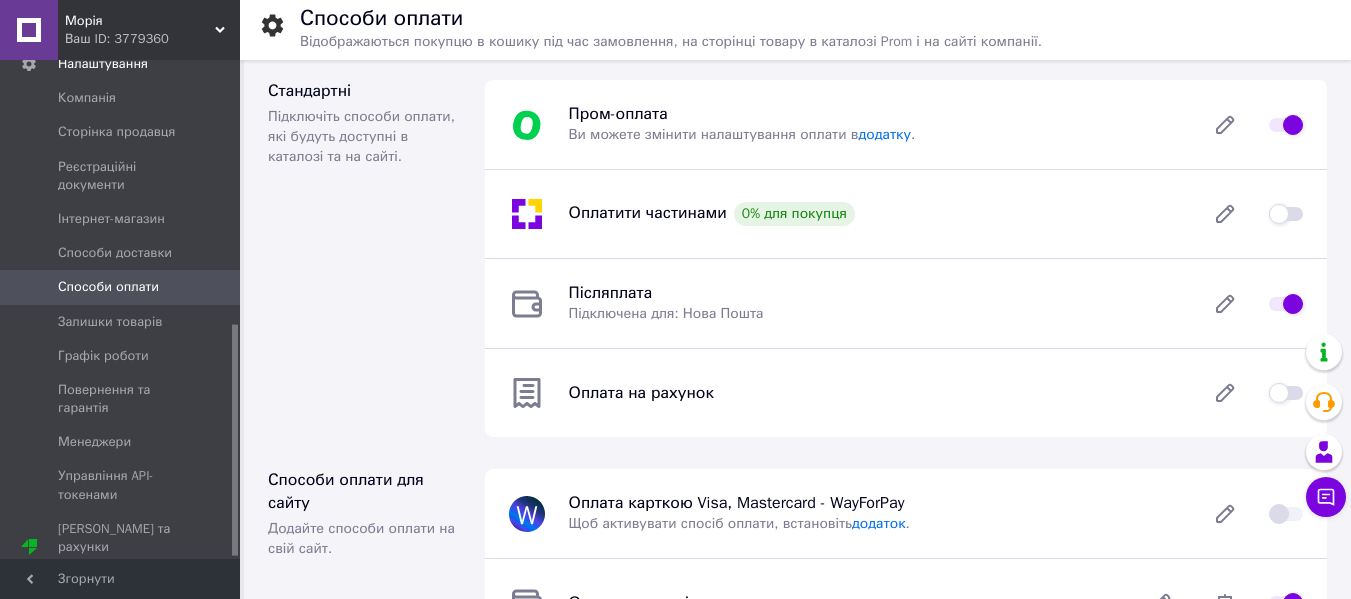 scroll, scrollTop: 573, scrollLeft: 0, axis: vertical 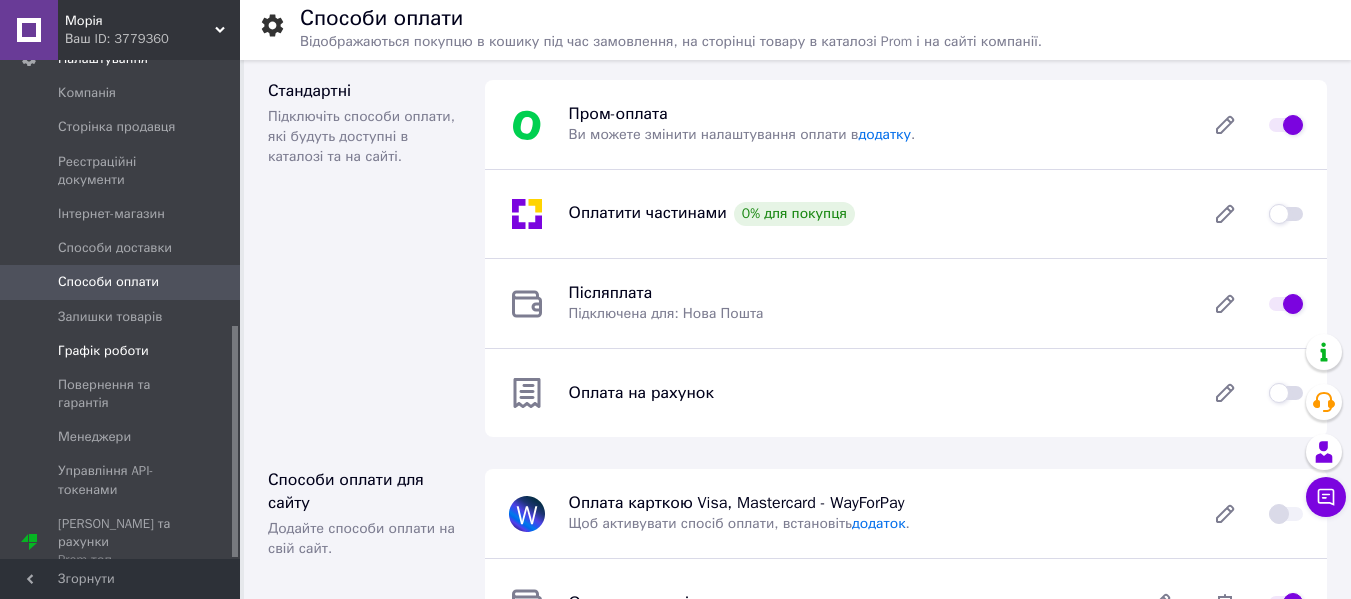 click on "Графік роботи" at bounding box center [103, 351] 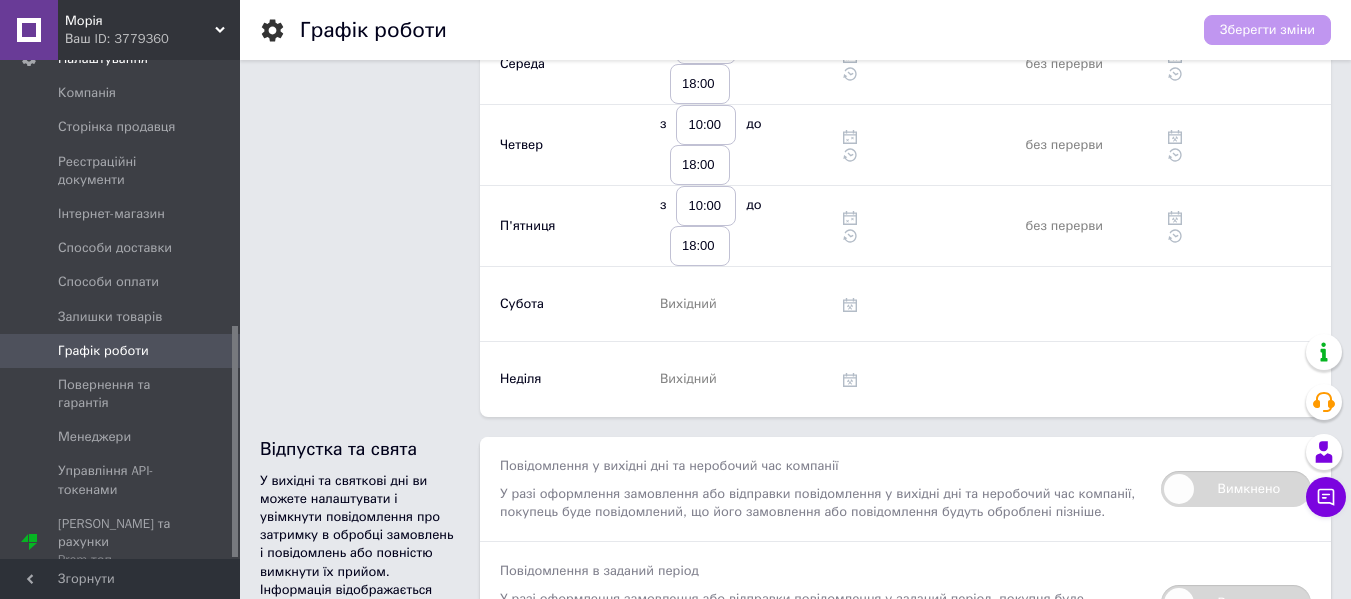 scroll, scrollTop: 300, scrollLeft: 0, axis: vertical 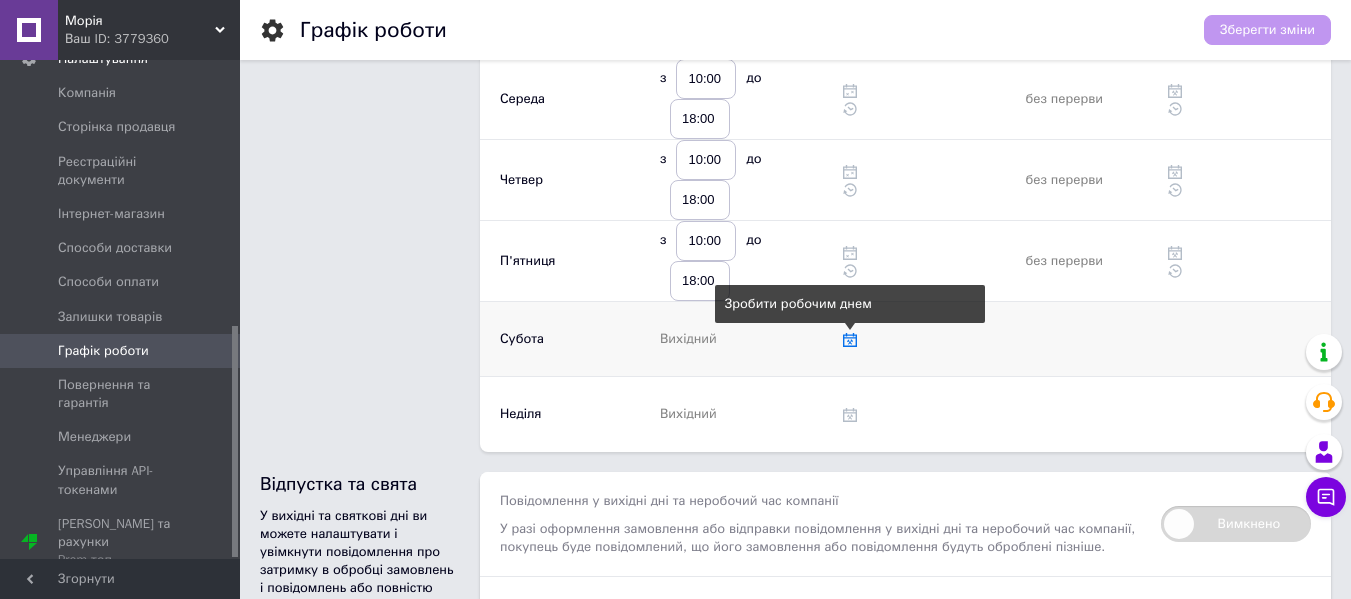 click 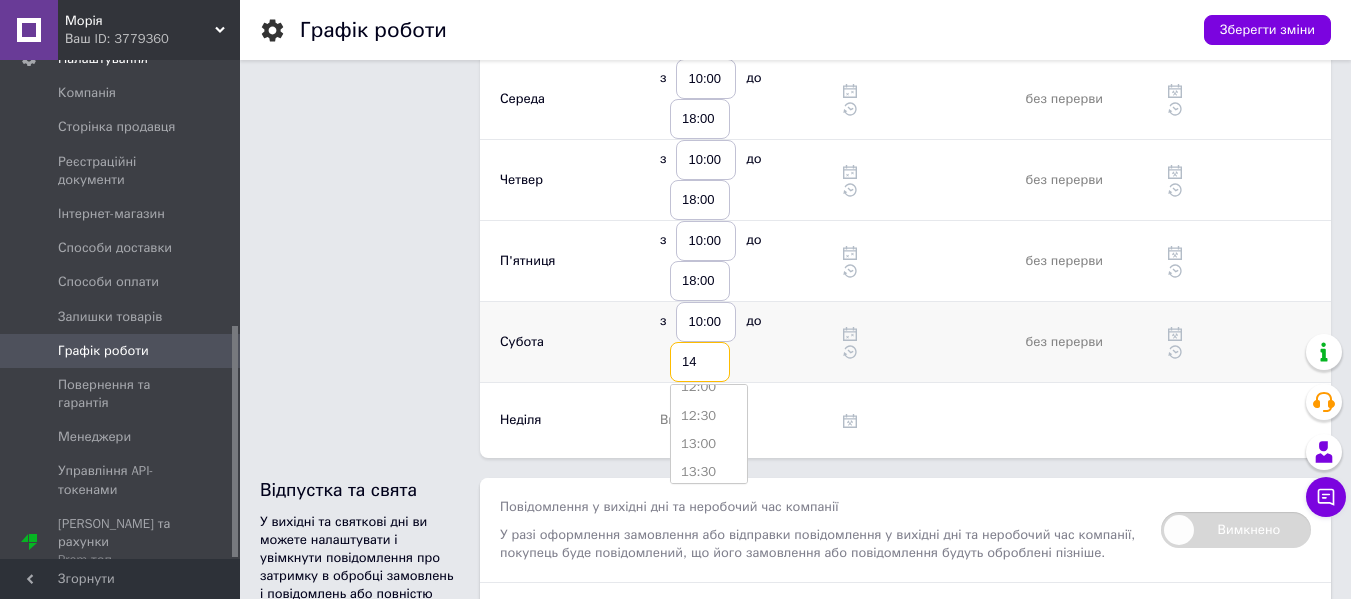 scroll, scrollTop: 765, scrollLeft: 0, axis: vertical 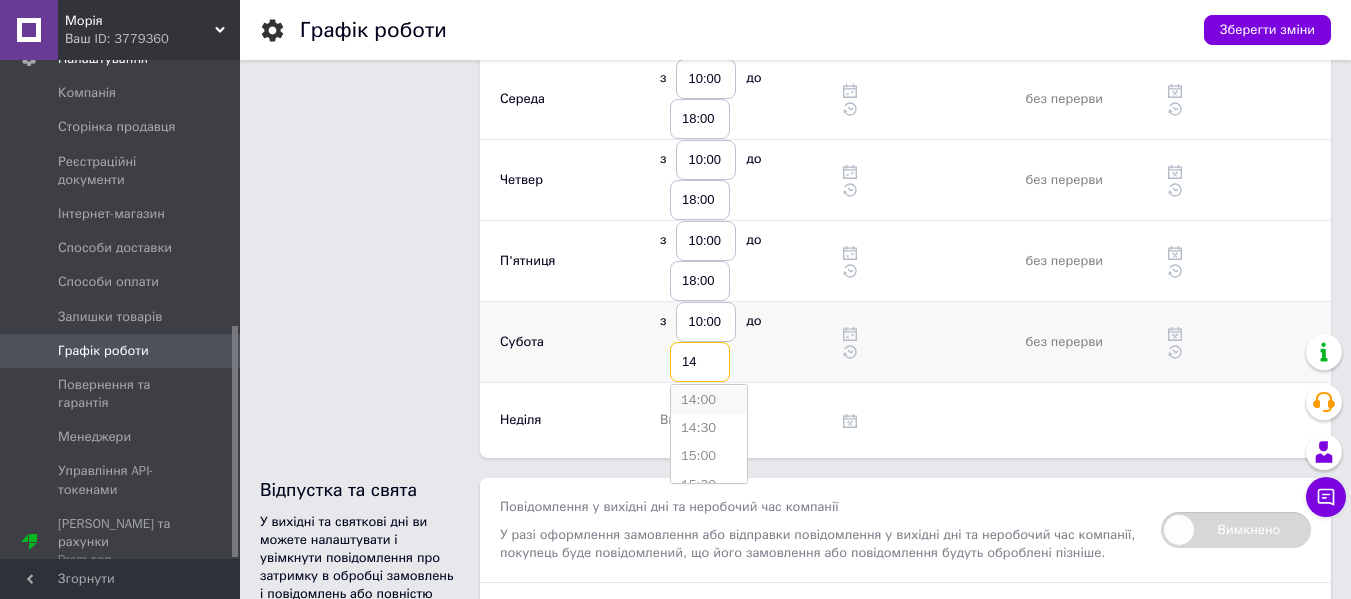 type on "14:00" 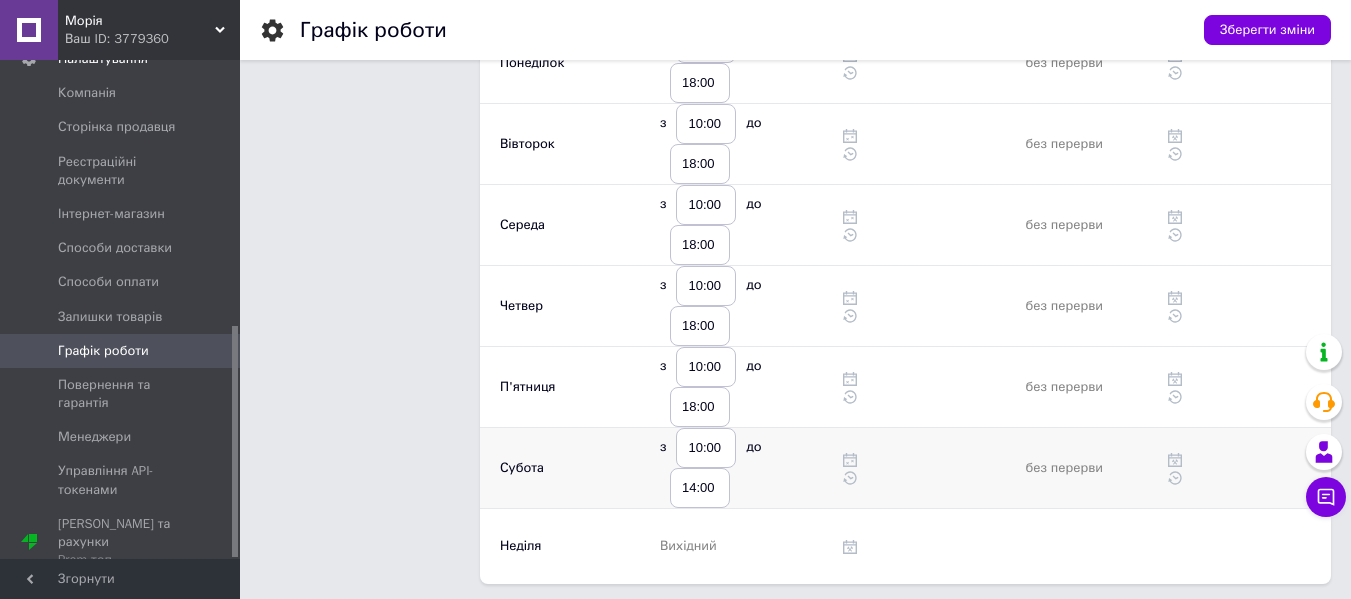 scroll, scrollTop: 0, scrollLeft: 0, axis: both 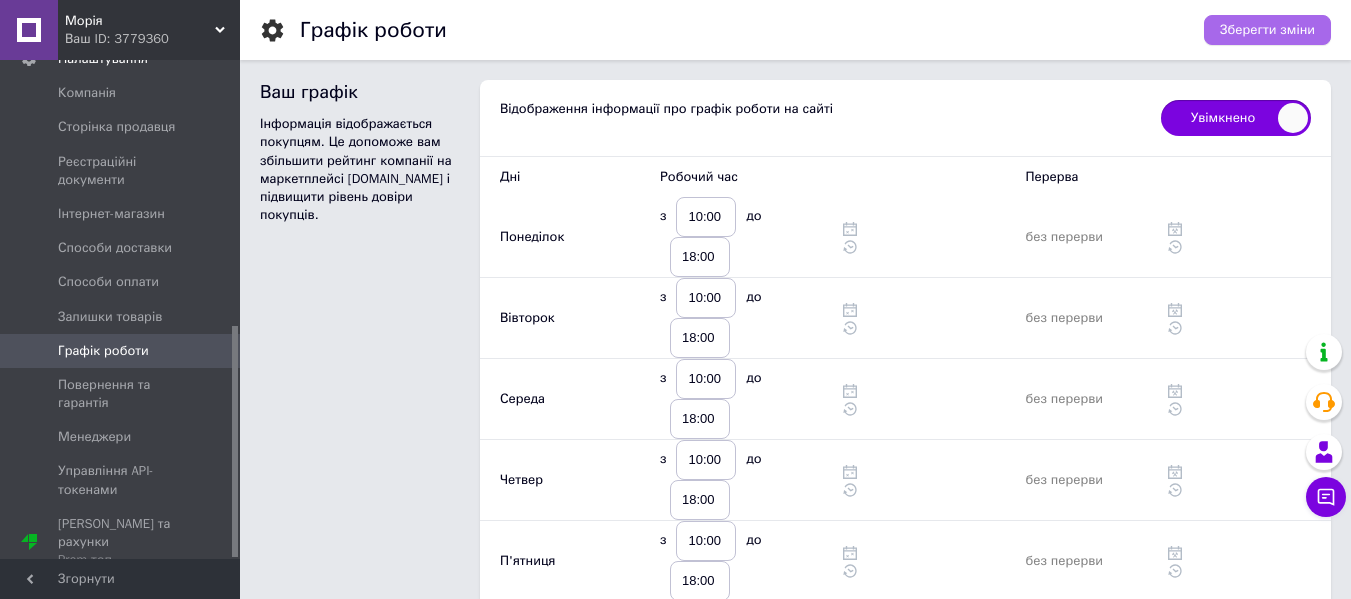 click on "Зберегти зміни" at bounding box center (1267, 30) 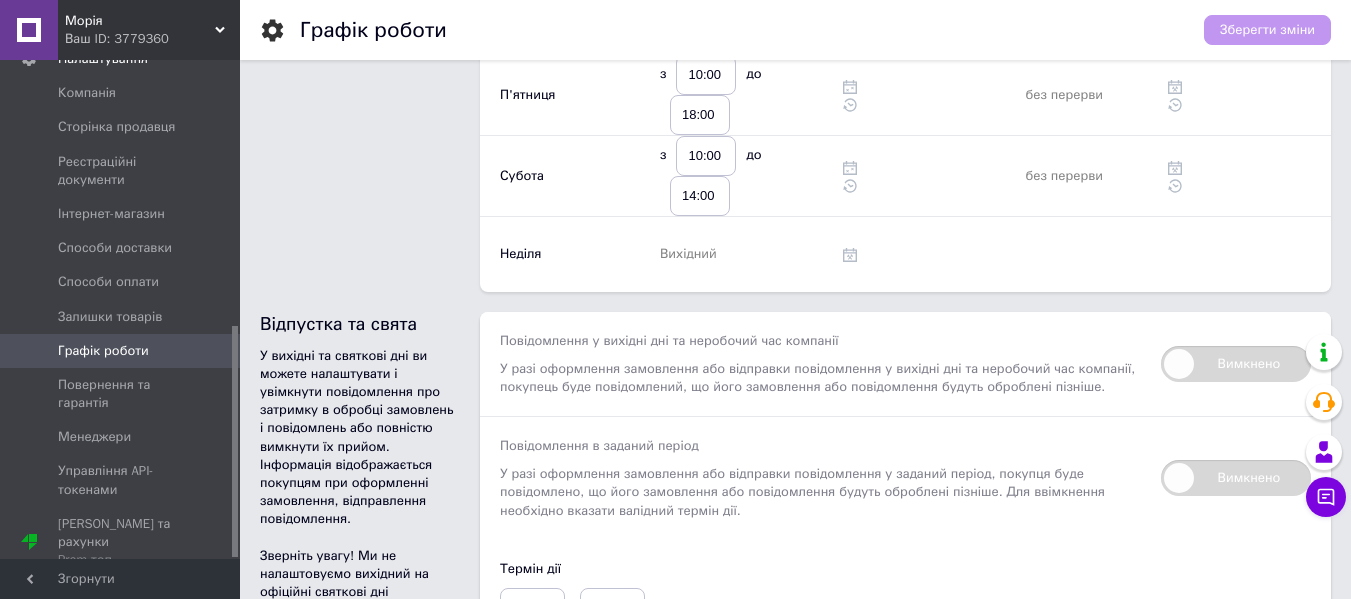 scroll, scrollTop: 500, scrollLeft: 0, axis: vertical 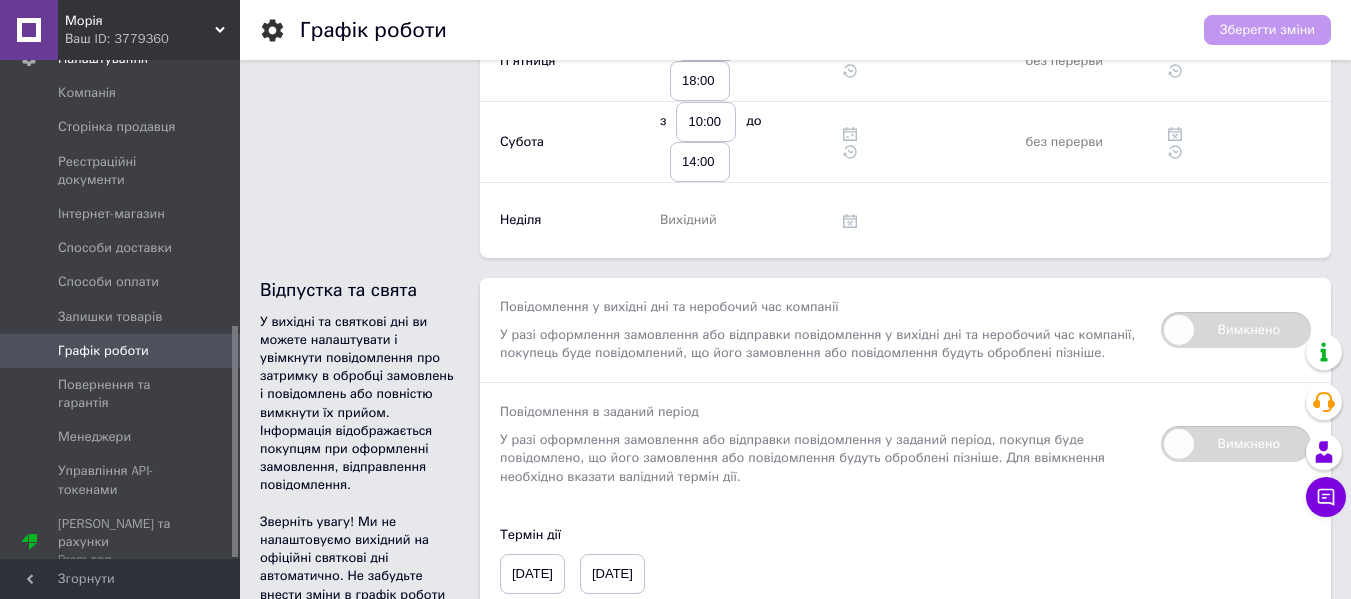 click on "Вимкнено" at bounding box center (1236, 330) 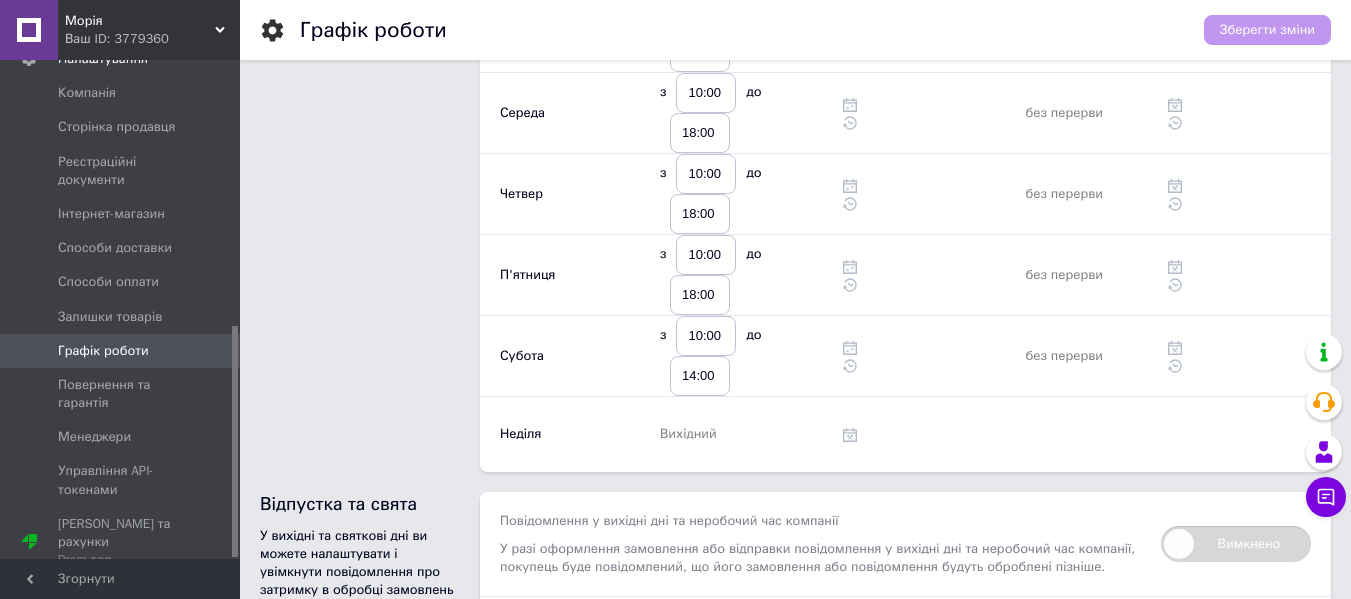 scroll, scrollTop: 277, scrollLeft: 0, axis: vertical 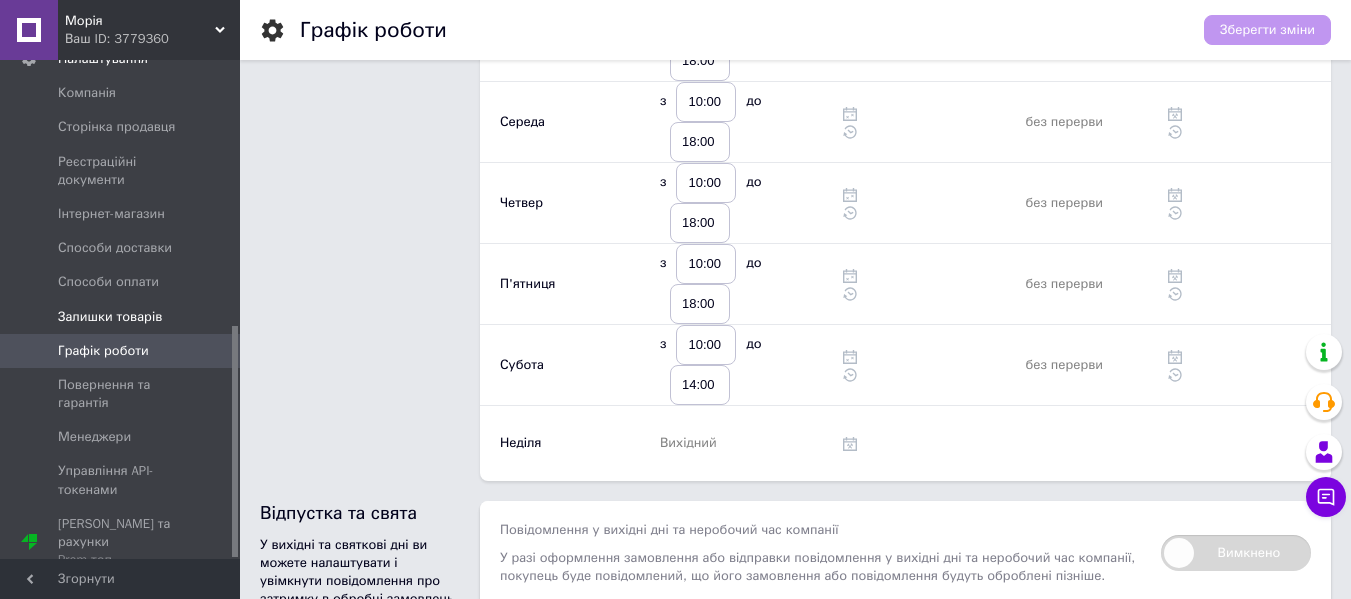 click on "Залишки товарів" at bounding box center (110, 317) 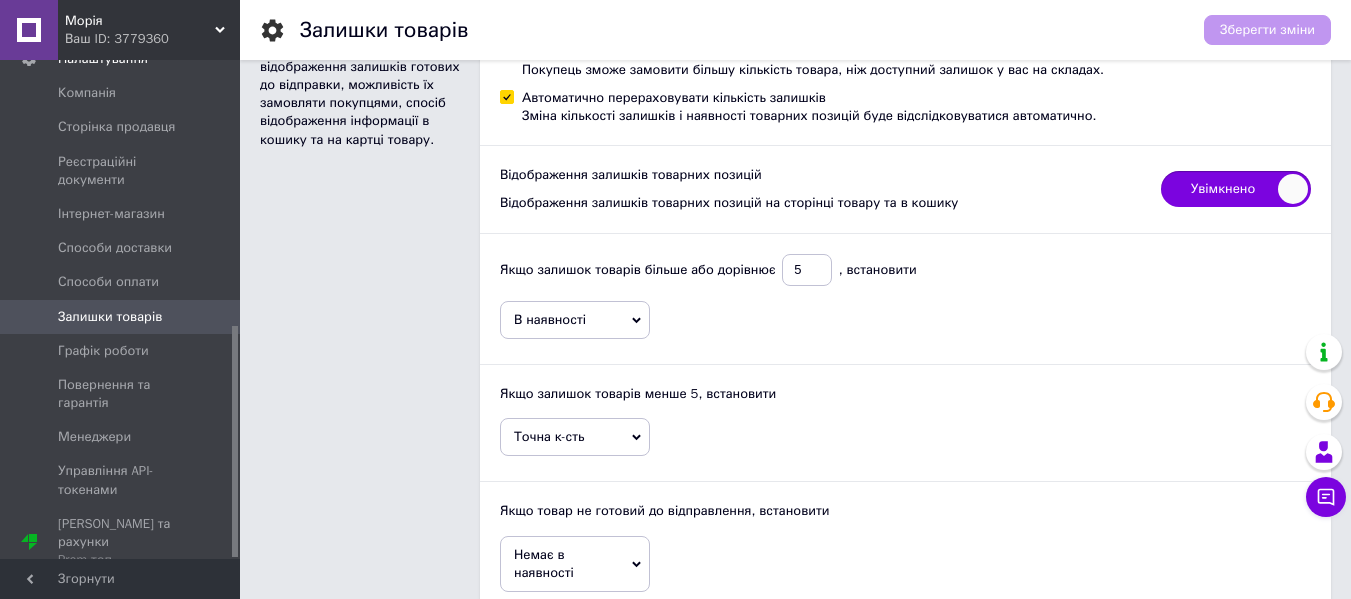 scroll, scrollTop: 0, scrollLeft: 0, axis: both 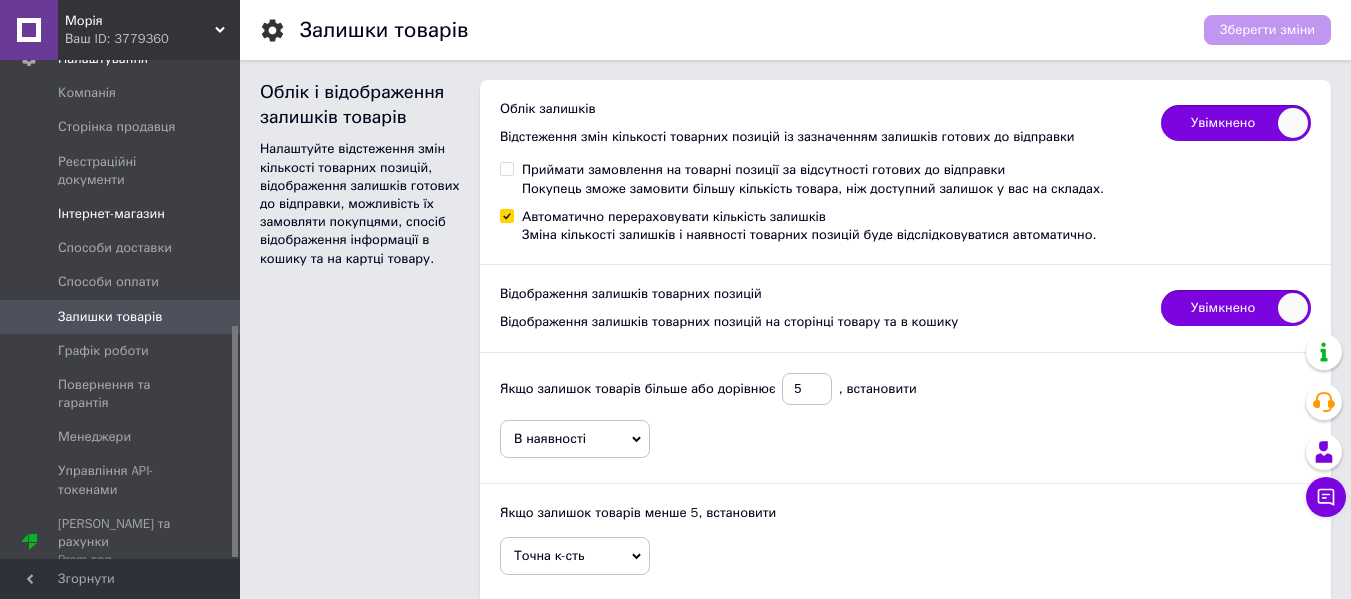 click on "Інтернет-магазин" at bounding box center (111, 214) 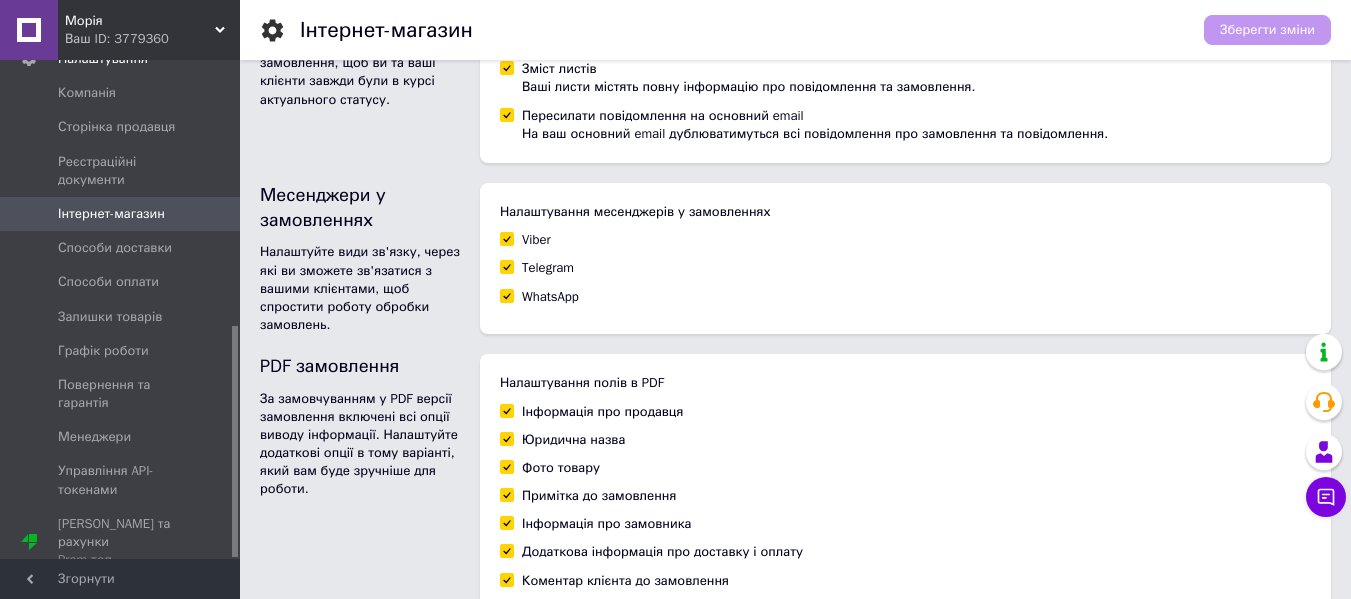 scroll, scrollTop: 1387, scrollLeft: 0, axis: vertical 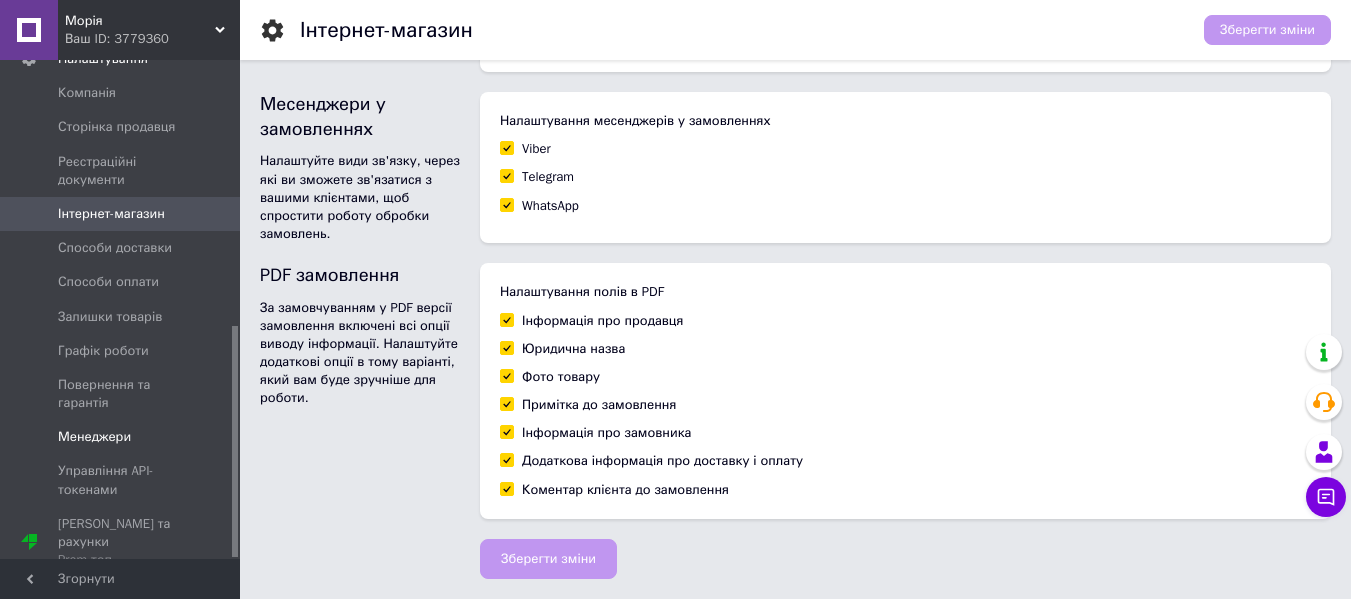 click on "Менеджери" at bounding box center (94, 437) 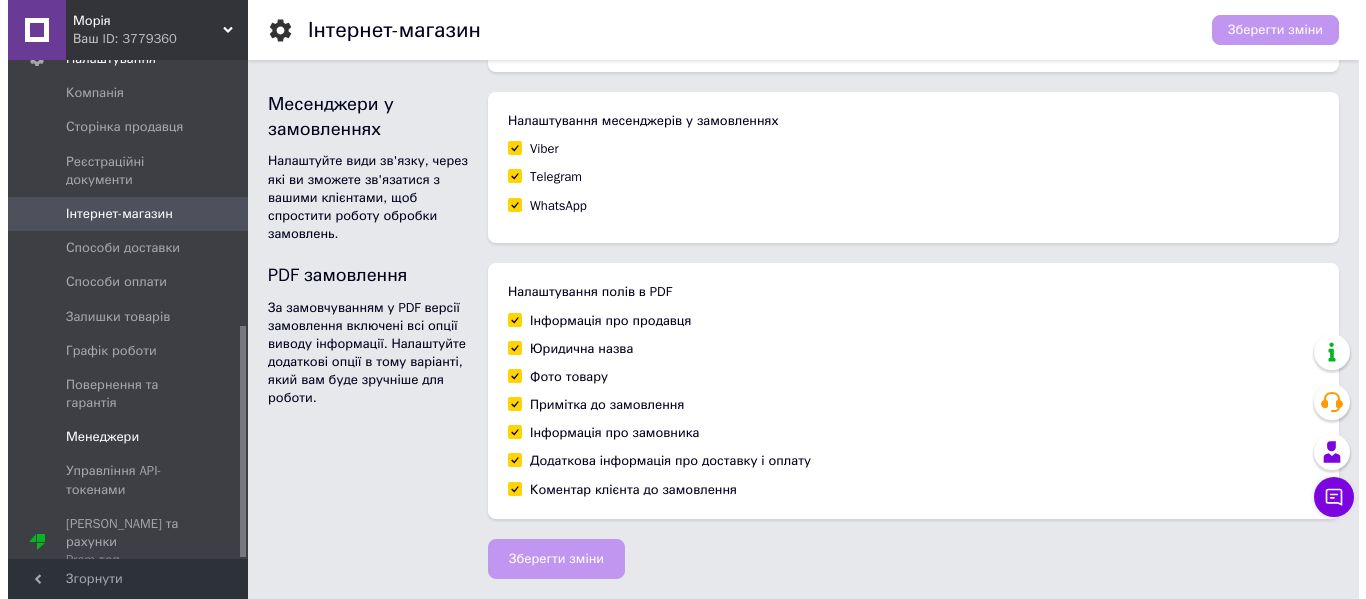 scroll, scrollTop: 0, scrollLeft: 0, axis: both 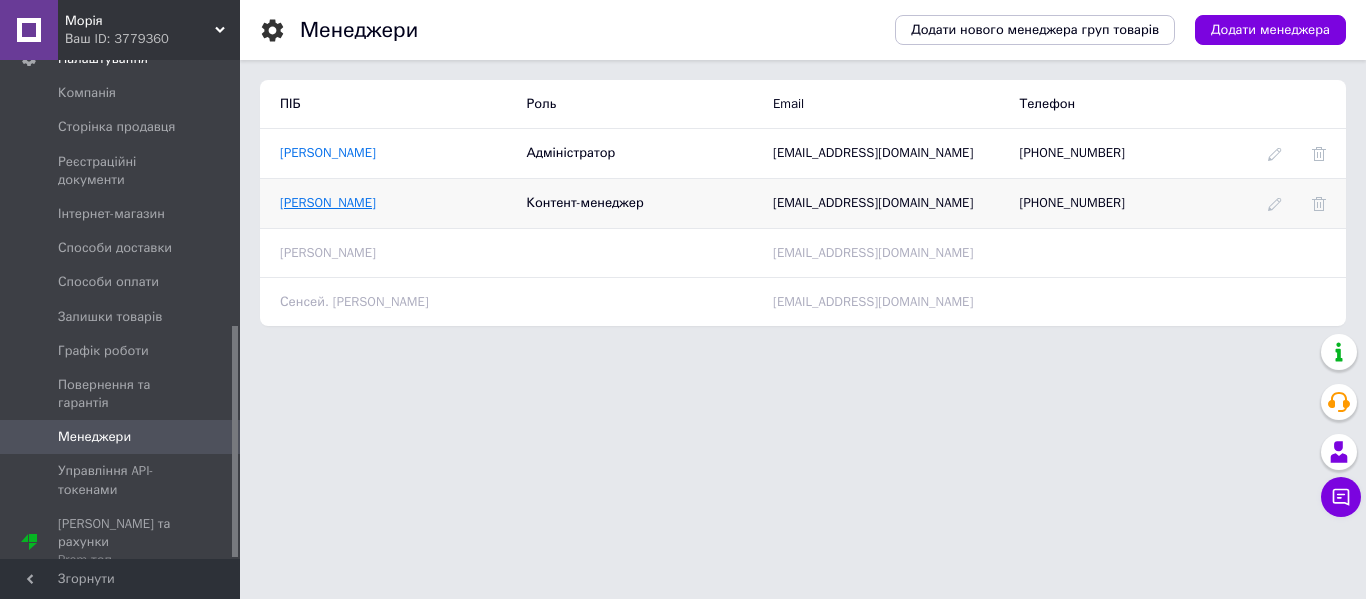 click on "[PERSON_NAME]" at bounding box center (328, 202) 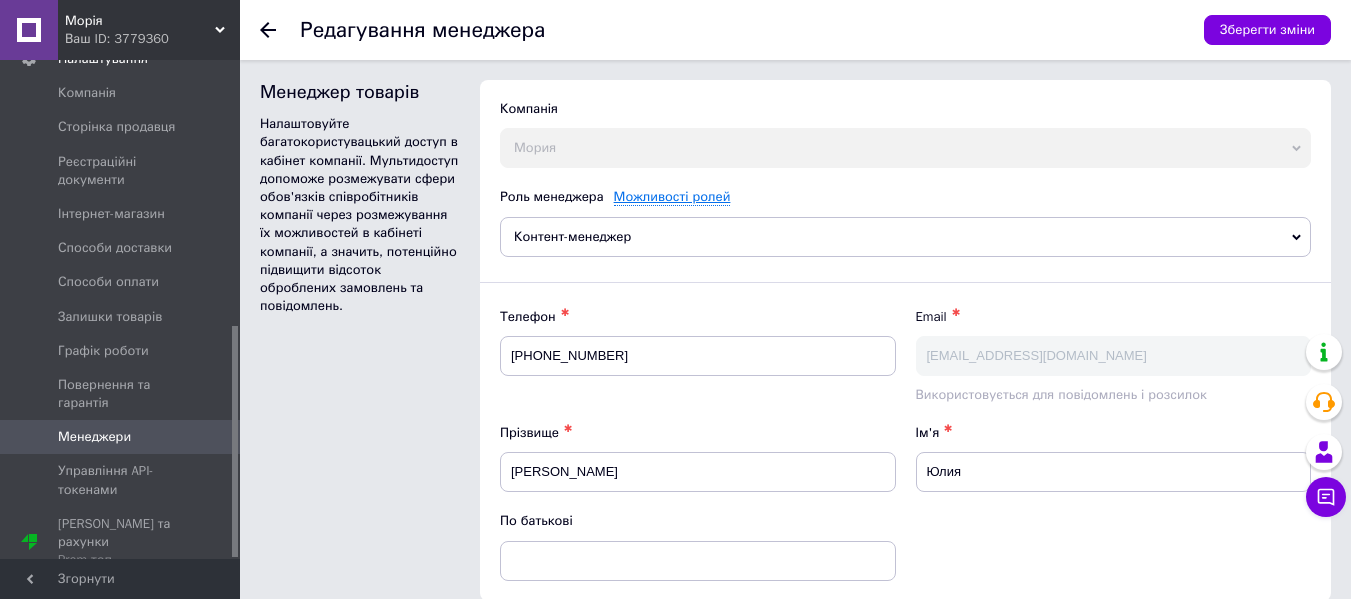 click on "Можливості ролей" at bounding box center (672, 197) 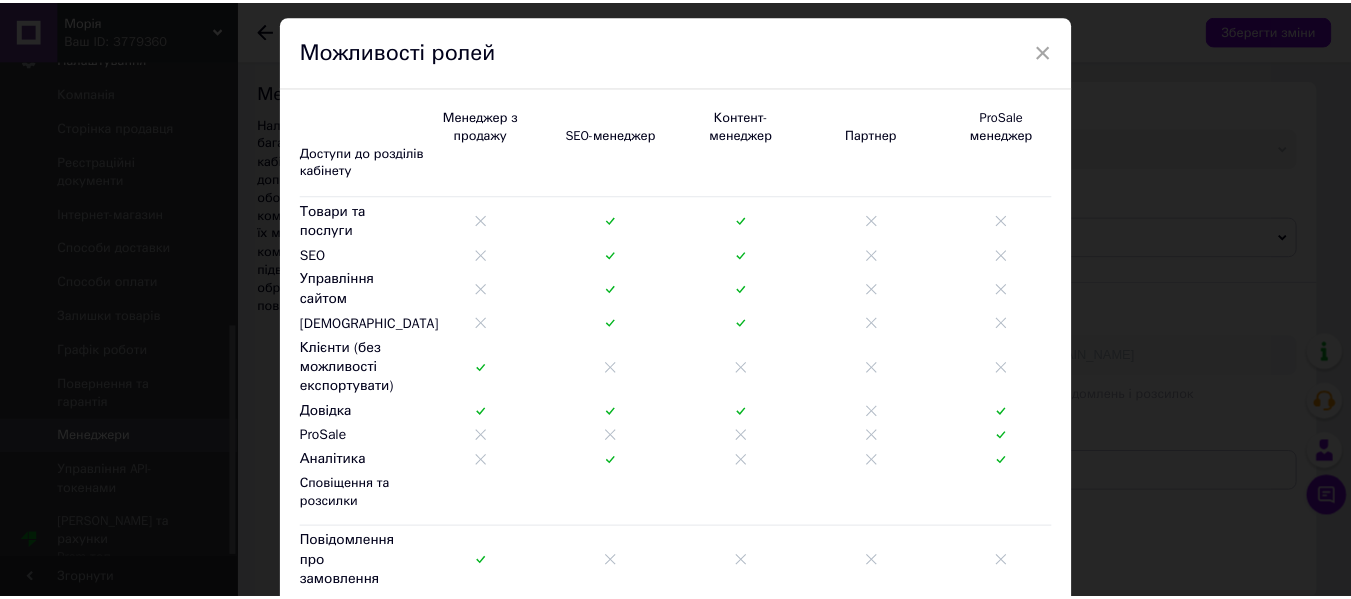 scroll, scrollTop: 0, scrollLeft: 0, axis: both 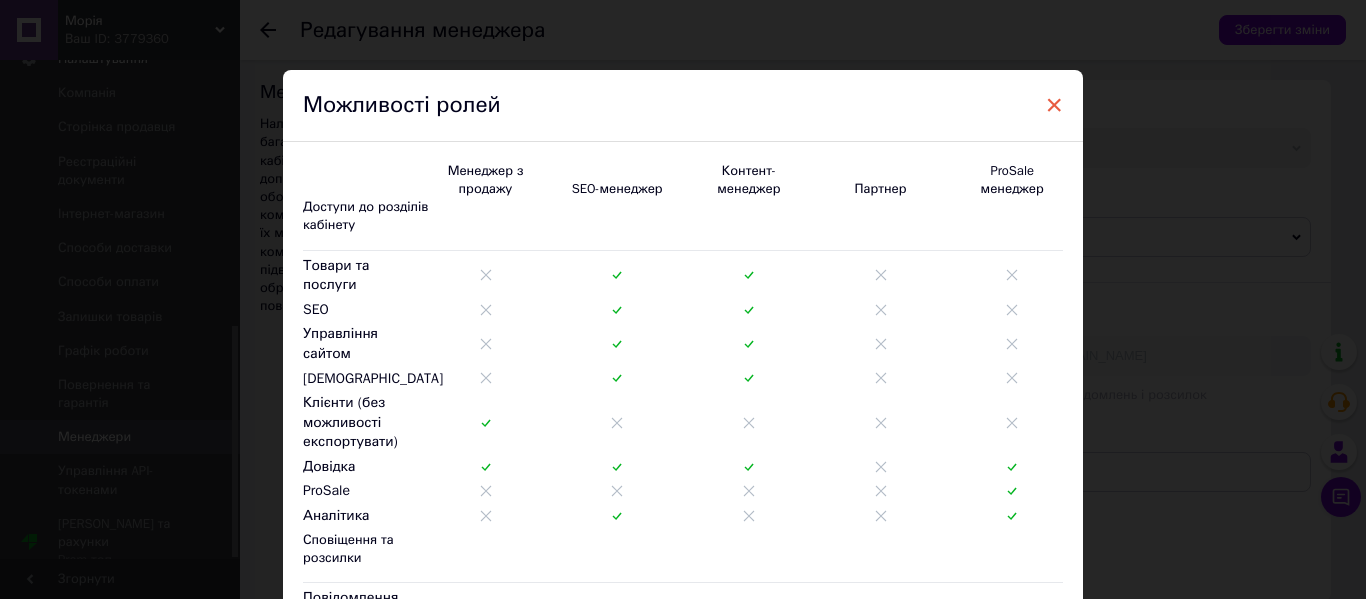 click on "×" at bounding box center [1054, 105] 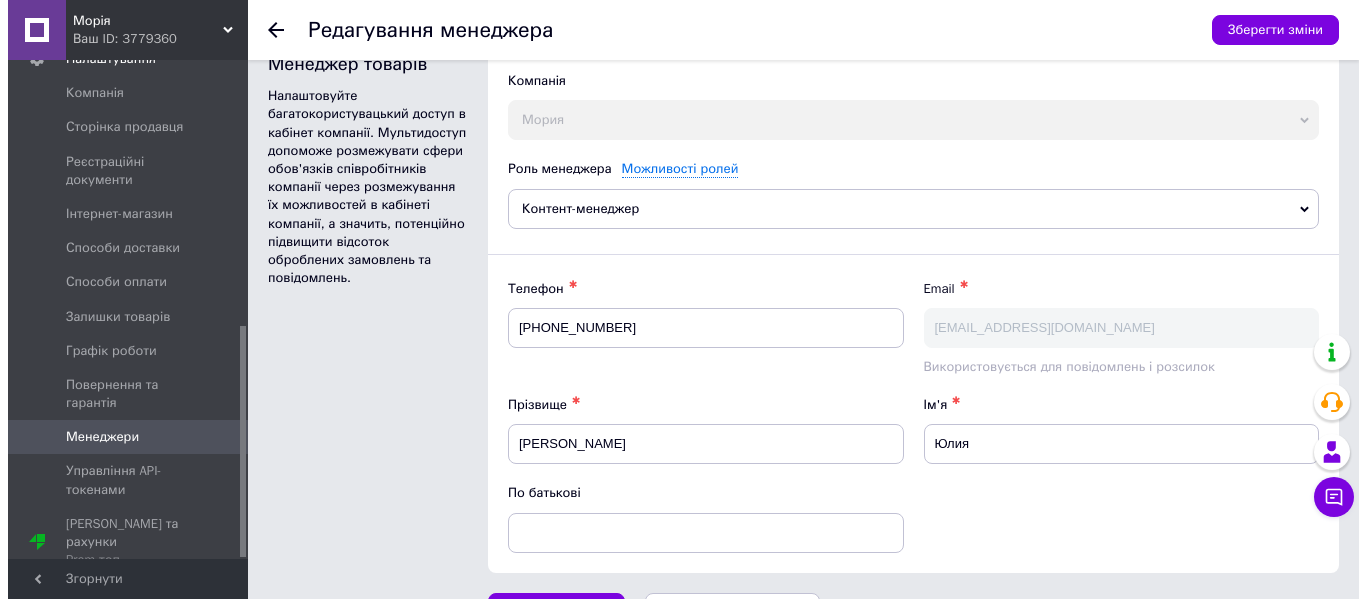 scroll, scrollTop: 0, scrollLeft: 0, axis: both 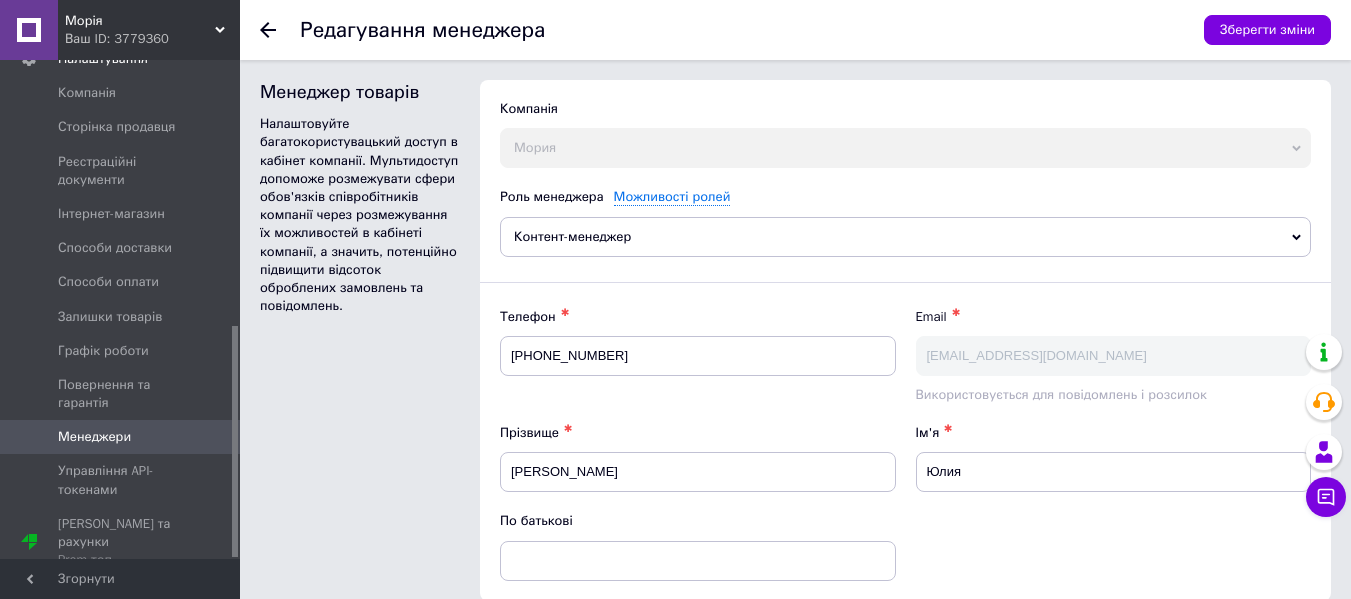 click at bounding box center (280, 30) 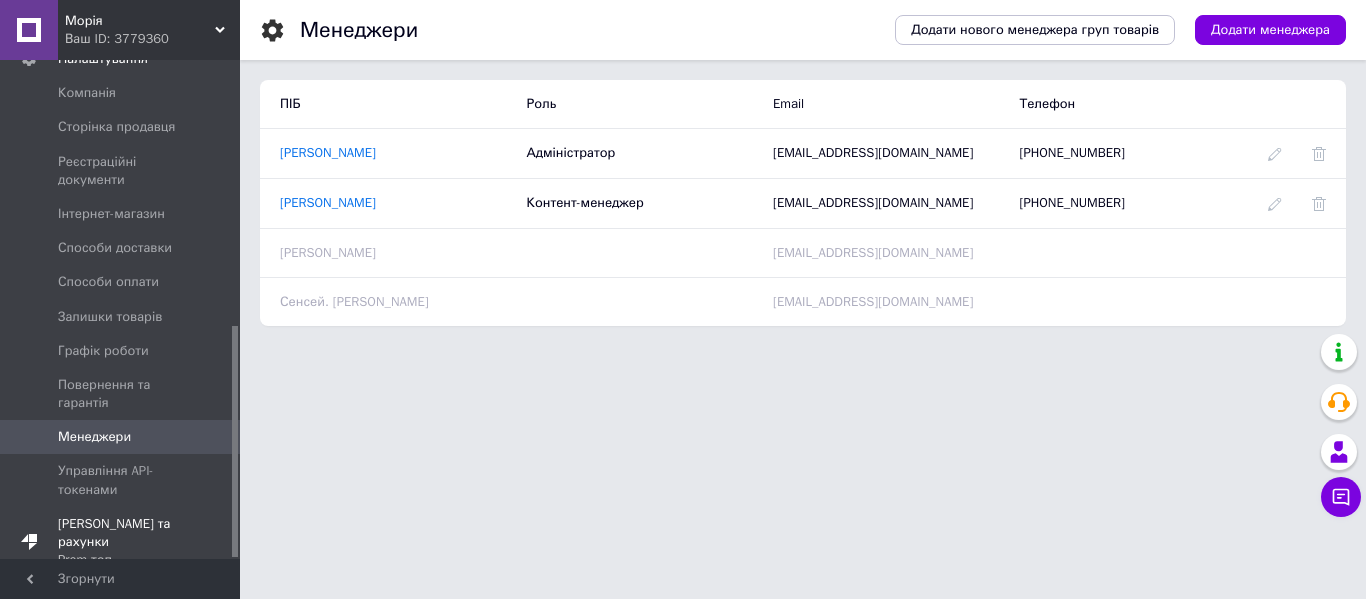 click on "[PERSON_NAME] та рахунки Prom топ" at bounding box center [121, 542] 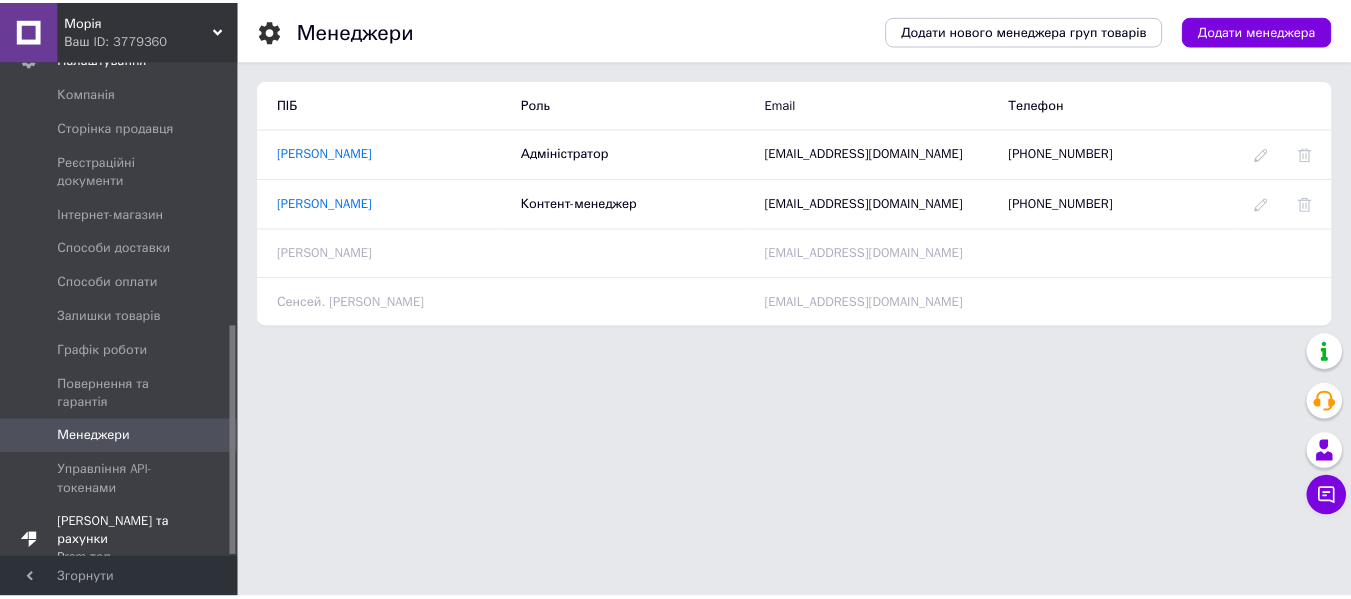 scroll, scrollTop: 298, scrollLeft: 0, axis: vertical 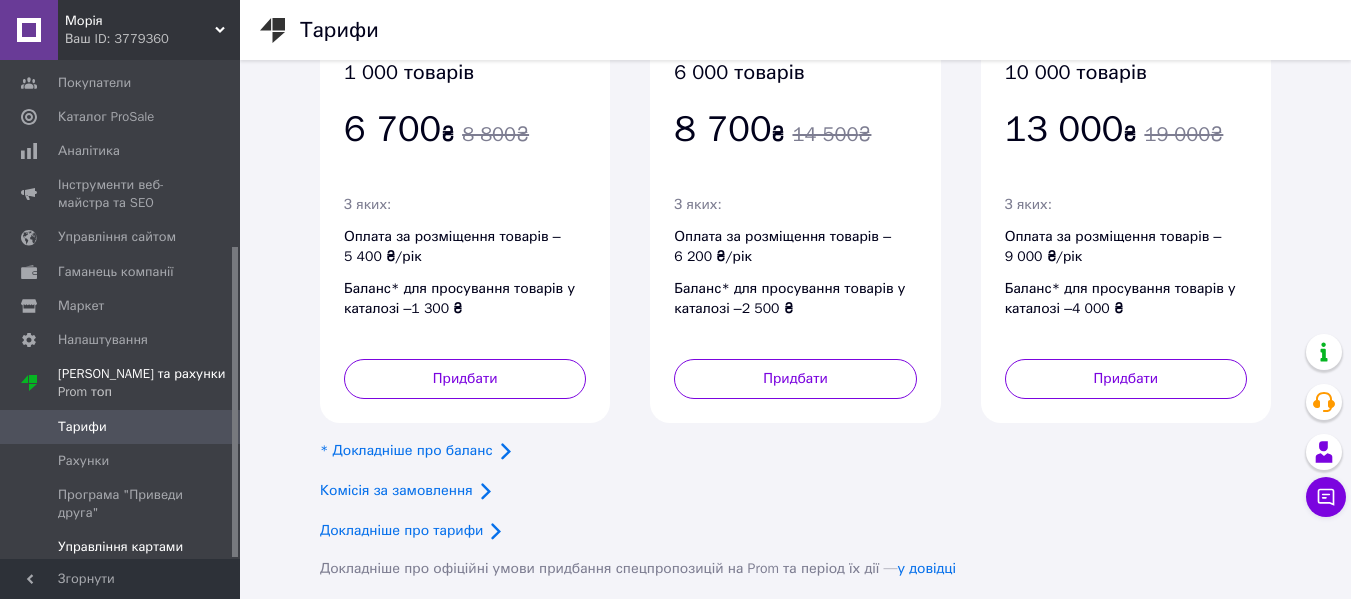 click on "Управління картами" at bounding box center (120, 547) 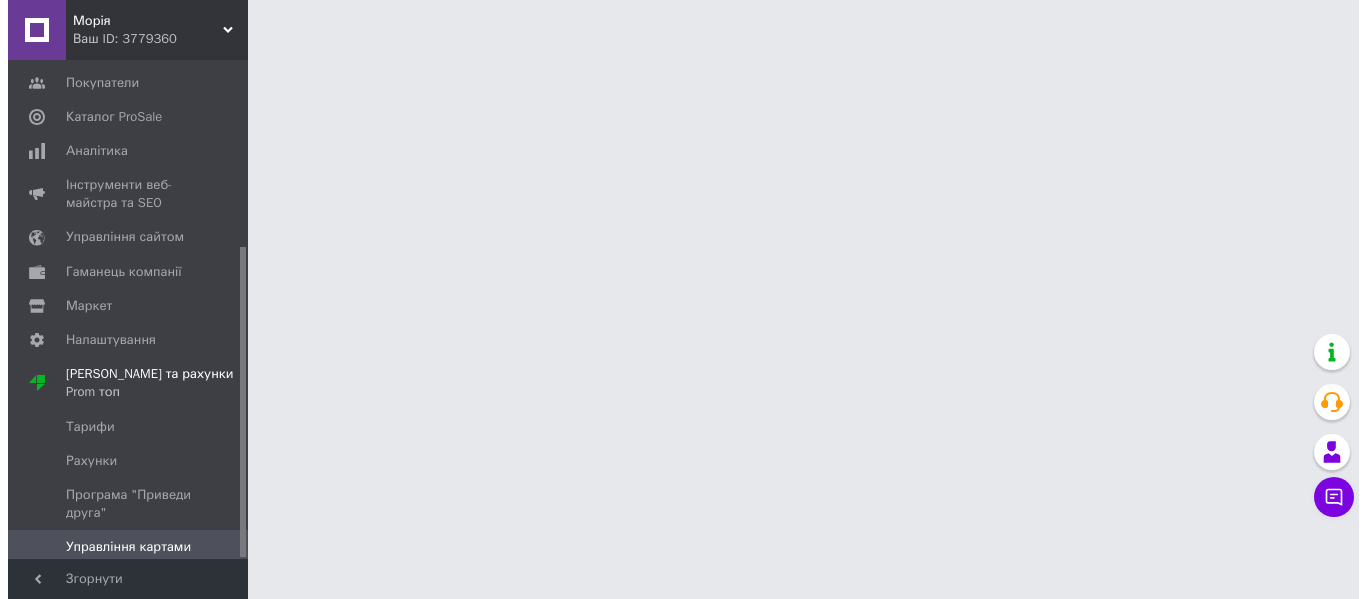 scroll, scrollTop: 0, scrollLeft: 0, axis: both 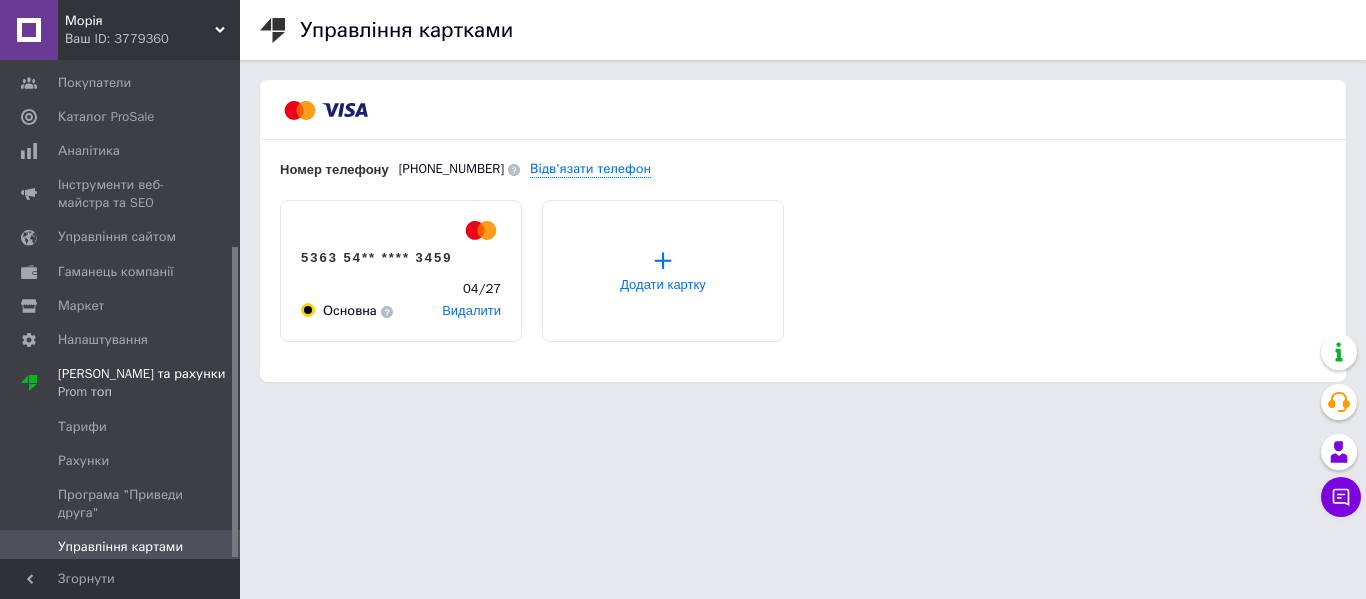 click 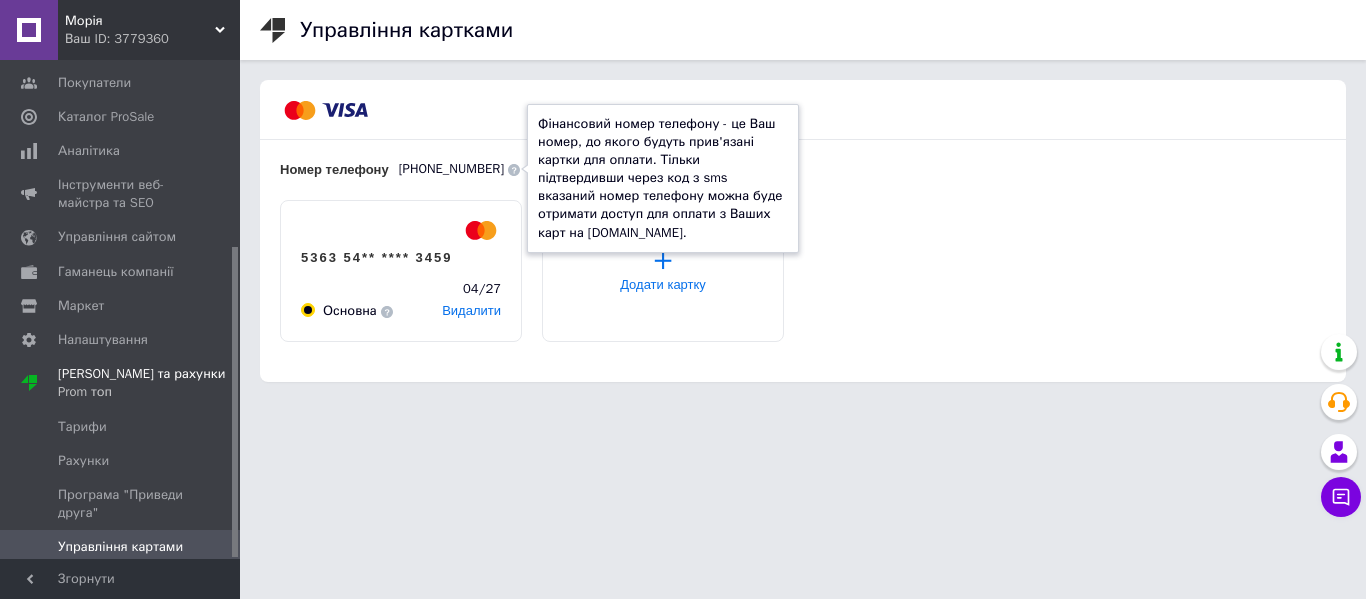 click 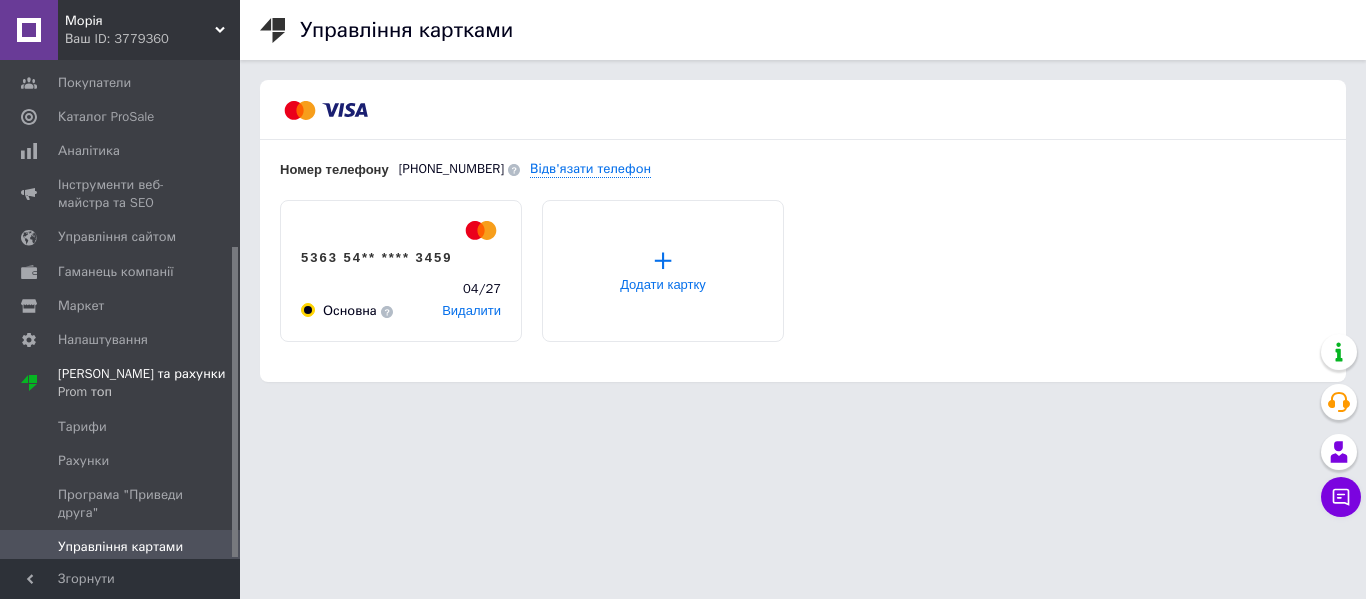 click on "+ Додати картку" at bounding box center (663, 271) 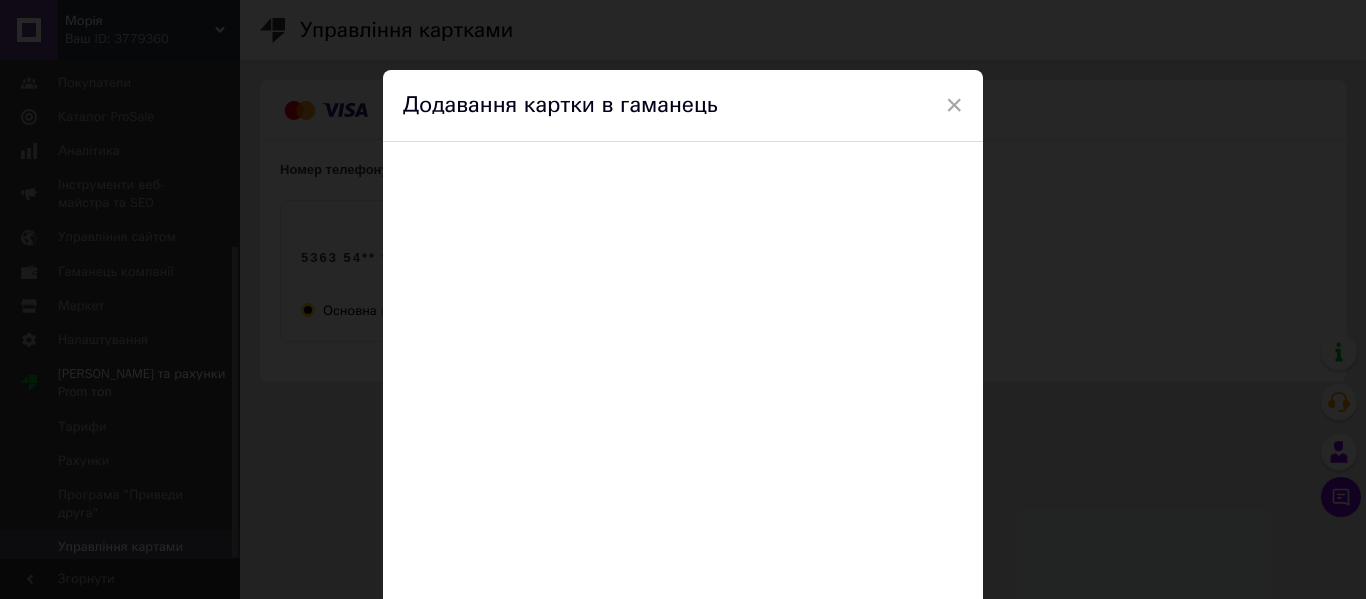 scroll, scrollTop: 0, scrollLeft: 0, axis: both 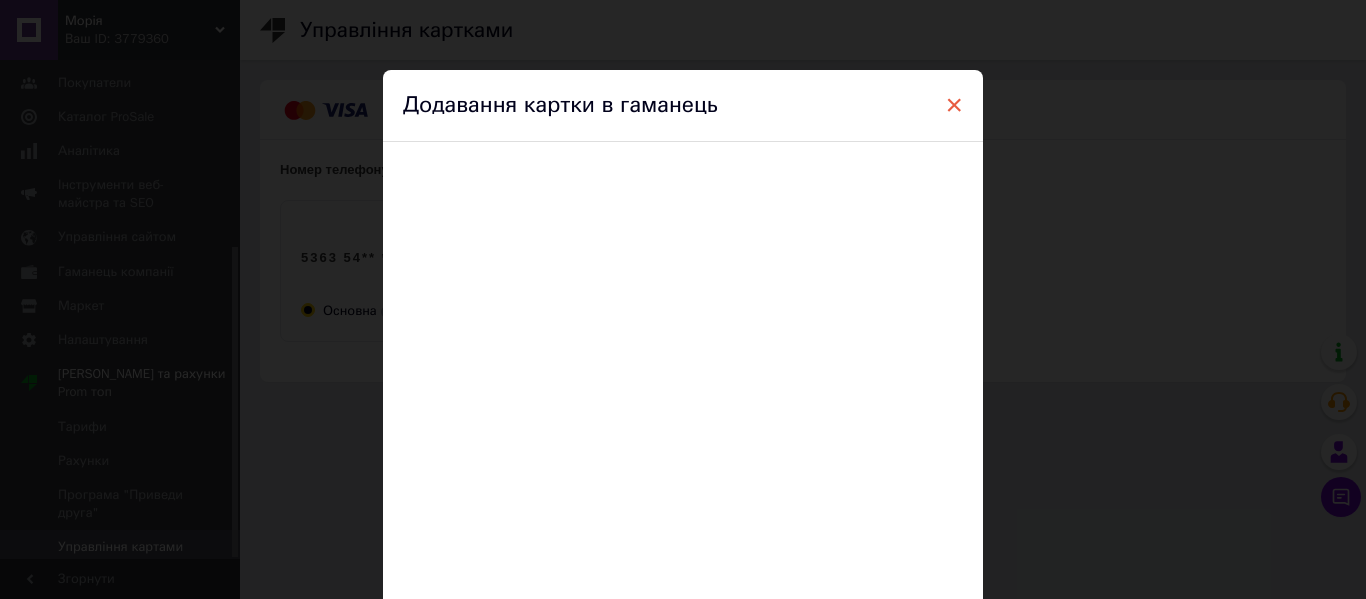 click on "×" at bounding box center [954, 105] 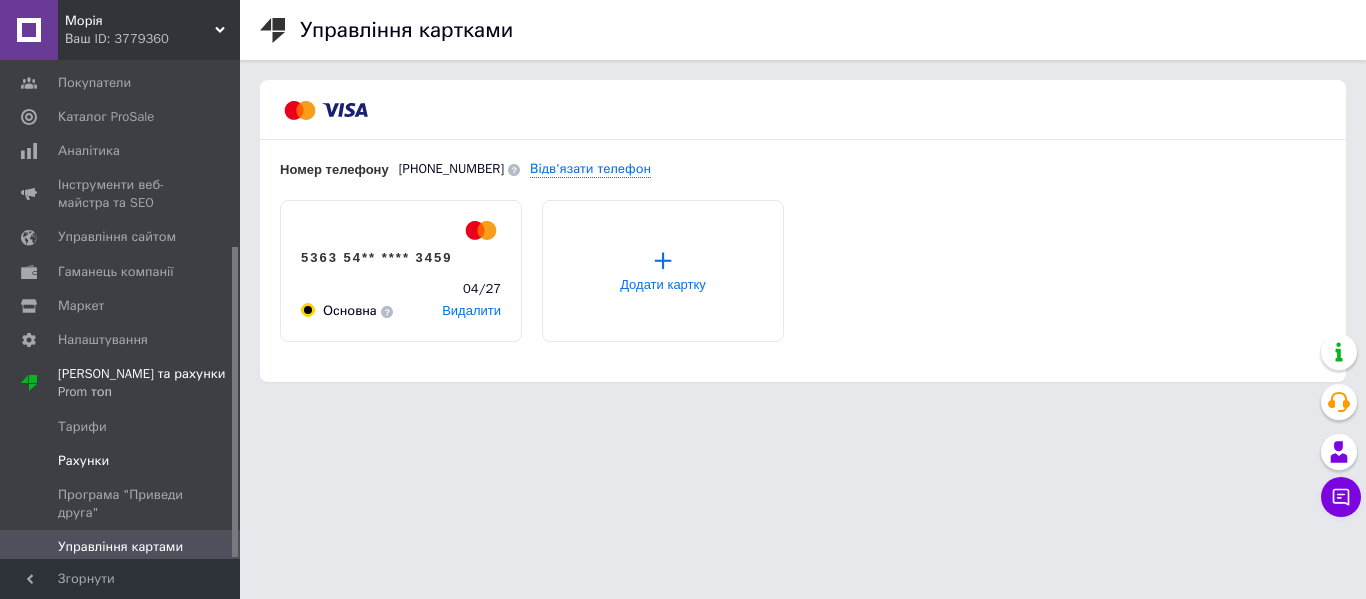 click on "Рахунки" at bounding box center (121, 461) 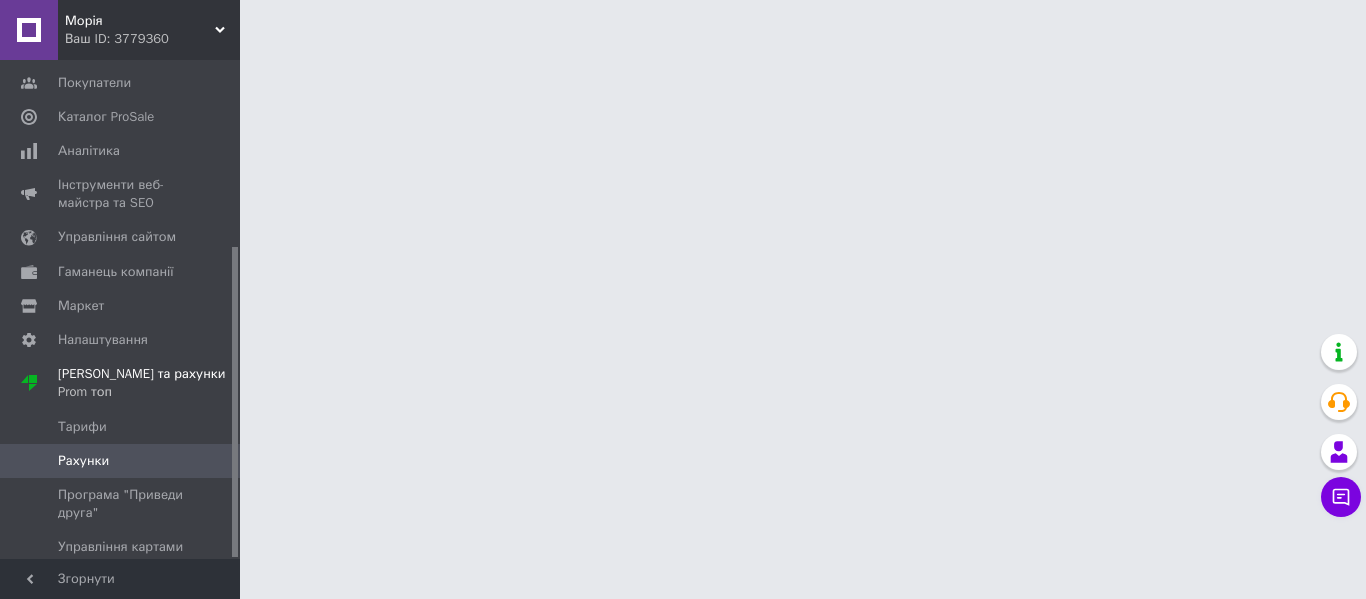 click on "Рахунки" at bounding box center (83, 461) 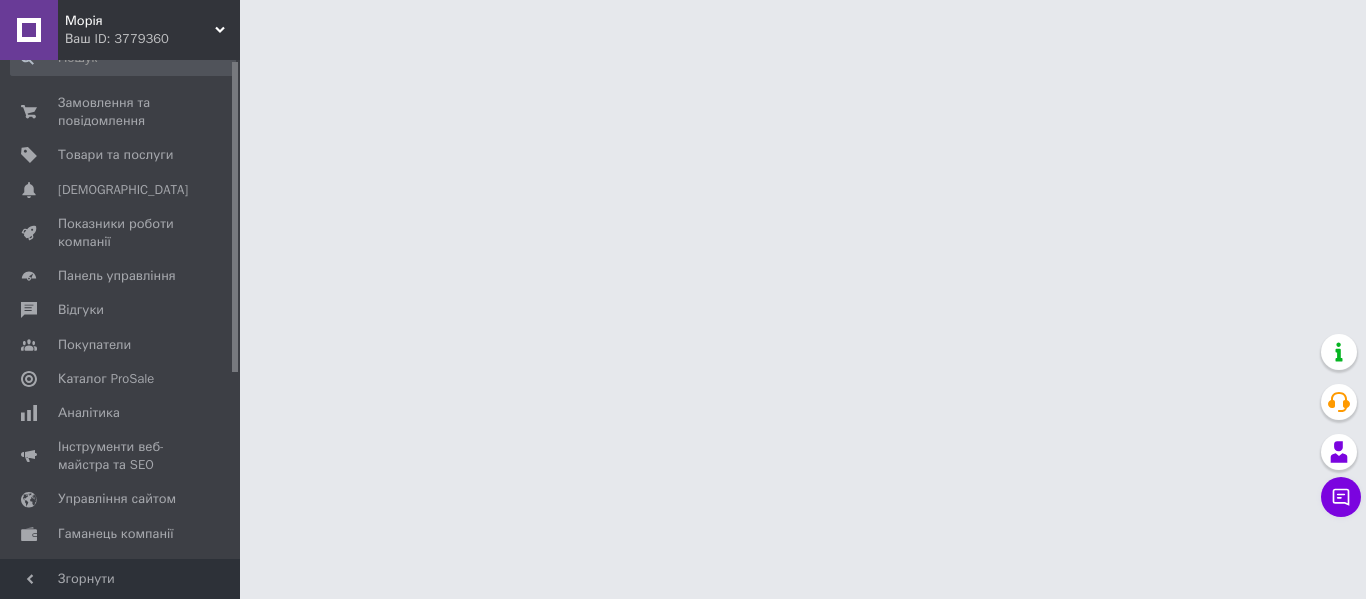scroll, scrollTop: 0, scrollLeft: 0, axis: both 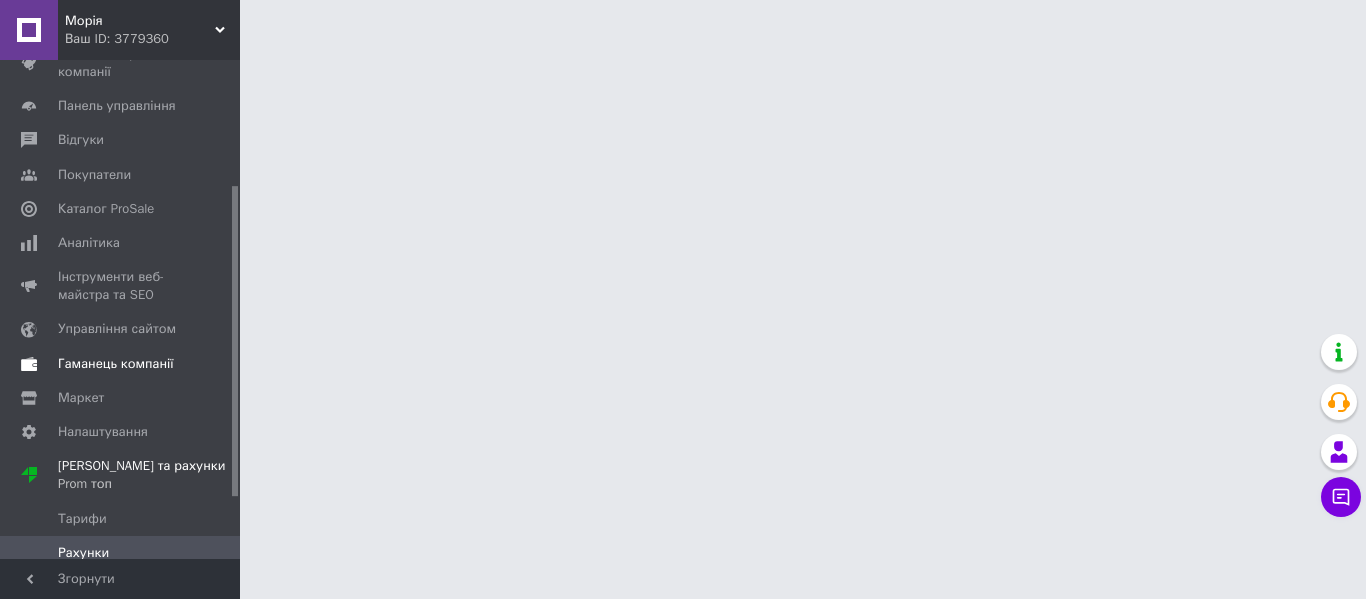 click on "Гаманець компанії" at bounding box center (116, 364) 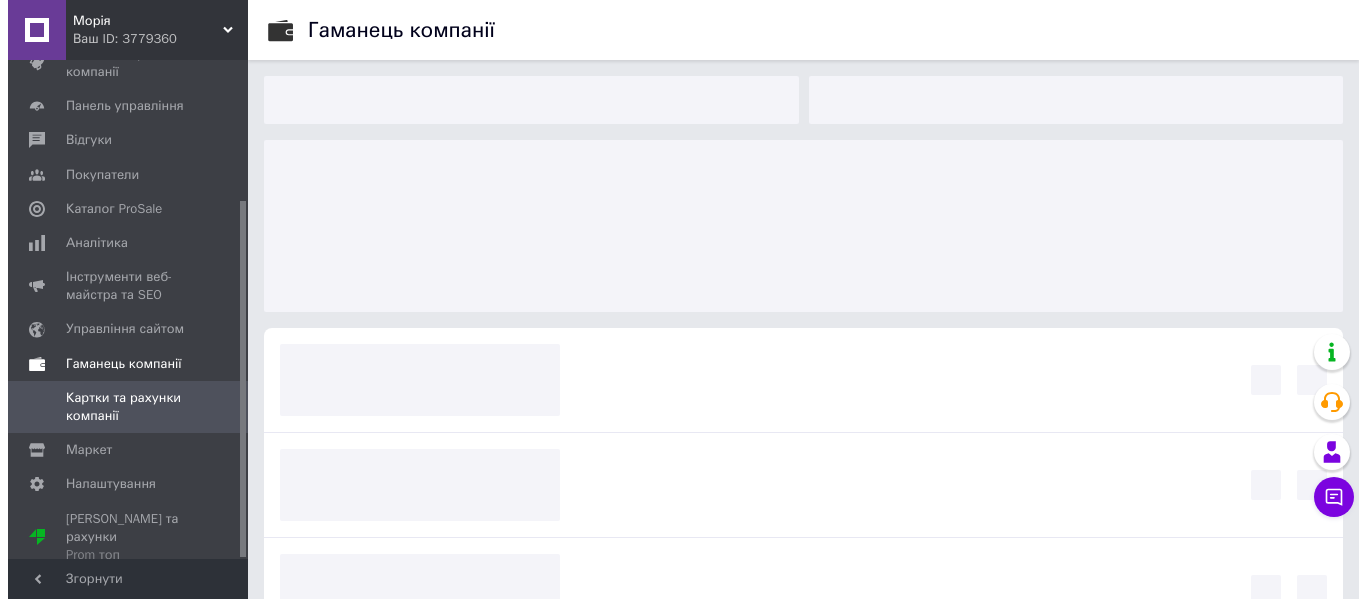 scroll, scrollTop: 195, scrollLeft: 0, axis: vertical 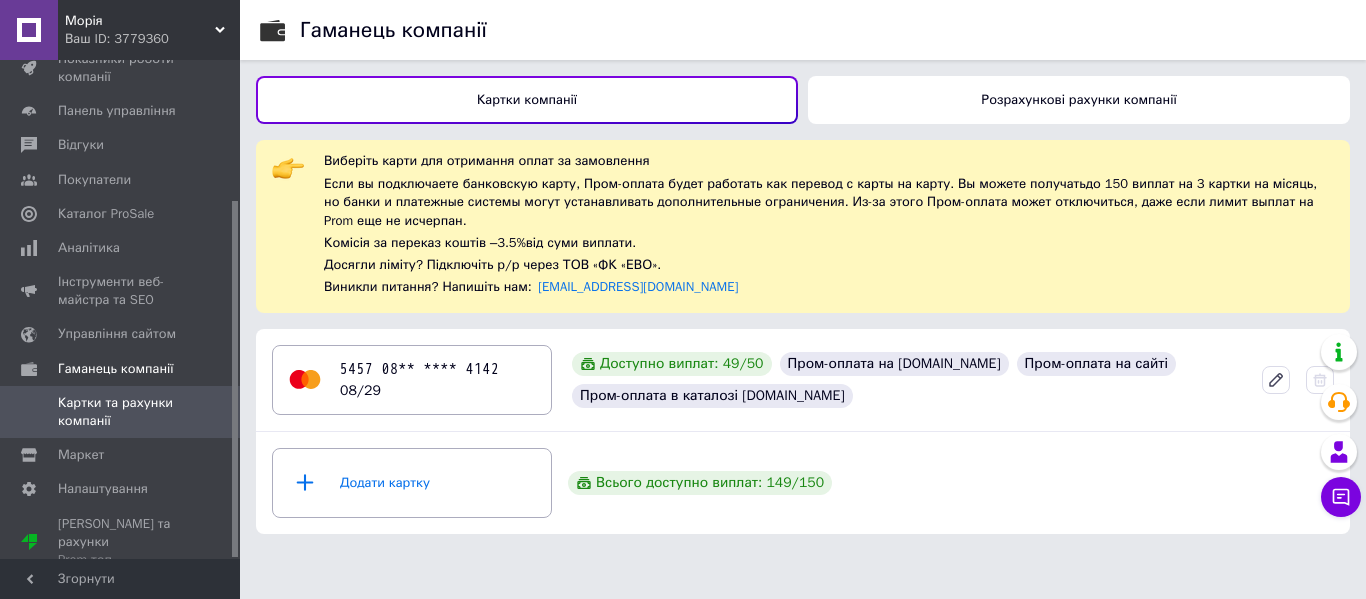click on "Розрахункові рахунки компанії" at bounding box center (1079, 100) 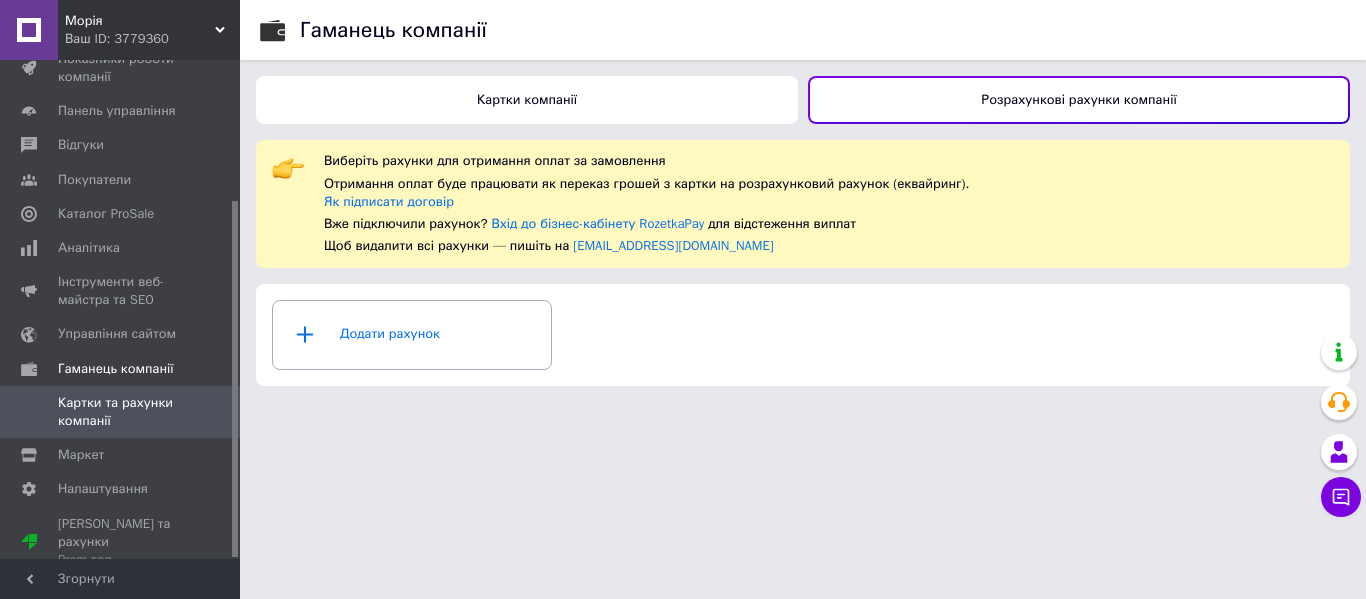 click on "Картки компанії" at bounding box center (527, 100) 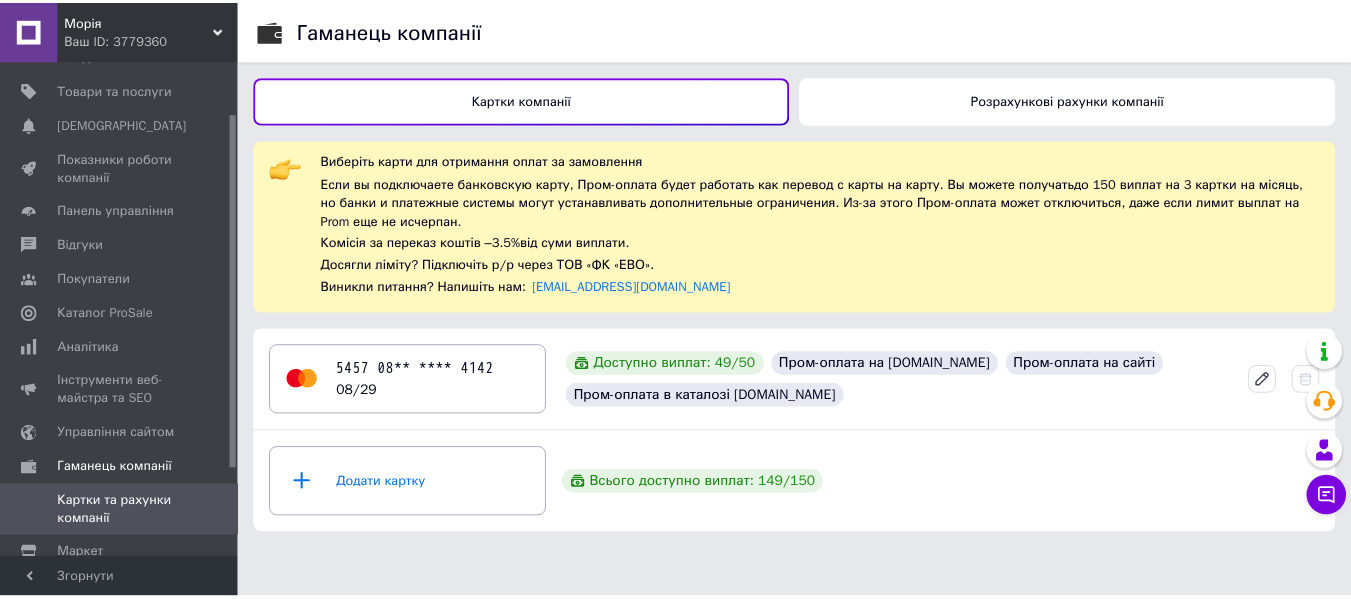 scroll, scrollTop: 0, scrollLeft: 0, axis: both 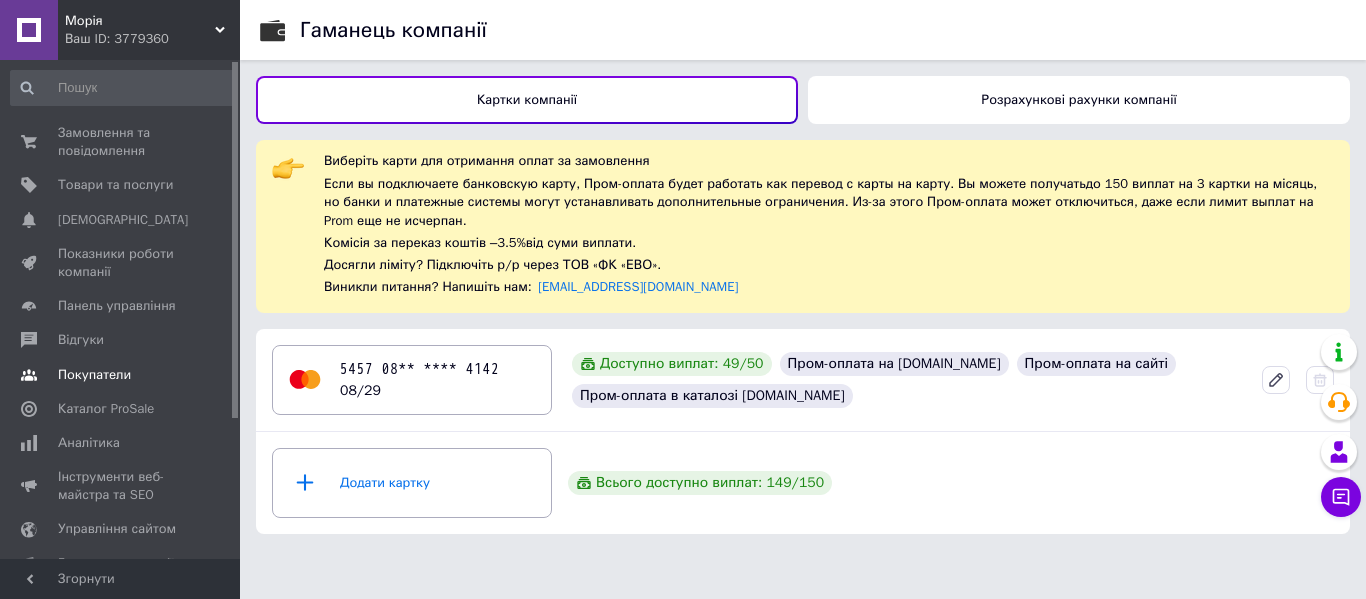 click on "Покупатели" at bounding box center [94, 375] 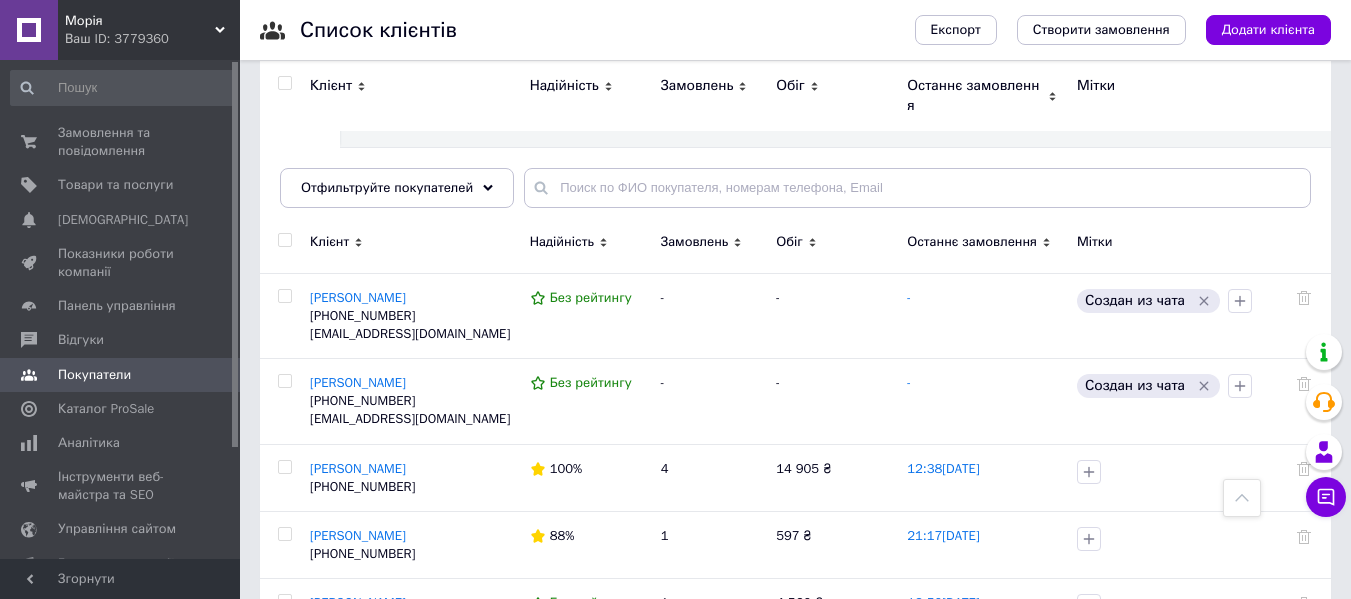 scroll, scrollTop: 0, scrollLeft: 0, axis: both 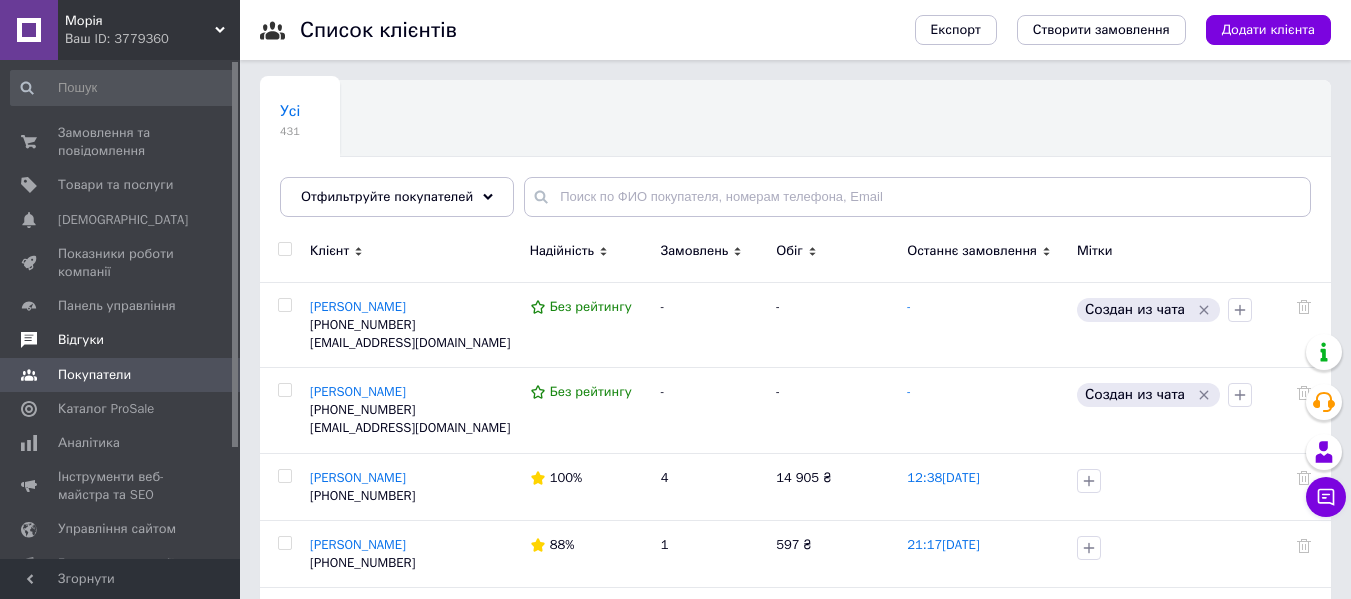 click on "Відгуки" at bounding box center (81, 340) 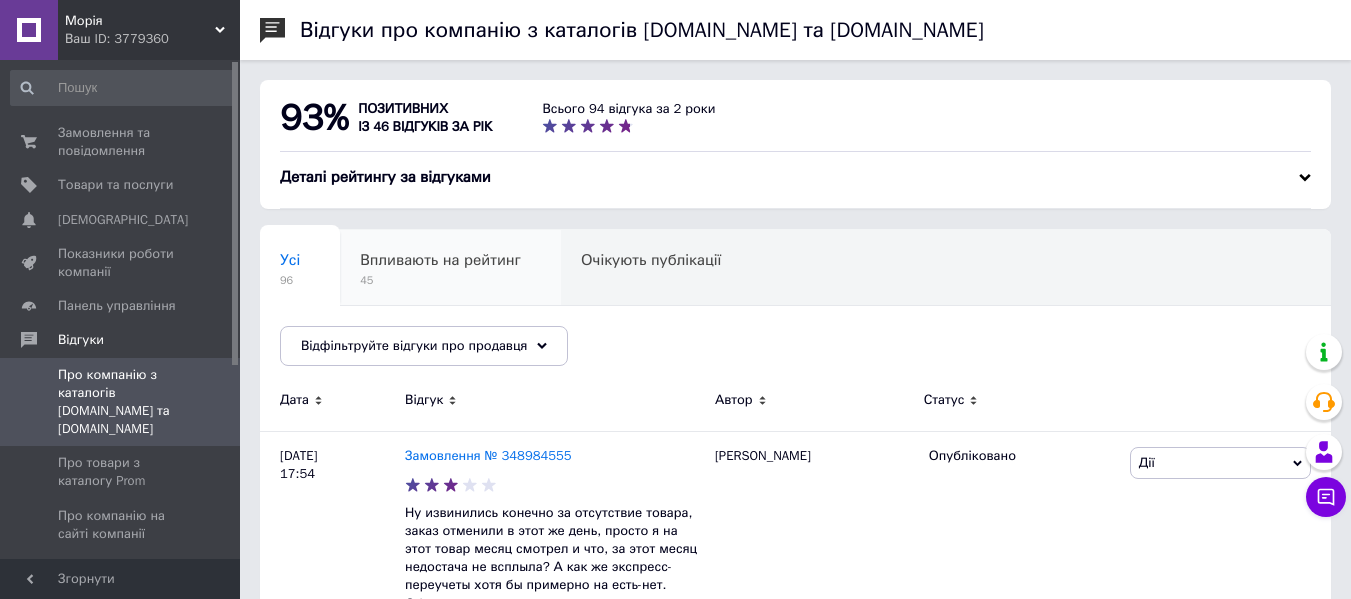 click on "45" at bounding box center (440, 280) 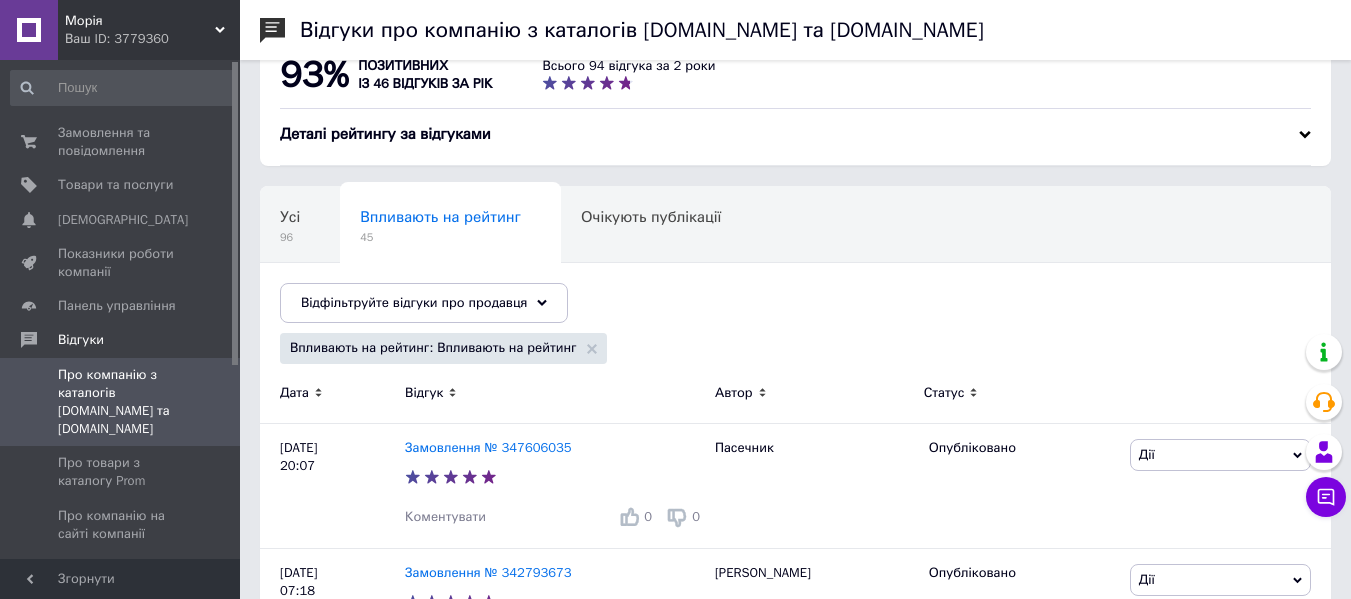 scroll, scrollTop: 0, scrollLeft: 0, axis: both 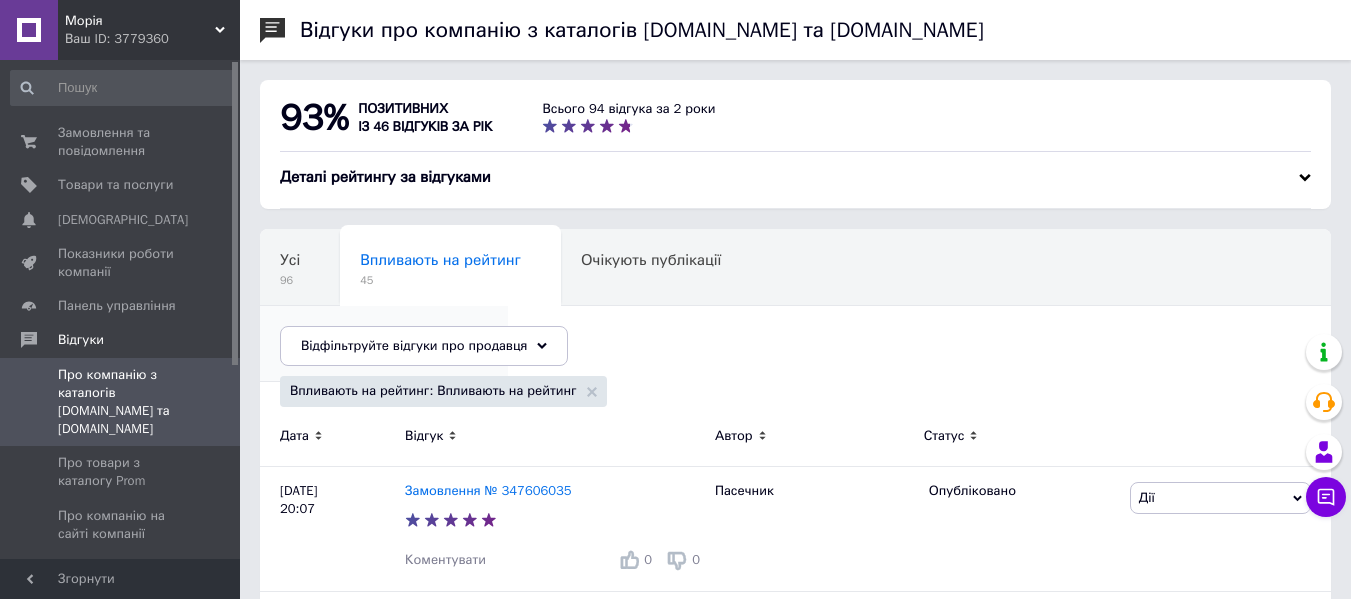 click on "90" at bounding box center (374, 356) 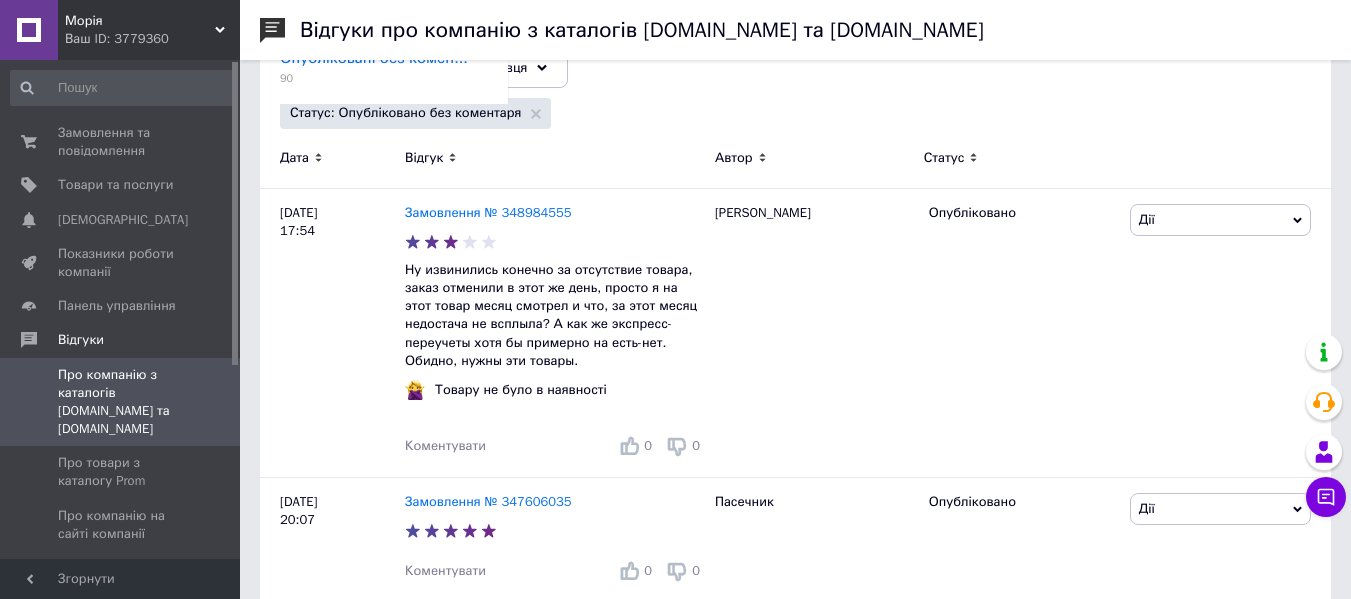 scroll, scrollTop: 0, scrollLeft: 0, axis: both 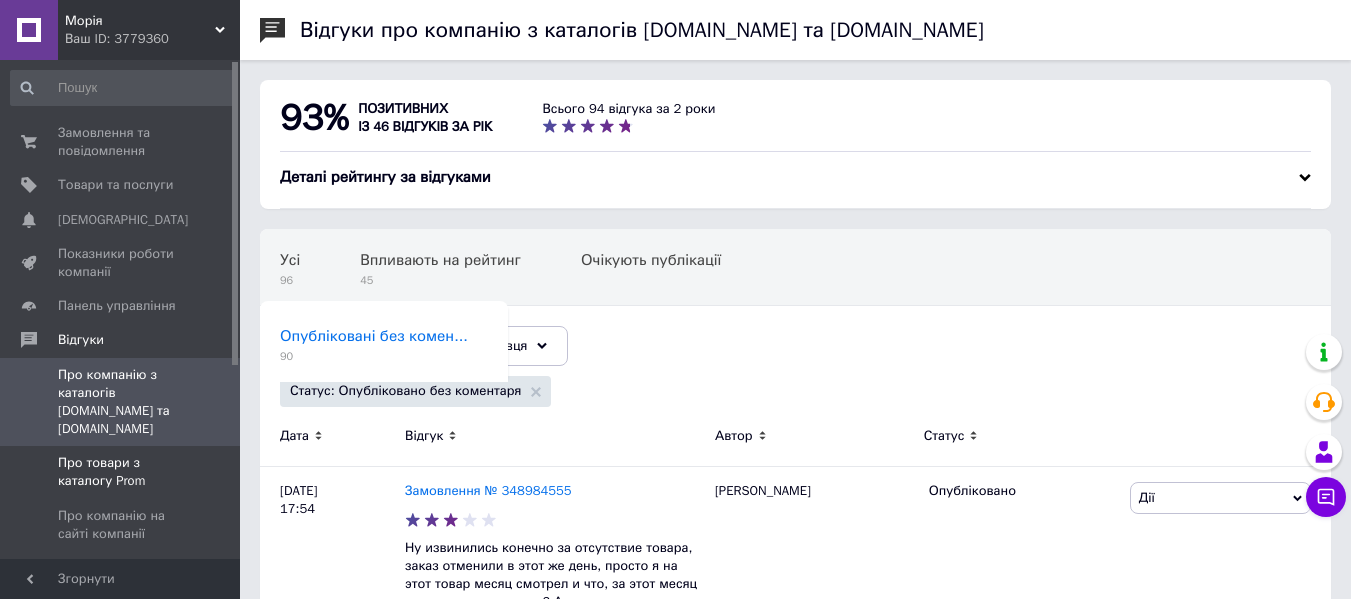 click on "Про товари з каталогу Prom" at bounding box center [121, 472] 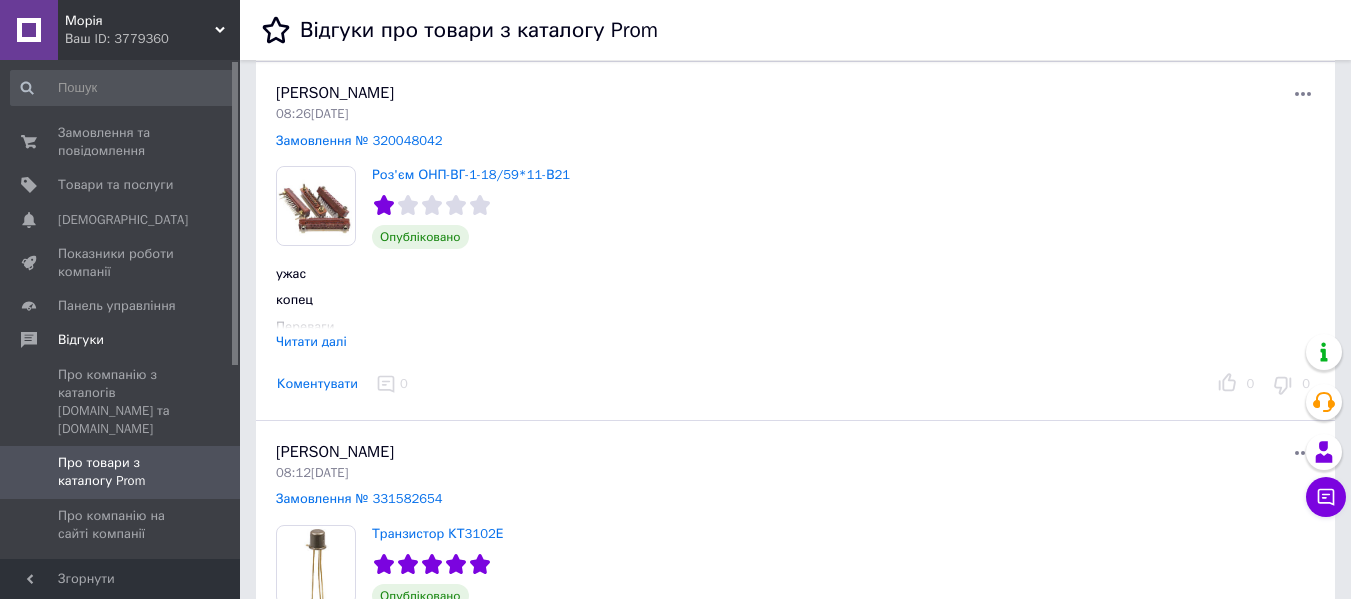 scroll, scrollTop: 1900, scrollLeft: 0, axis: vertical 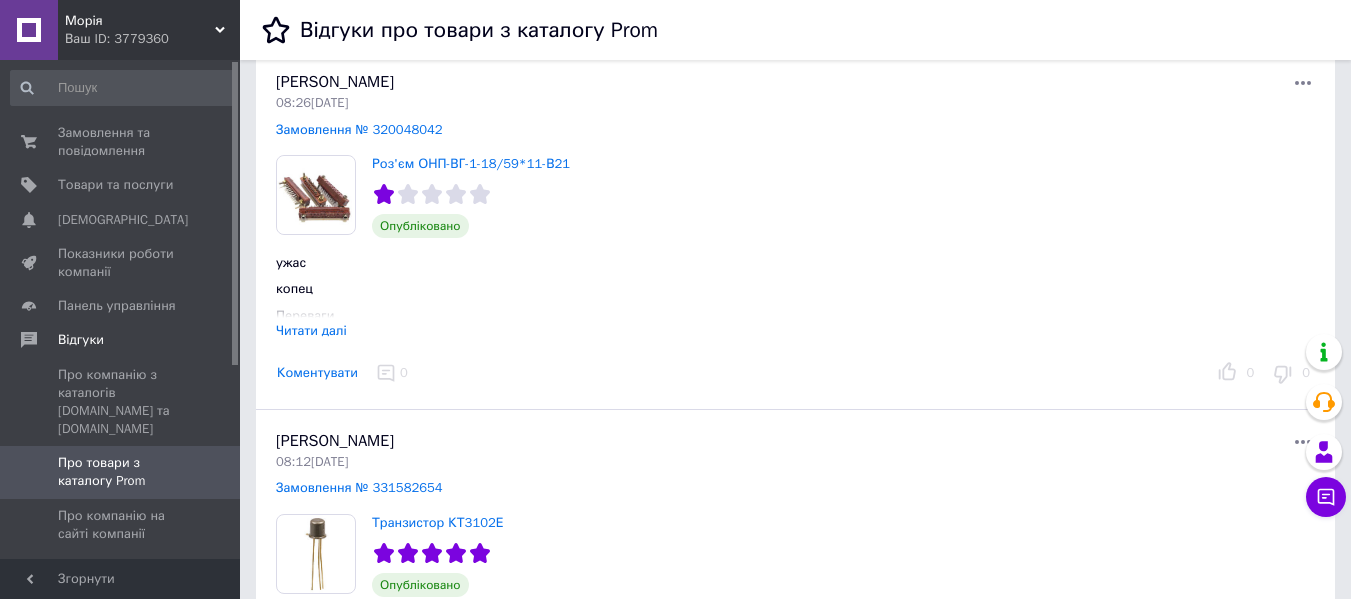 click on "Читати далі" at bounding box center (311, 330) 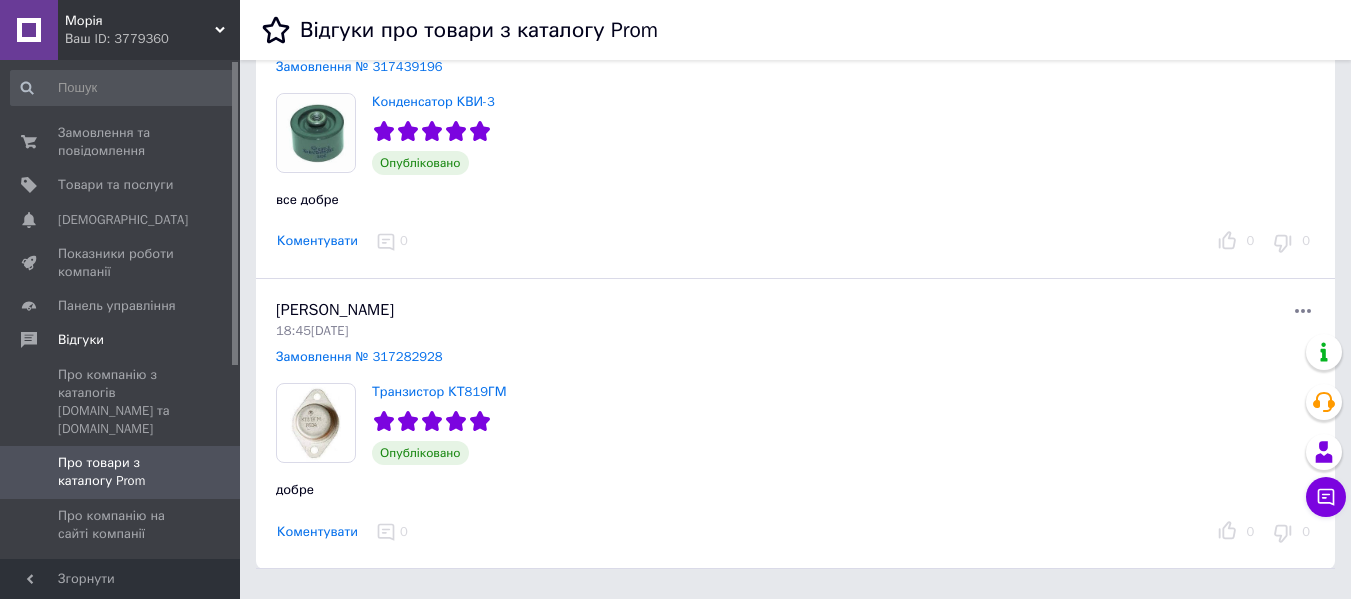 scroll, scrollTop: 5674, scrollLeft: 0, axis: vertical 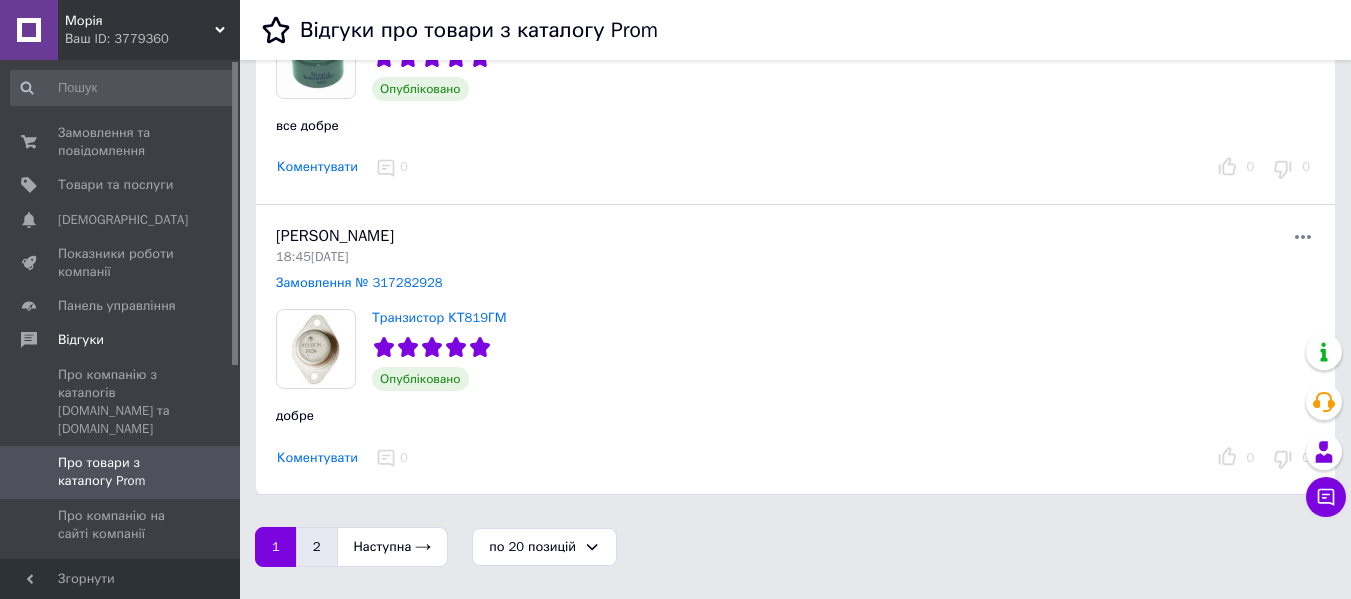 click on "2" at bounding box center (317, 547) 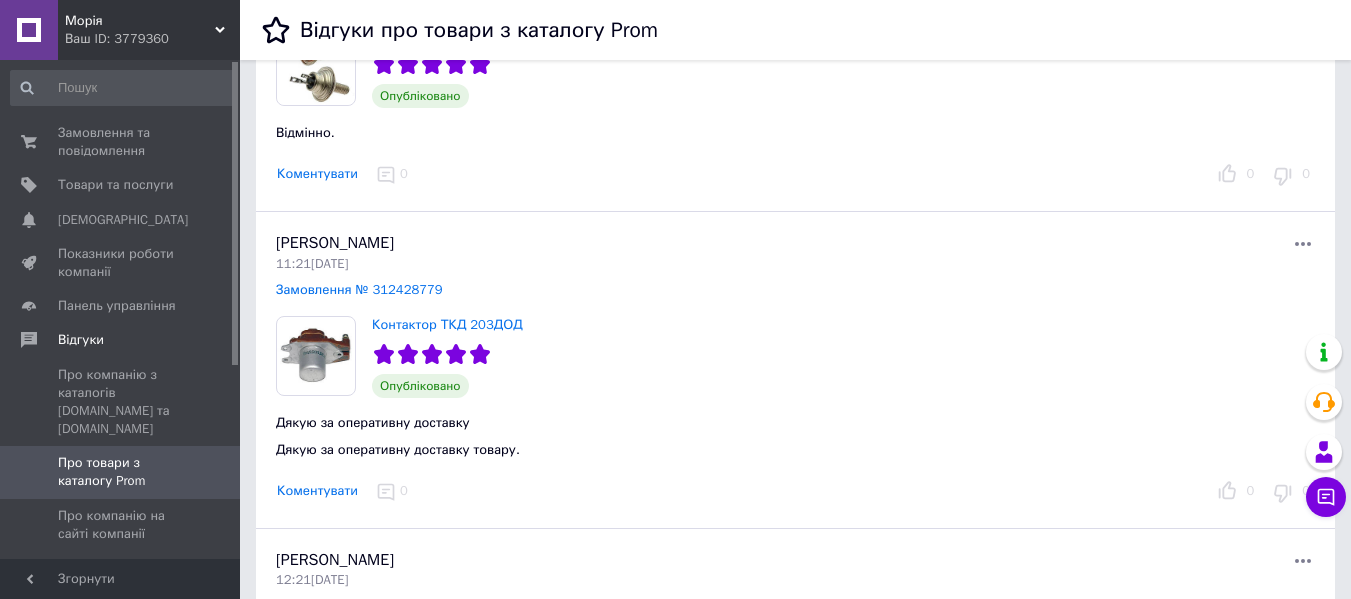 scroll, scrollTop: 2224, scrollLeft: 0, axis: vertical 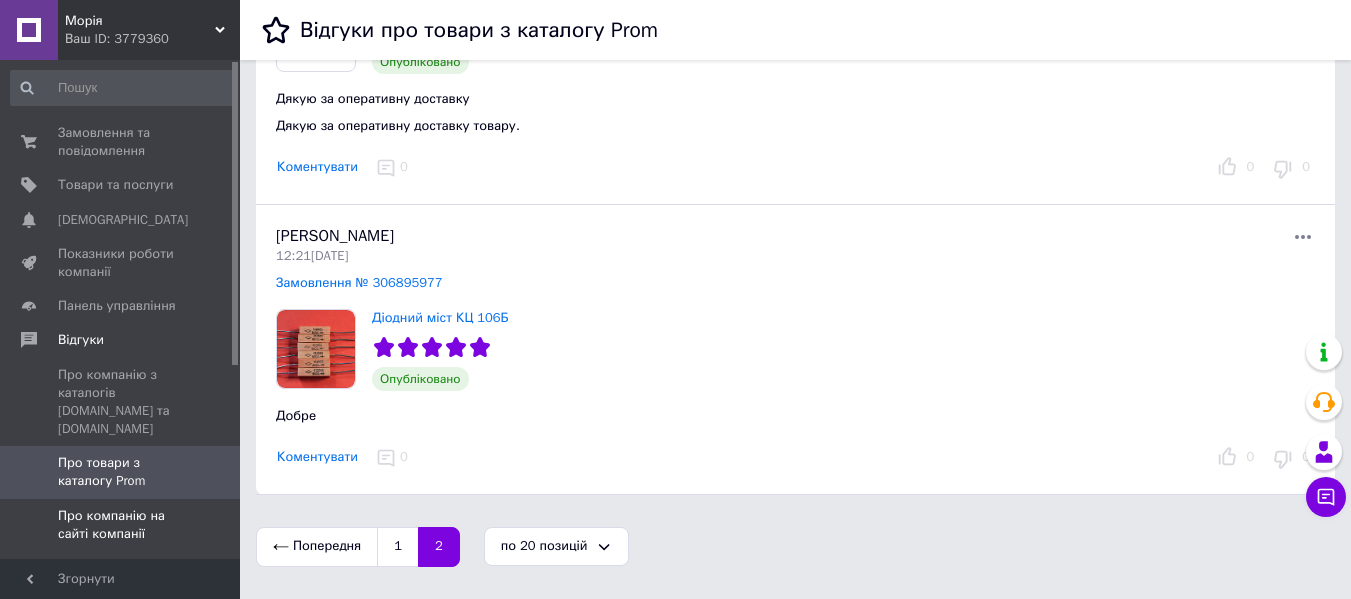 click on "Про компанію на сайті компанії" at bounding box center (121, 525) 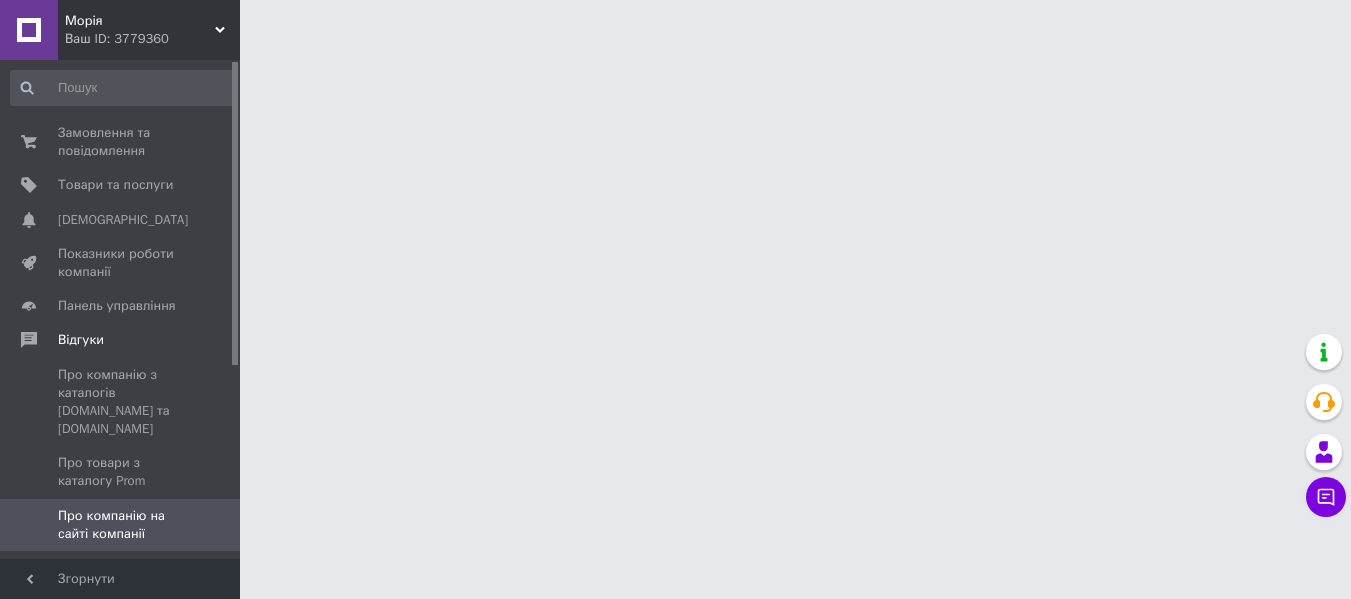 scroll, scrollTop: 0, scrollLeft: 0, axis: both 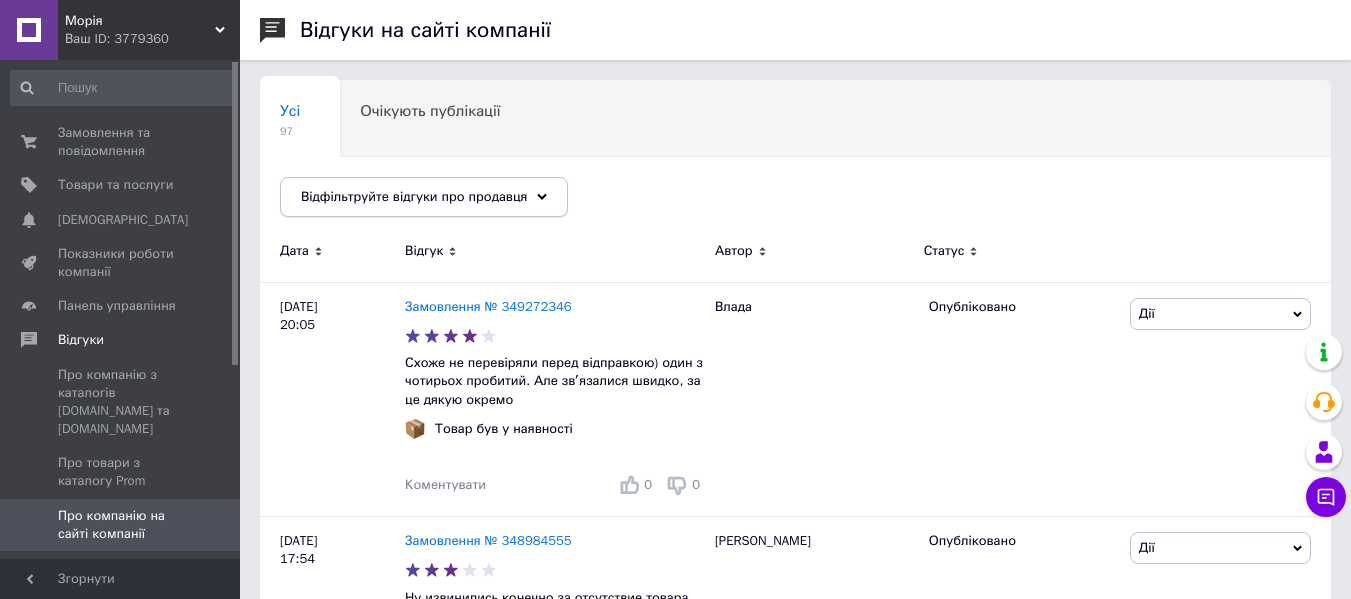 click on "Відфільтруйте відгуки про продавця" at bounding box center (414, 196) 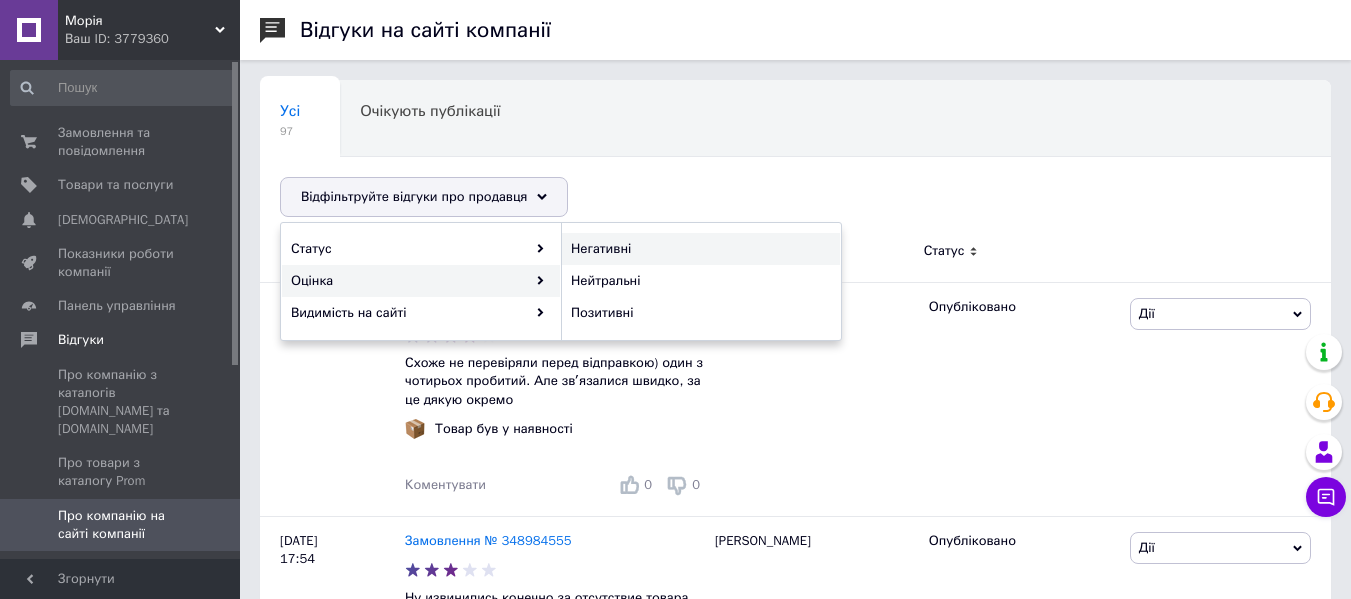 click on "Негативні" at bounding box center (698, 249) 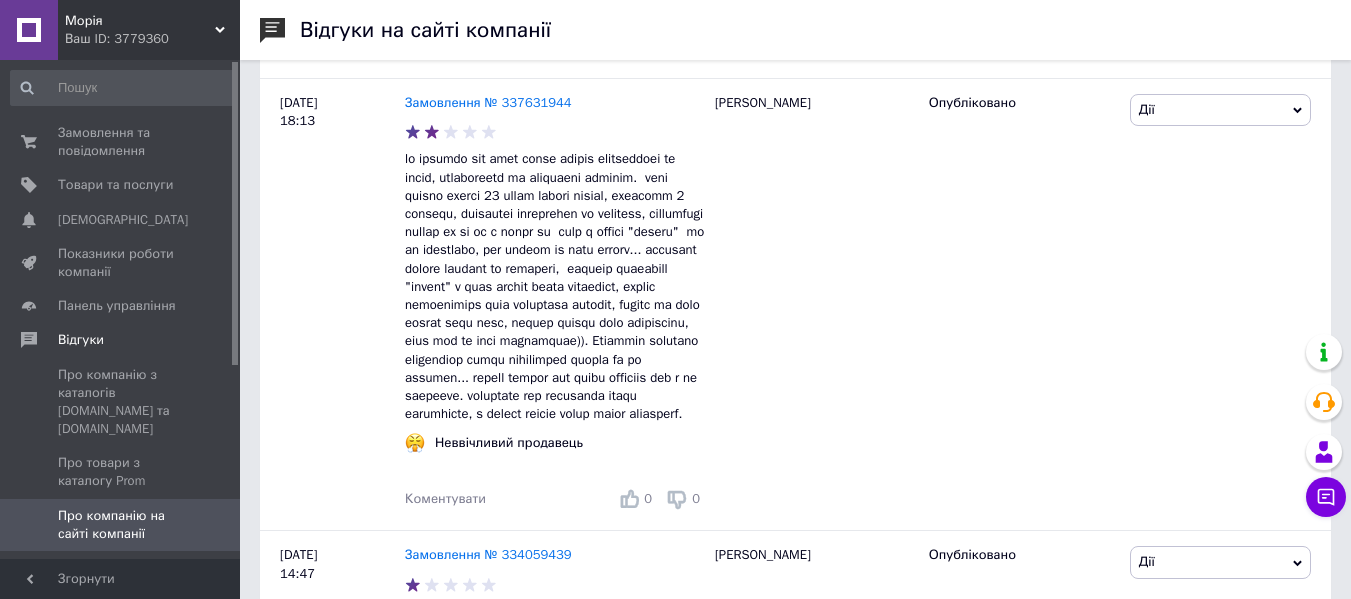 scroll, scrollTop: 0, scrollLeft: 0, axis: both 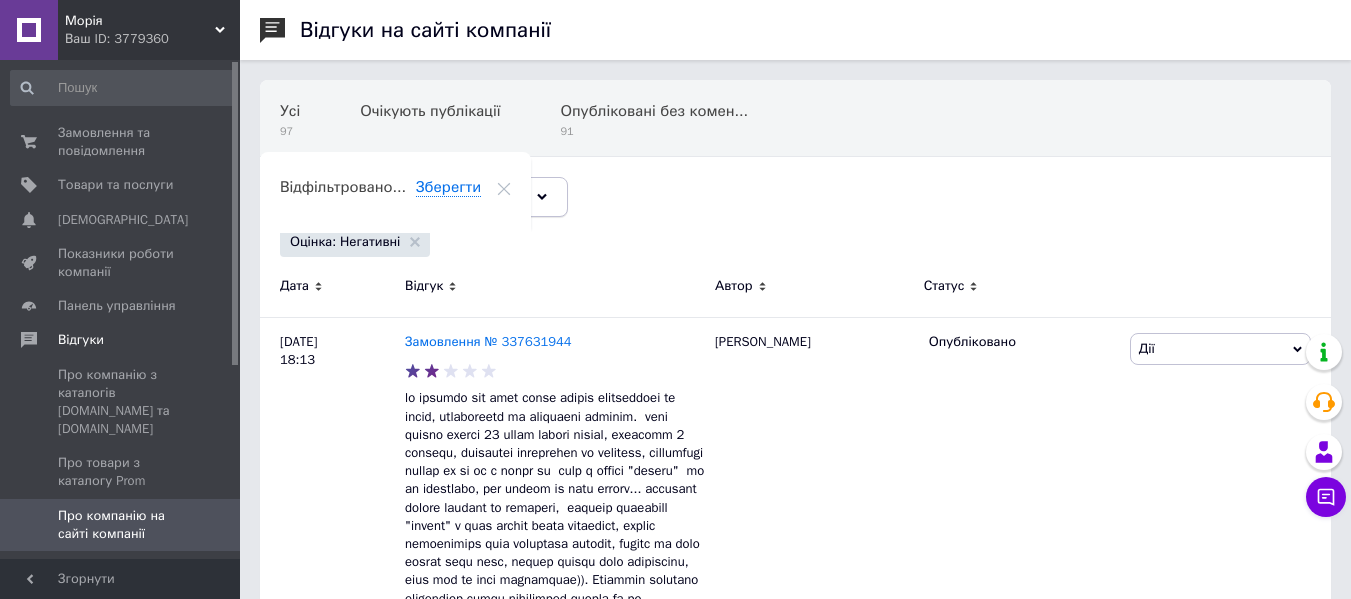 click on "Відфільтруйте відгуки про продавця" at bounding box center [414, 196] 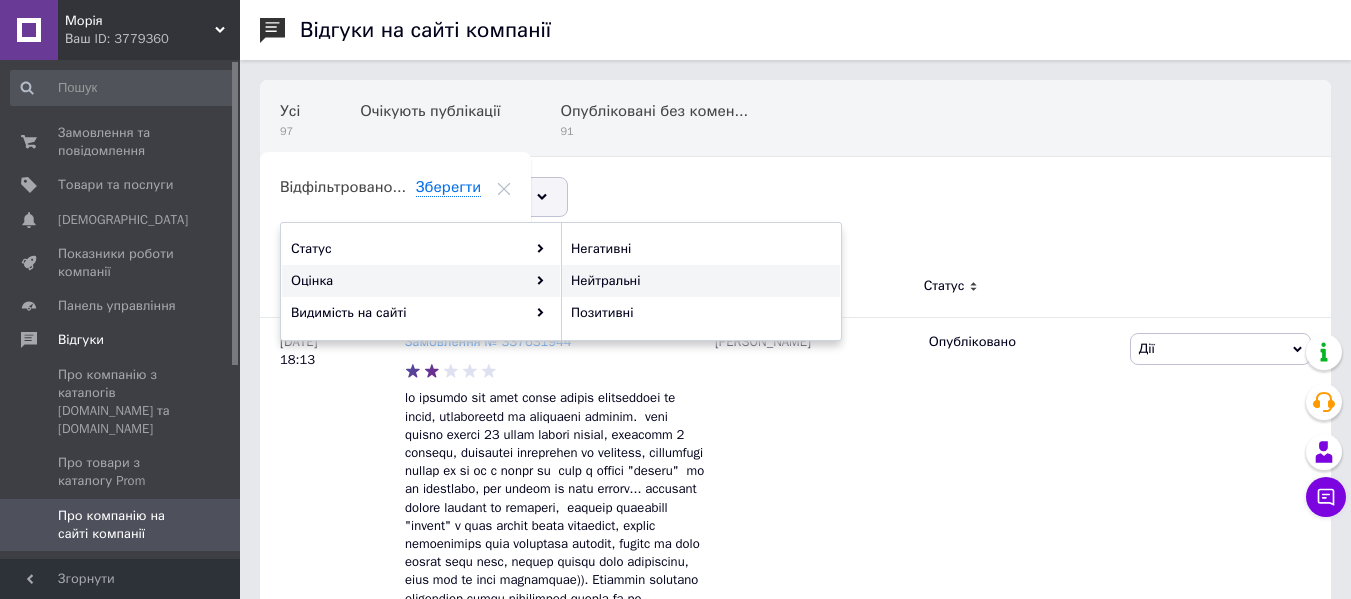 click on "Нейтральні" at bounding box center (698, 281) 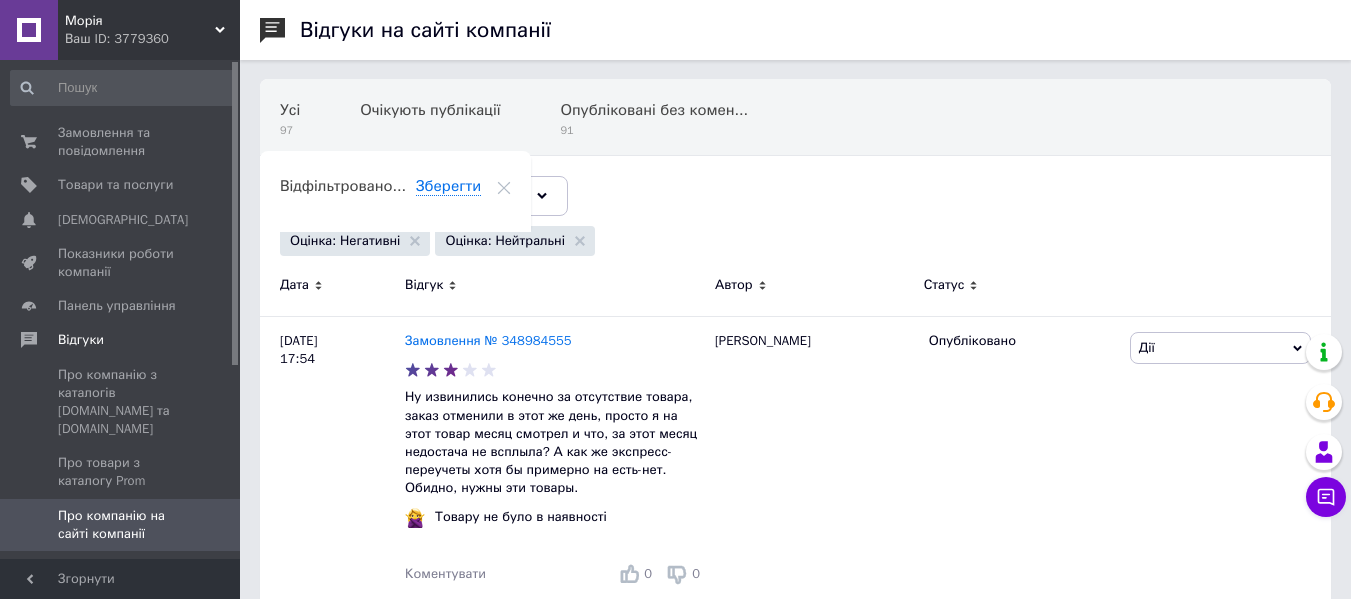 scroll, scrollTop: 0, scrollLeft: 0, axis: both 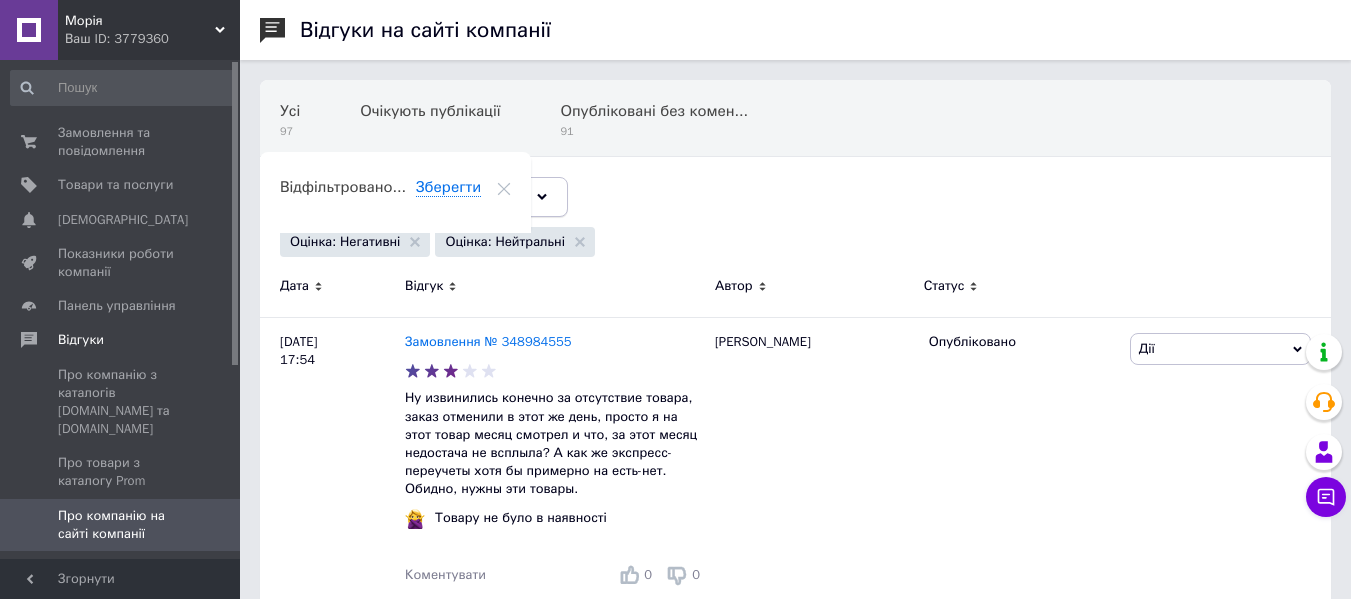 click on "Відфільтруйте відгуки про продавця" at bounding box center (424, 197) 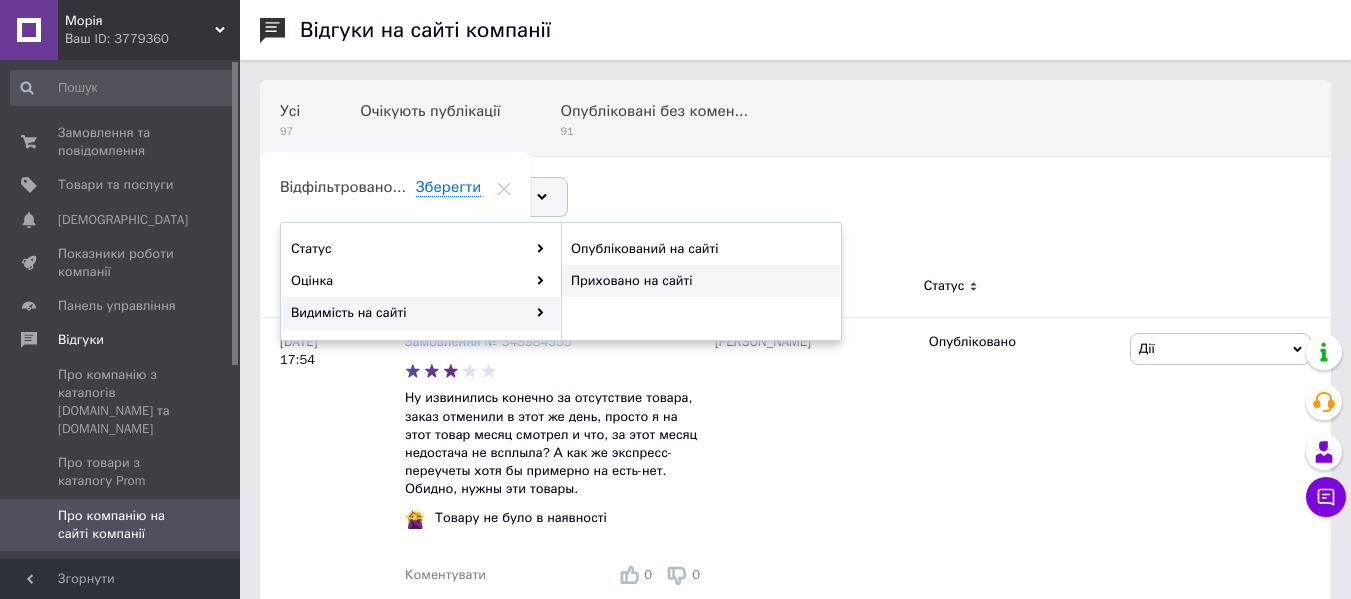 click on "Приховано на сайті" at bounding box center [698, 281] 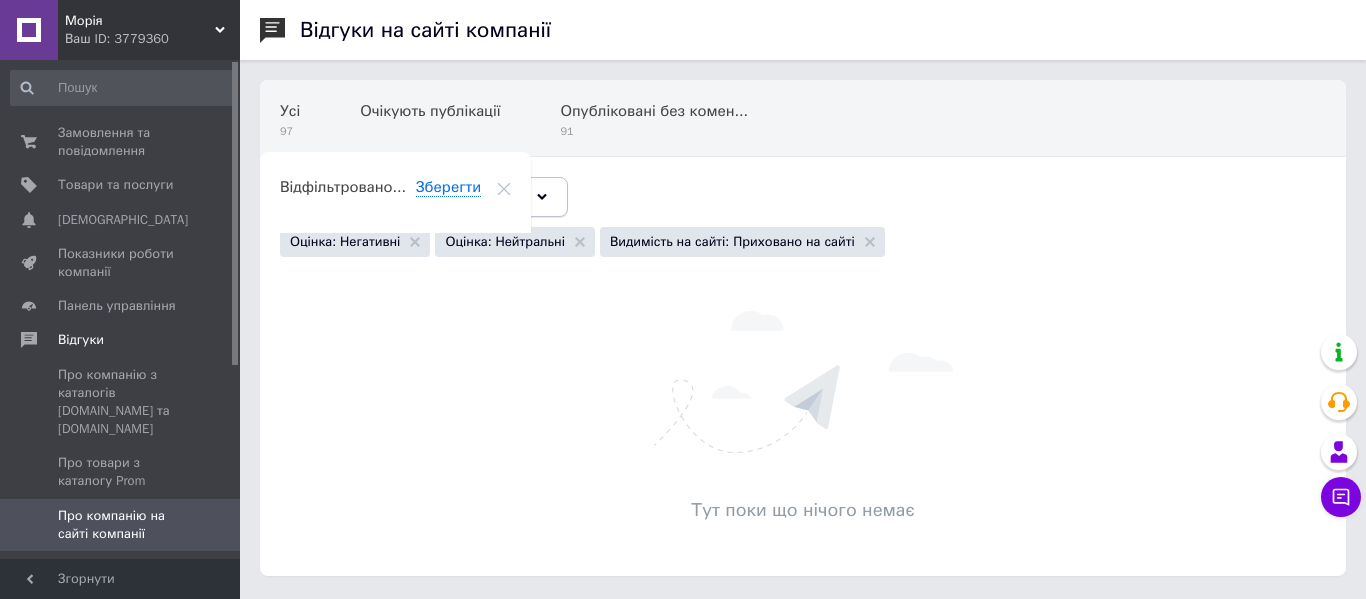 click 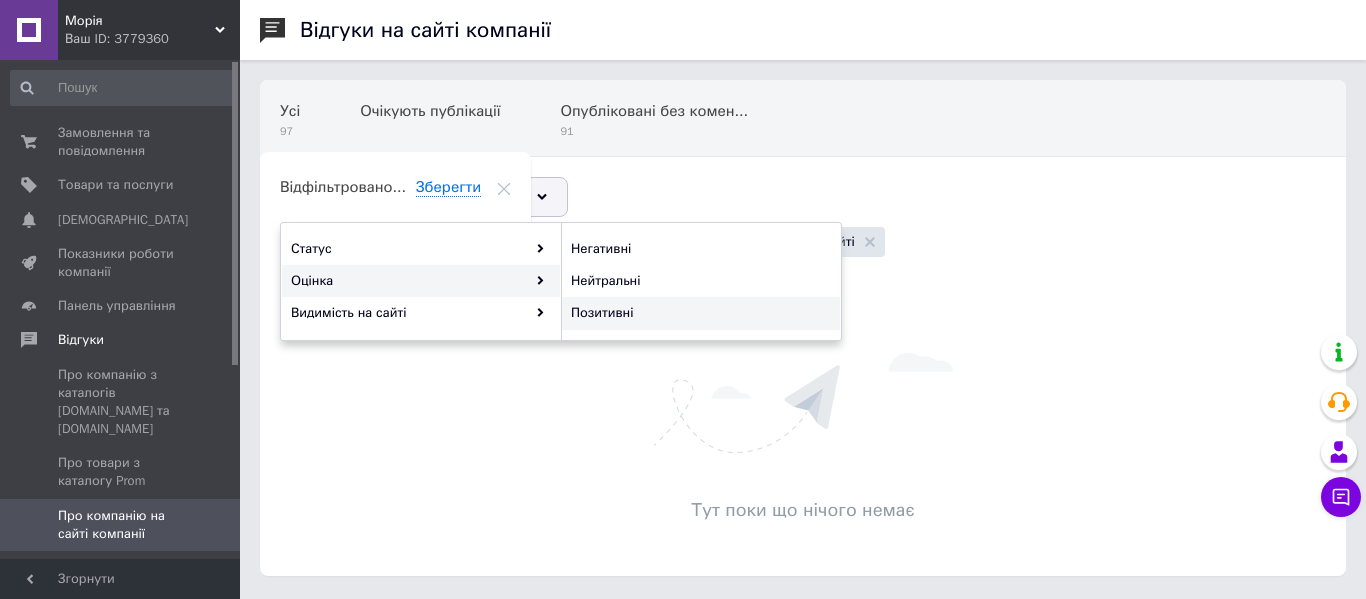 click on "Позитивні" at bounding box center [698, 313] 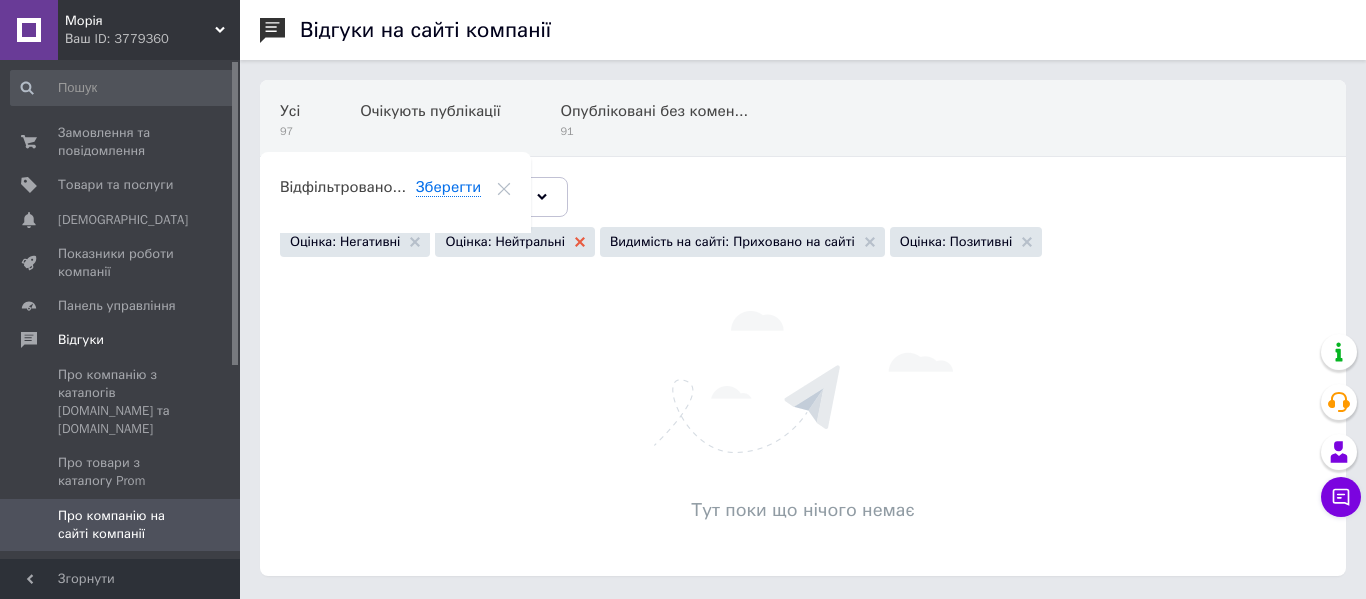 click 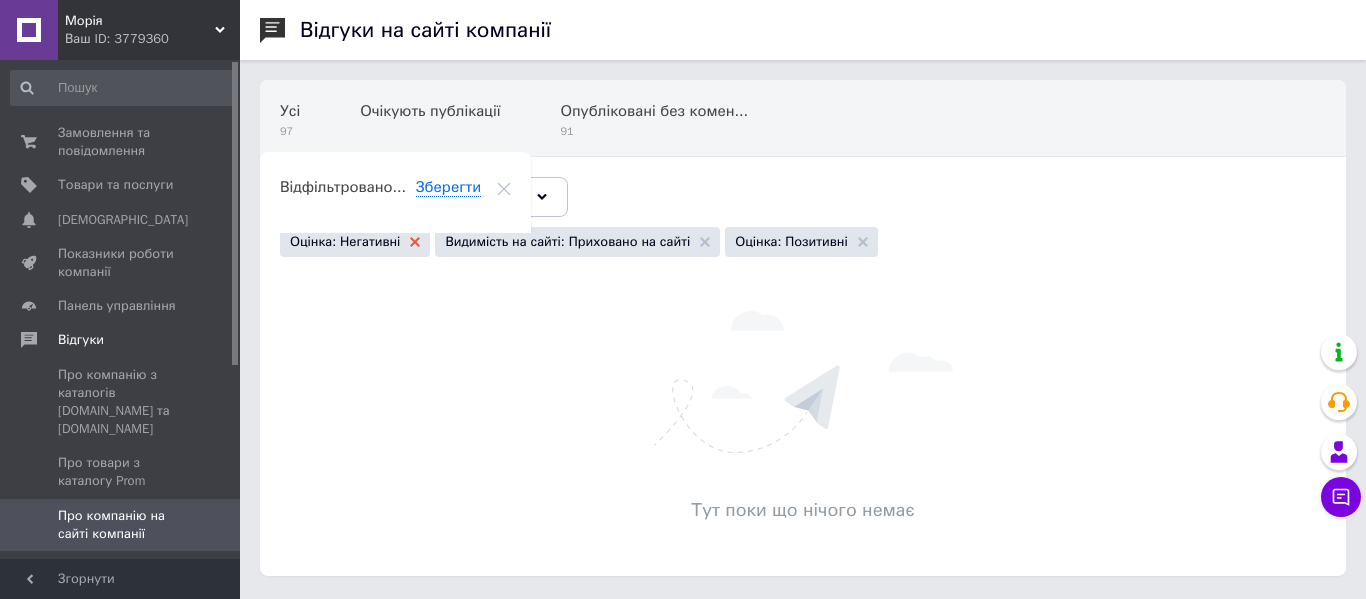 click 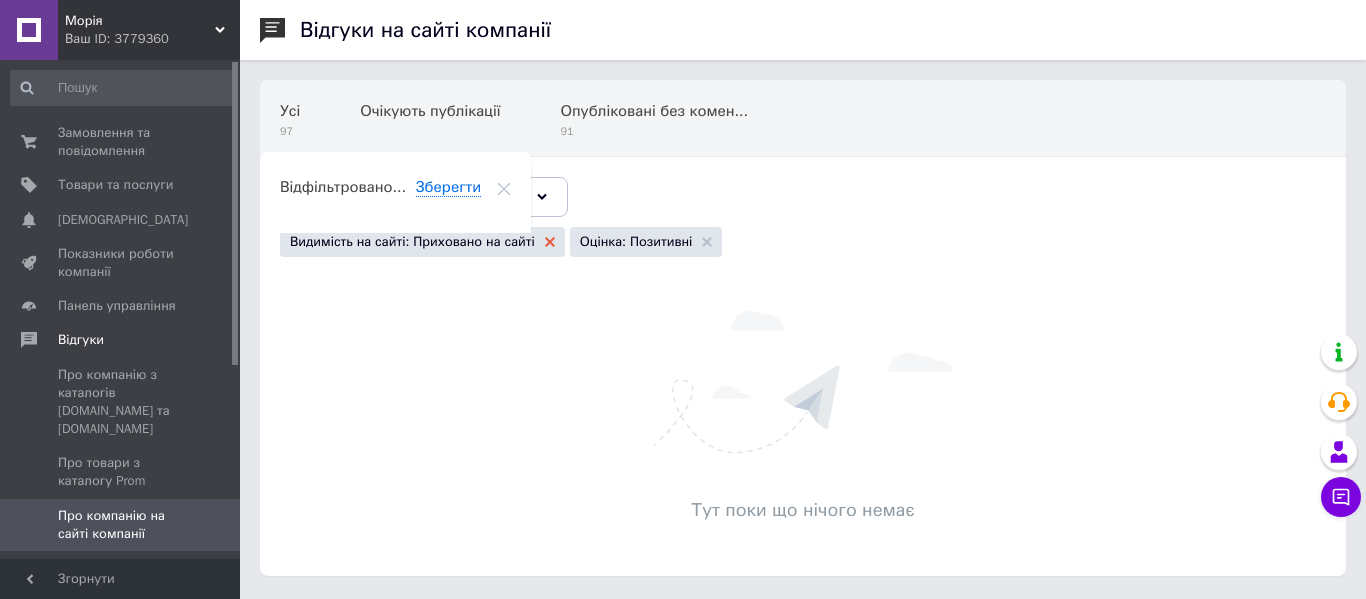 click 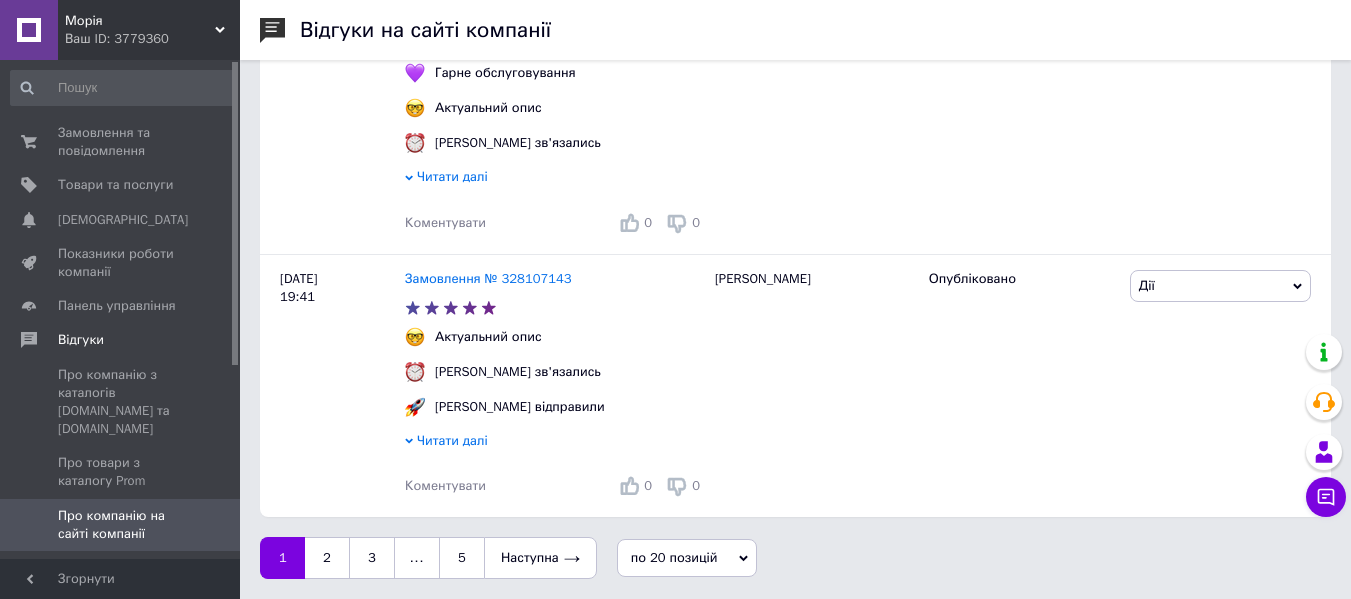 scroll, scrollTop: 4299, scrollLeft: 0, axis: vertical 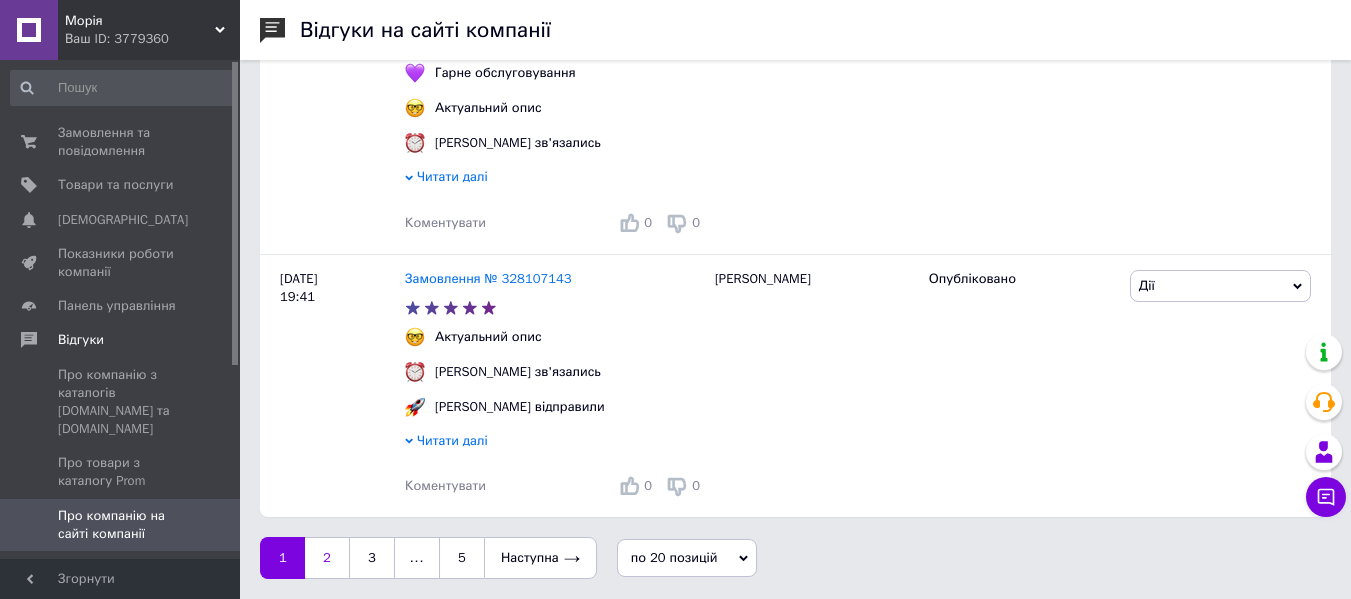 click on "2" at bounding box center [327, 558] 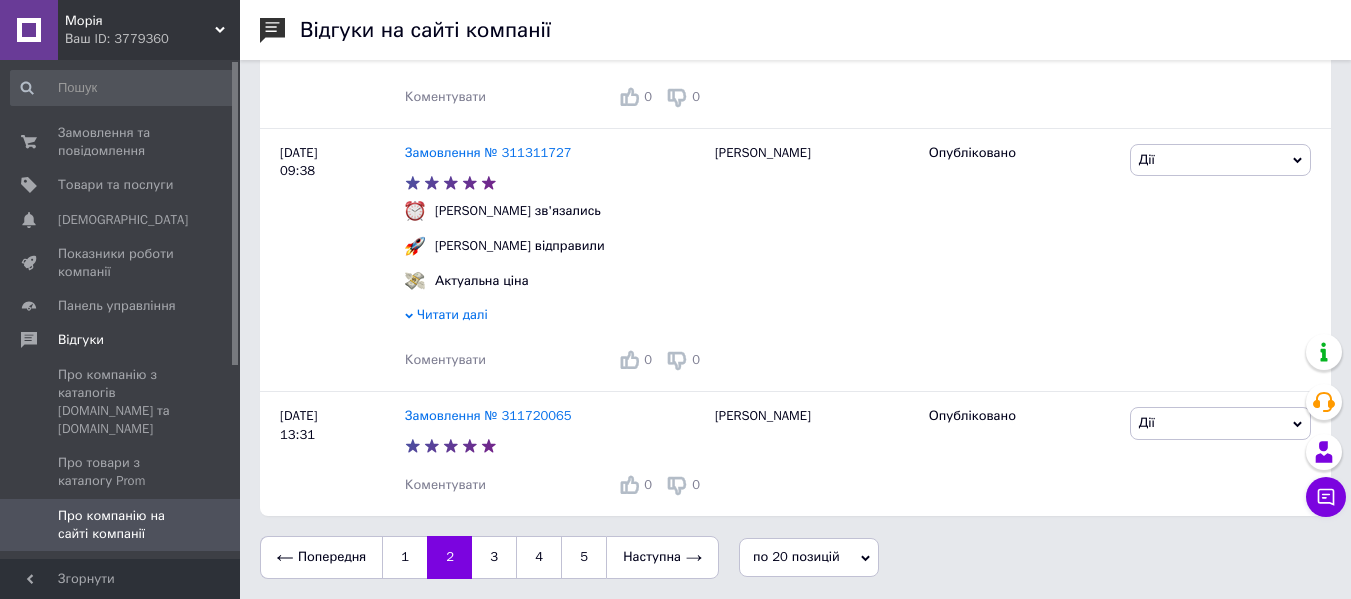 scroll, scrollTop: 4305, scrollLeft: 0, axis: vertical 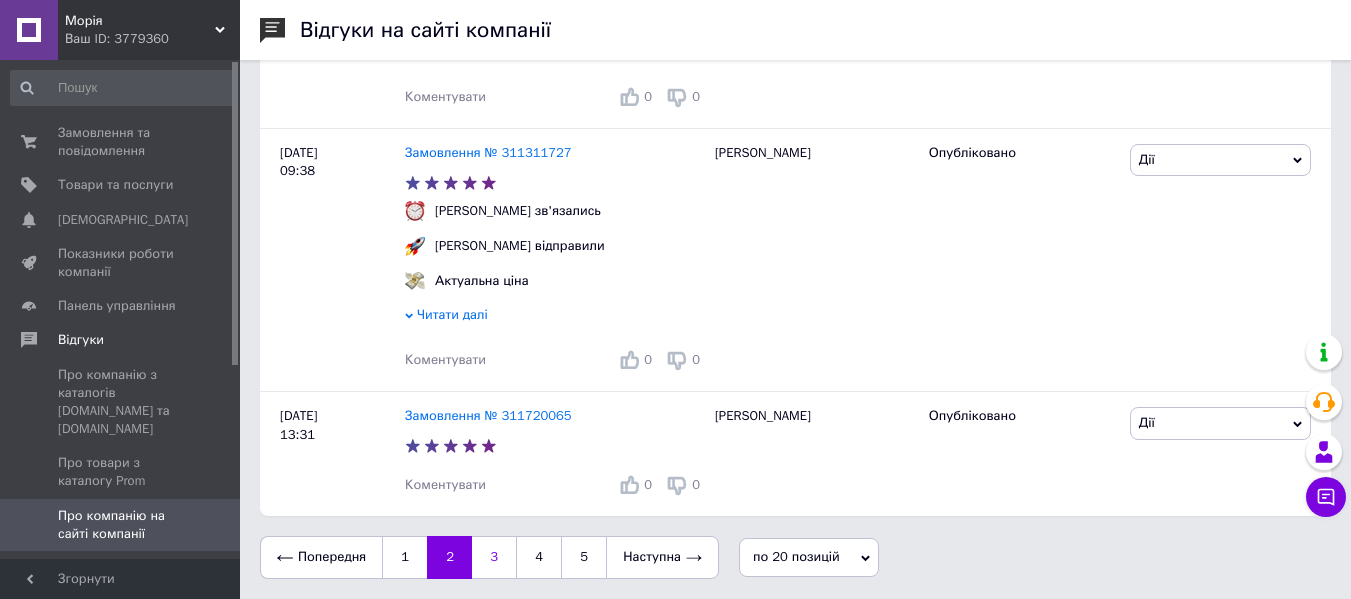 click on "3" at bounding box center (494, 557) 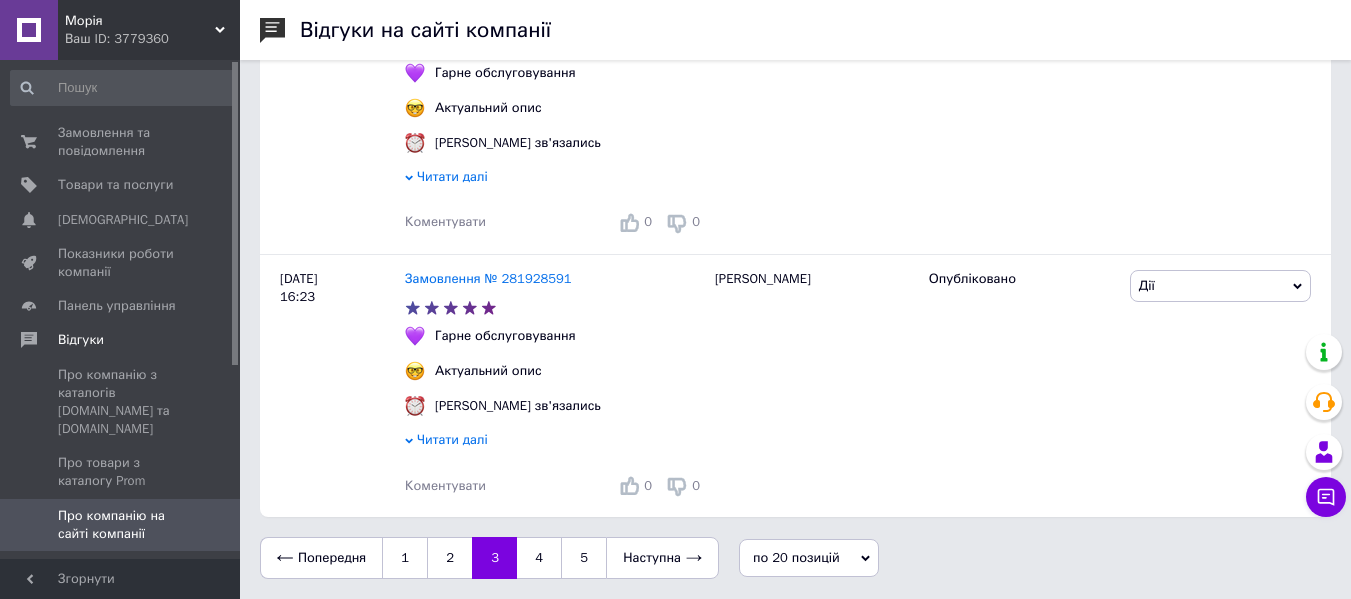 scroll, scrollTop: 5009, scrollLeft: 0, axis: vertical 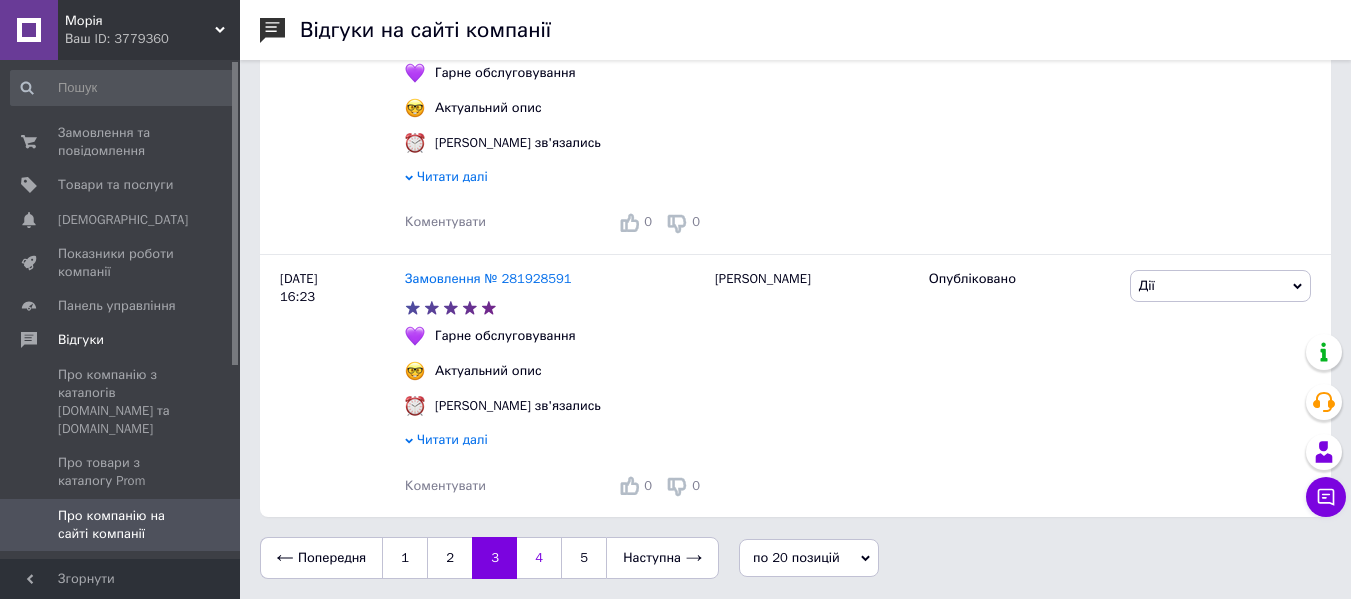 click on "4" at bounding box center (539, 558) 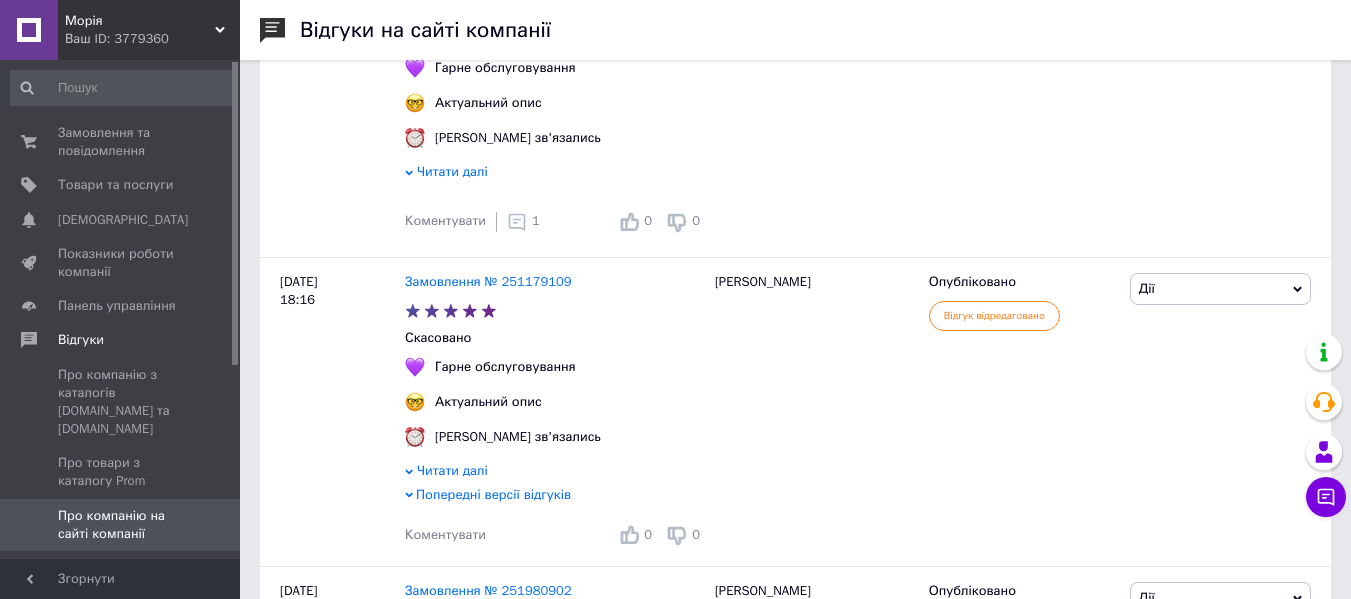 scroll, scrollTop: 4533, scrollLeft: 0, axis: vertical 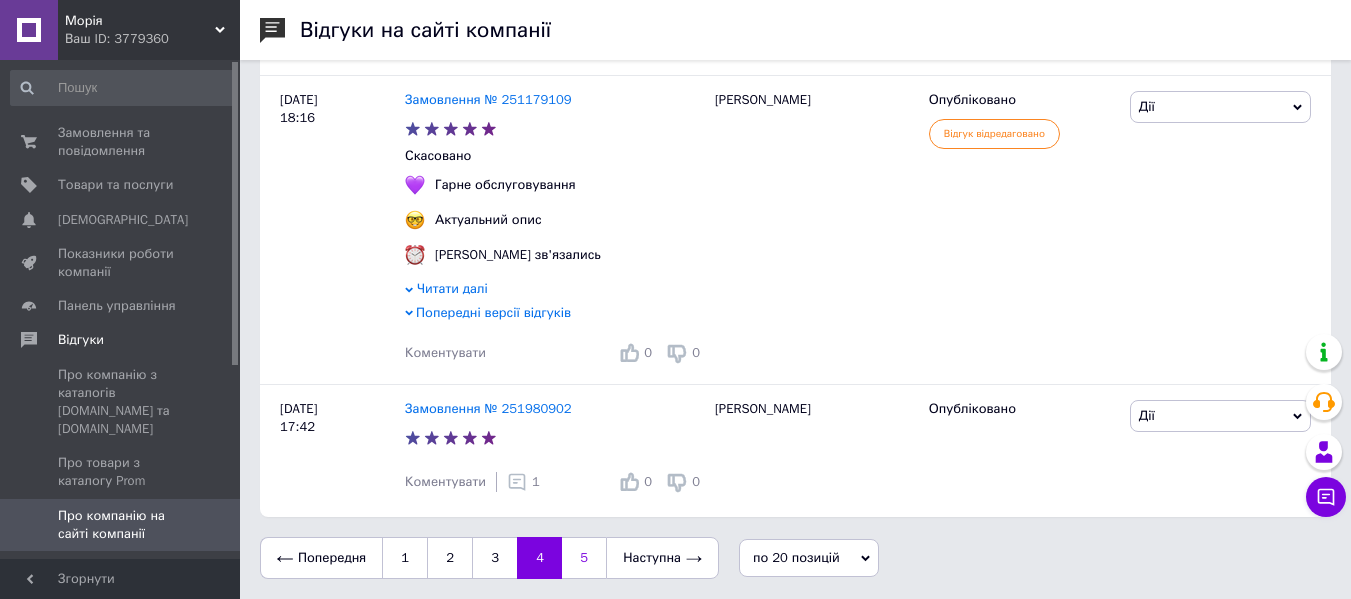 click on "5" at bounding box center [584, 558] 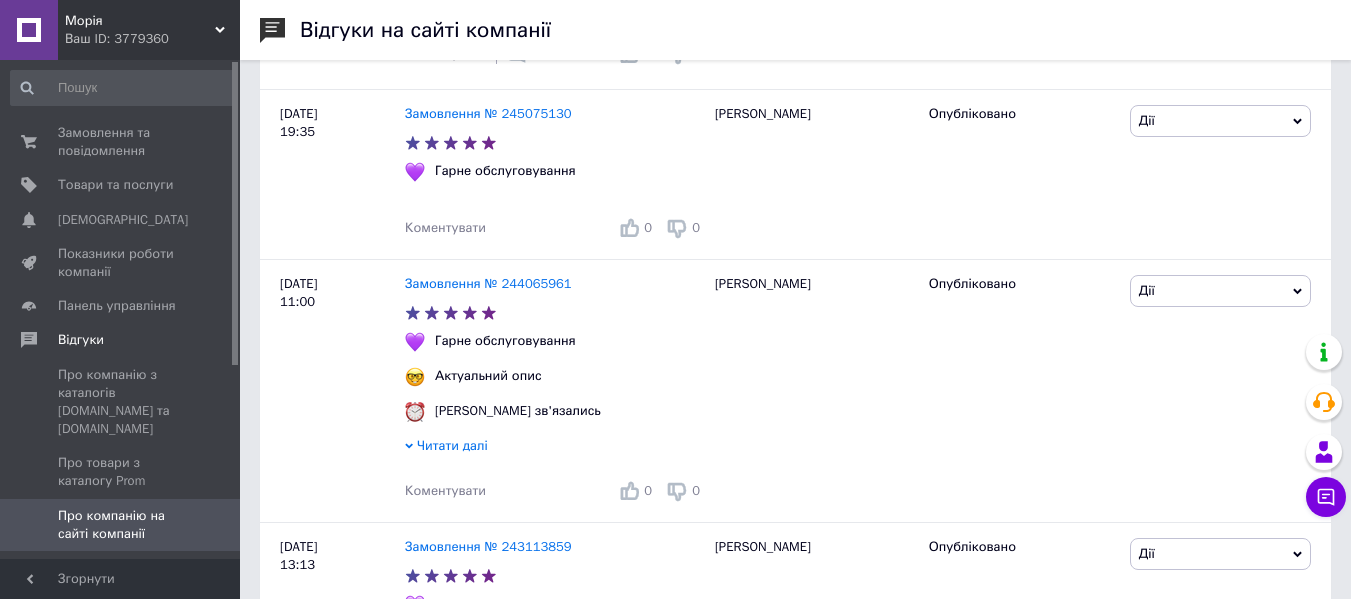 scroll, scrollTop: 700, scrollLeft: 0, axis: vertical 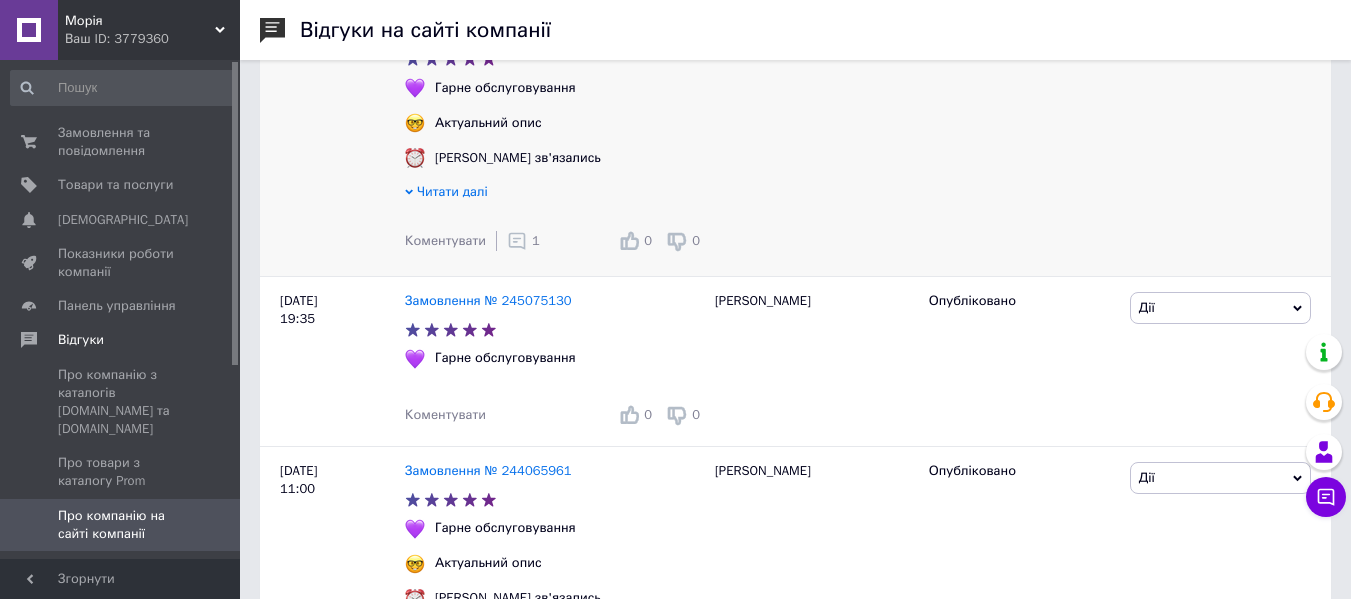 click 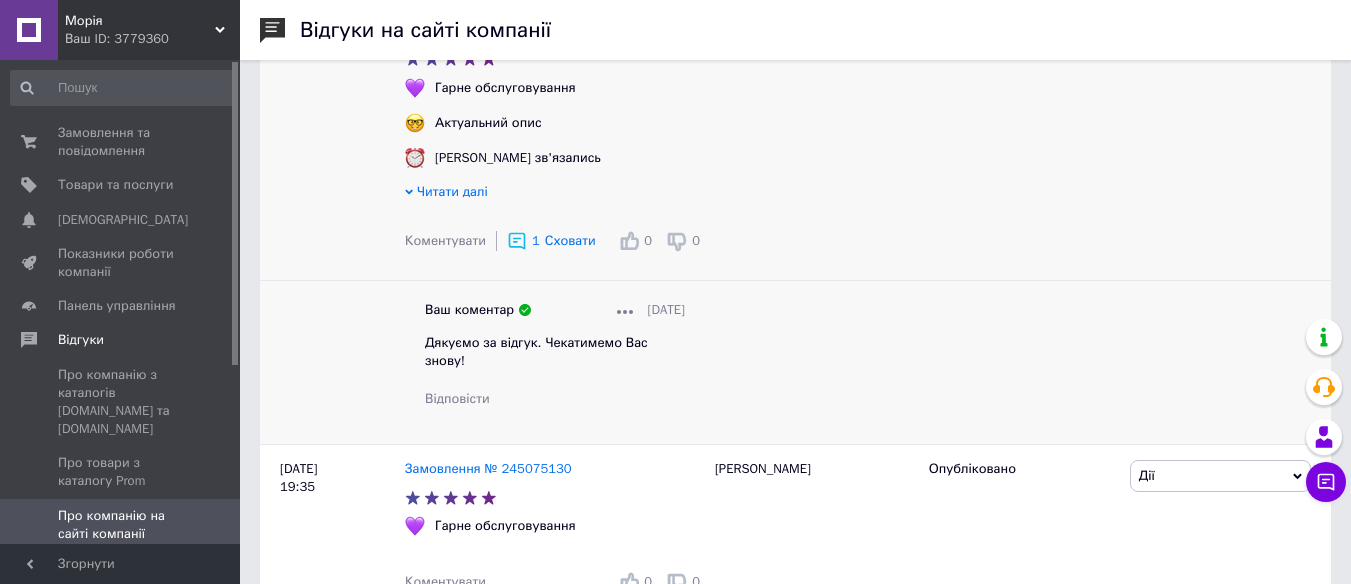 click 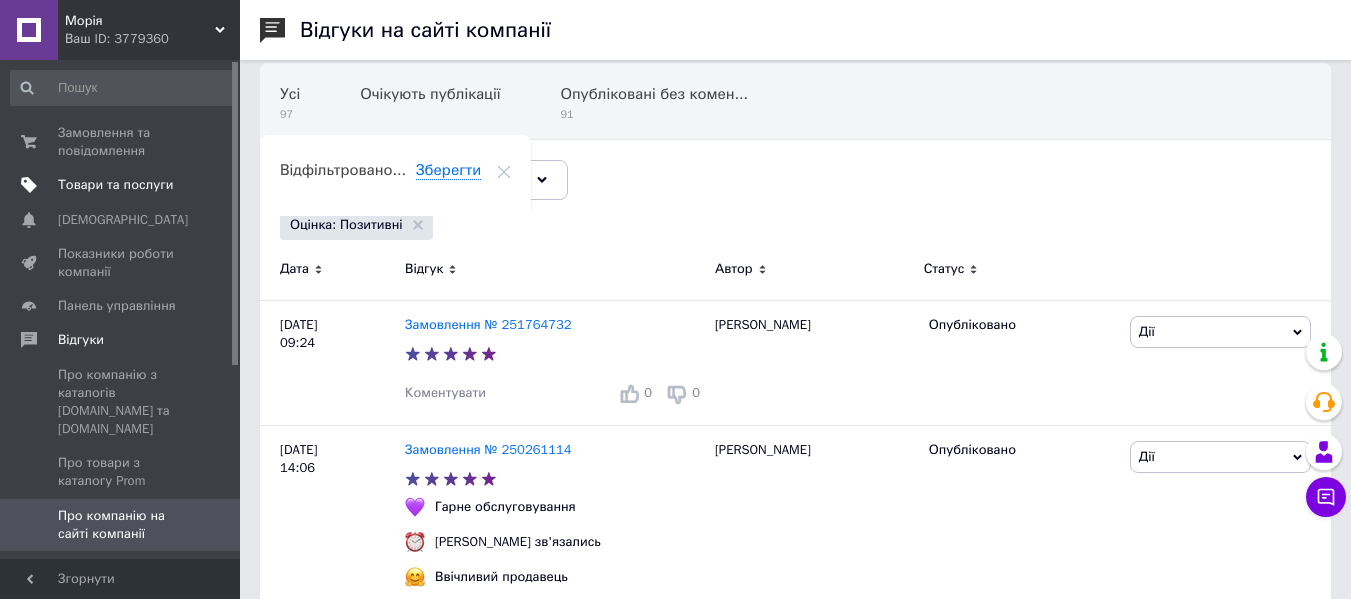 scroll, scrollTop: 0, scrollLeft: 0, axis: both 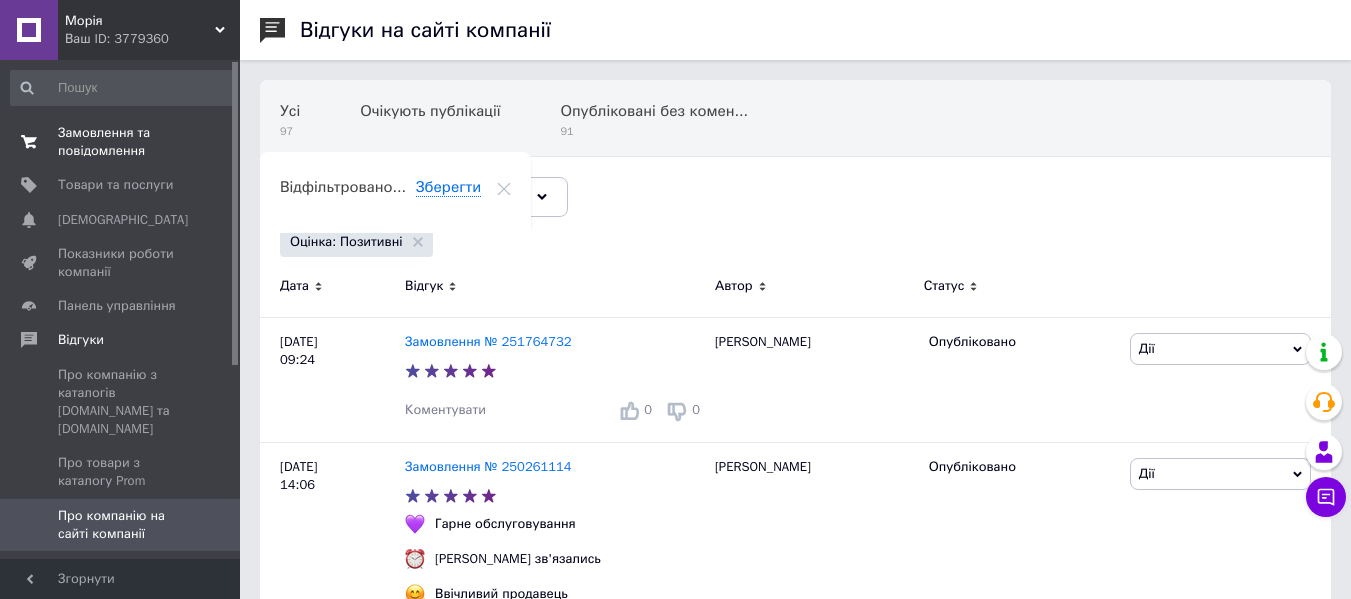 click on "Замовлення та повідомлення" at bounding box center (121, 142) 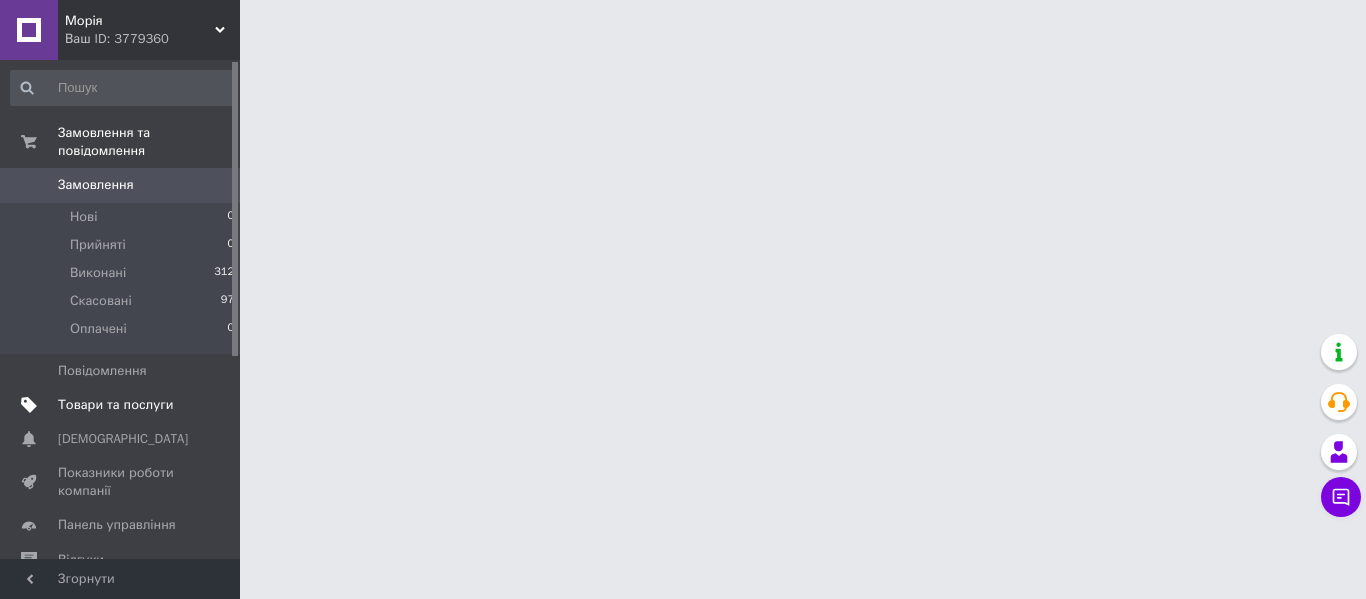 click on "Товари та послуги" at bounding box center (115, 405) 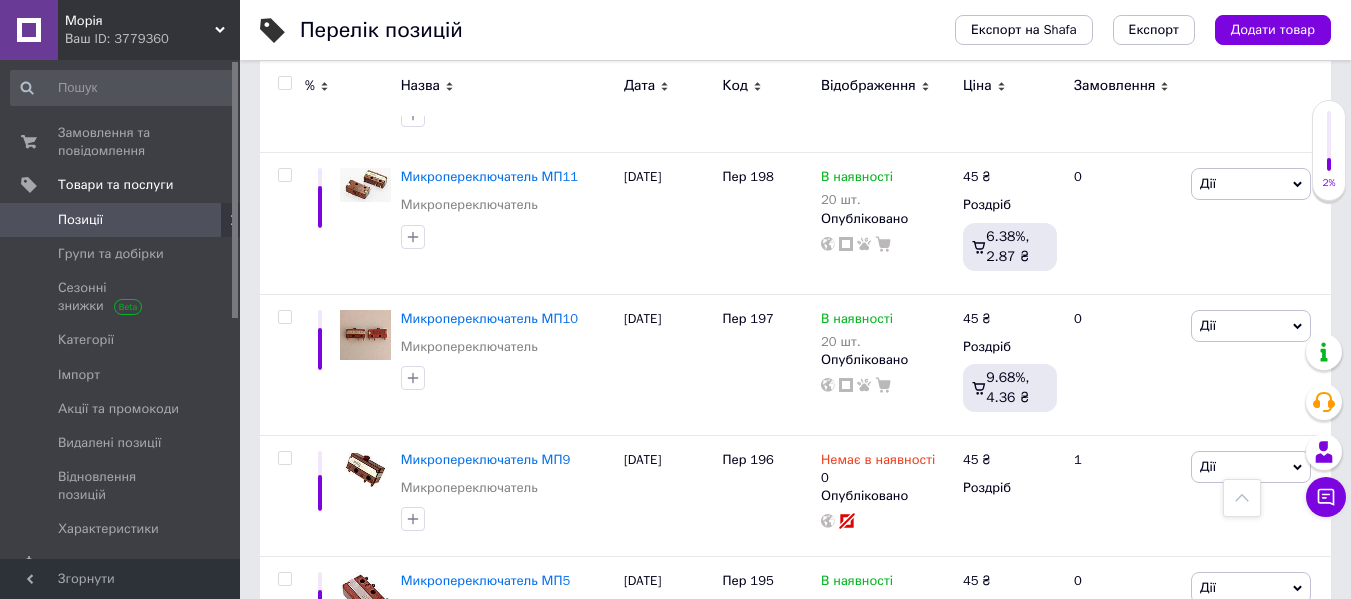 scroll, scrollTop: 9000, scrollLeft: 0, axis: vertical 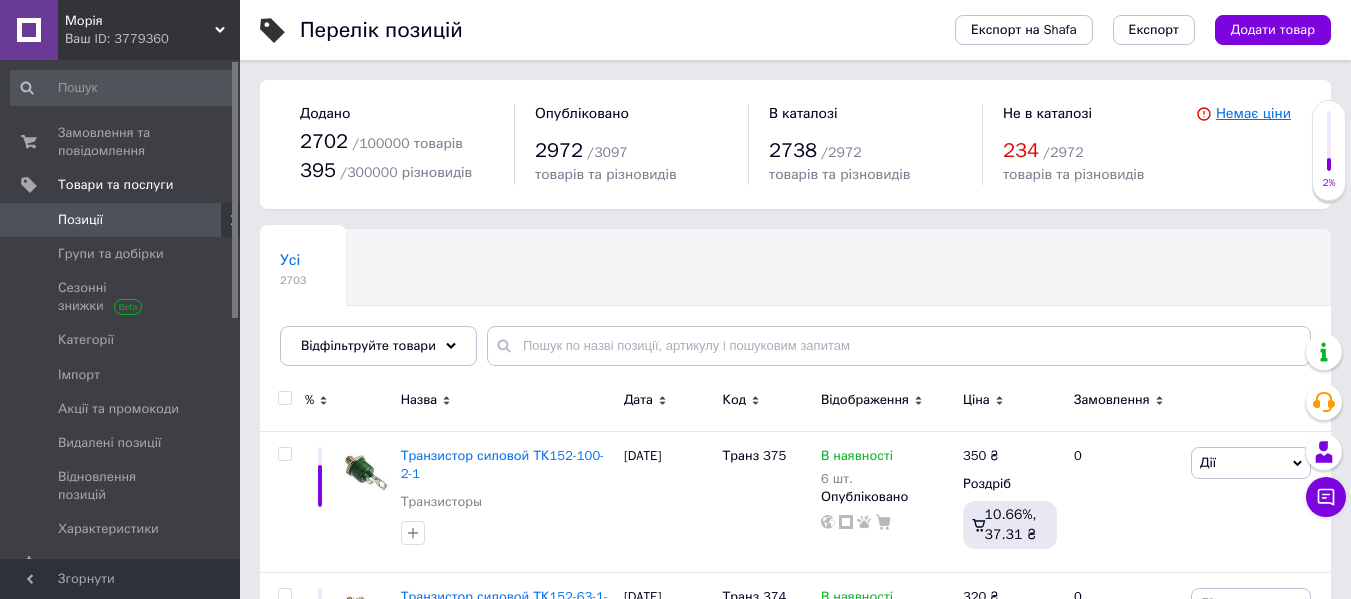 click on "Немає ціни" at bounding box center (1253, 113) 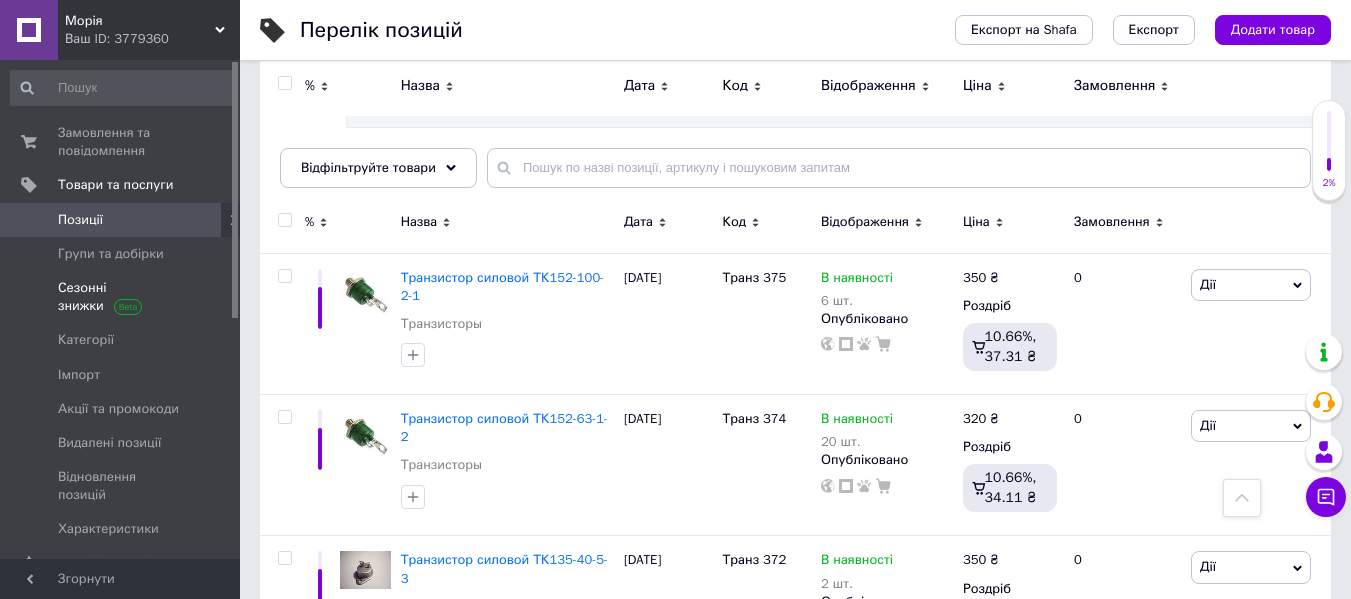 scroll, scrollTop: 100, scrollLeft: 0, axis: vertical 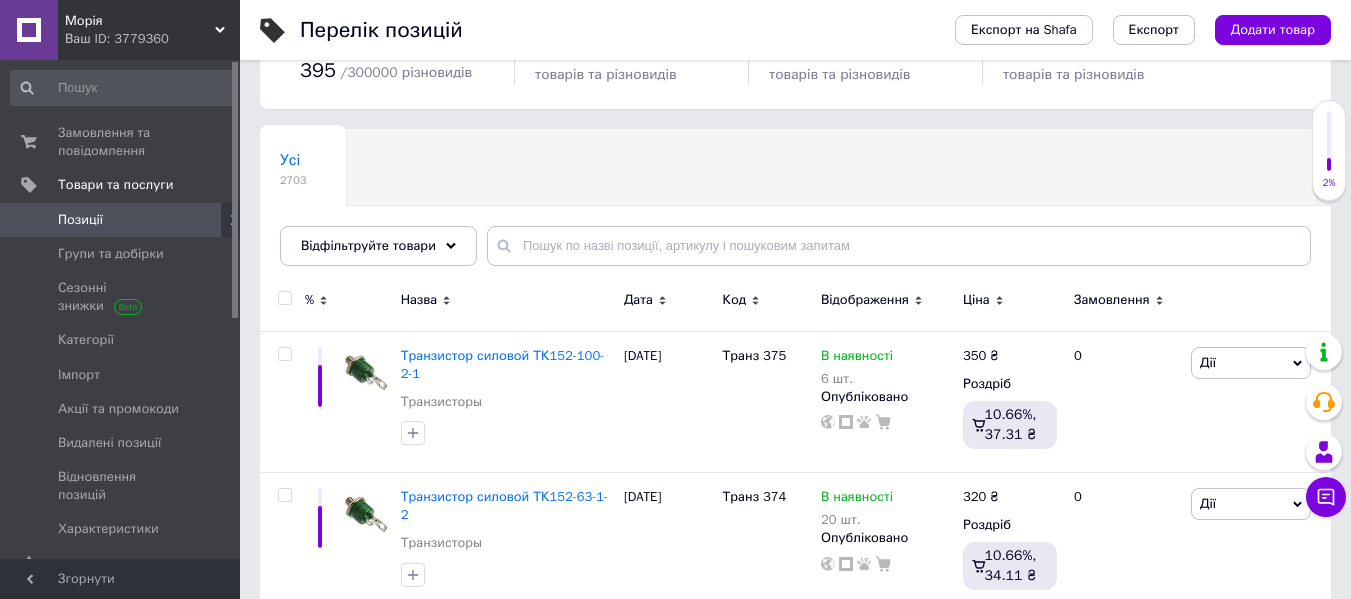 click on "[DEMOGRAPHIC_DATA]" at bounding box center [123, 564] 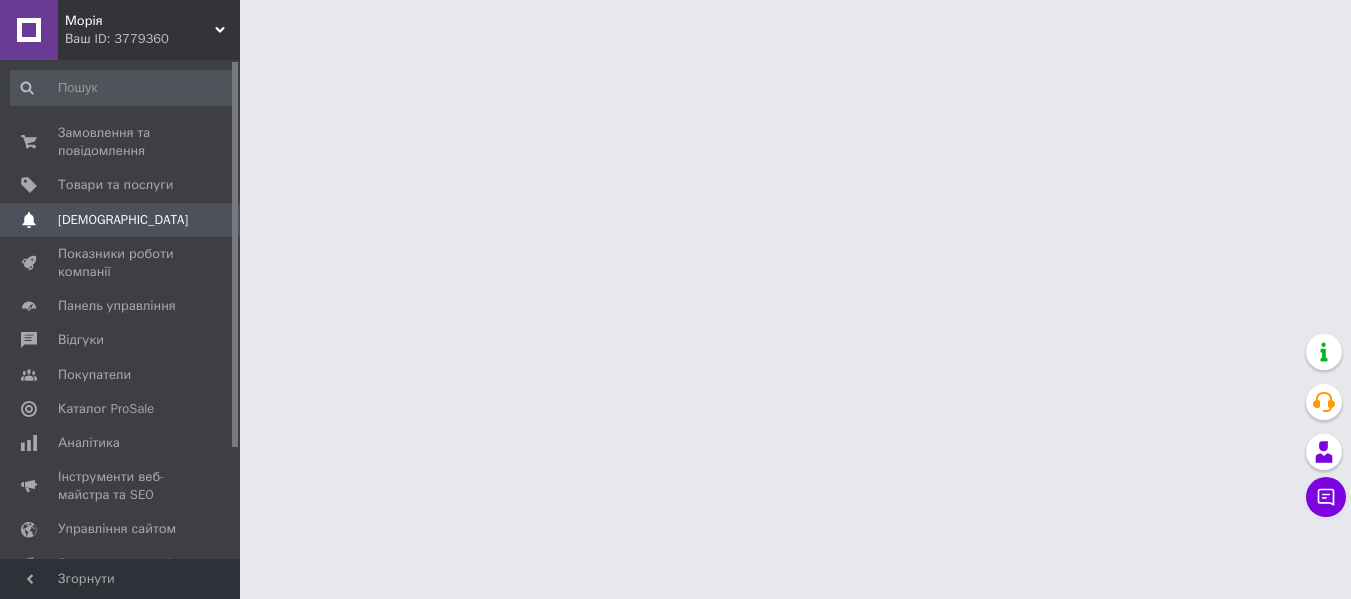 scroll, scrollTop: 0, scrollLeft: 0, axis: both 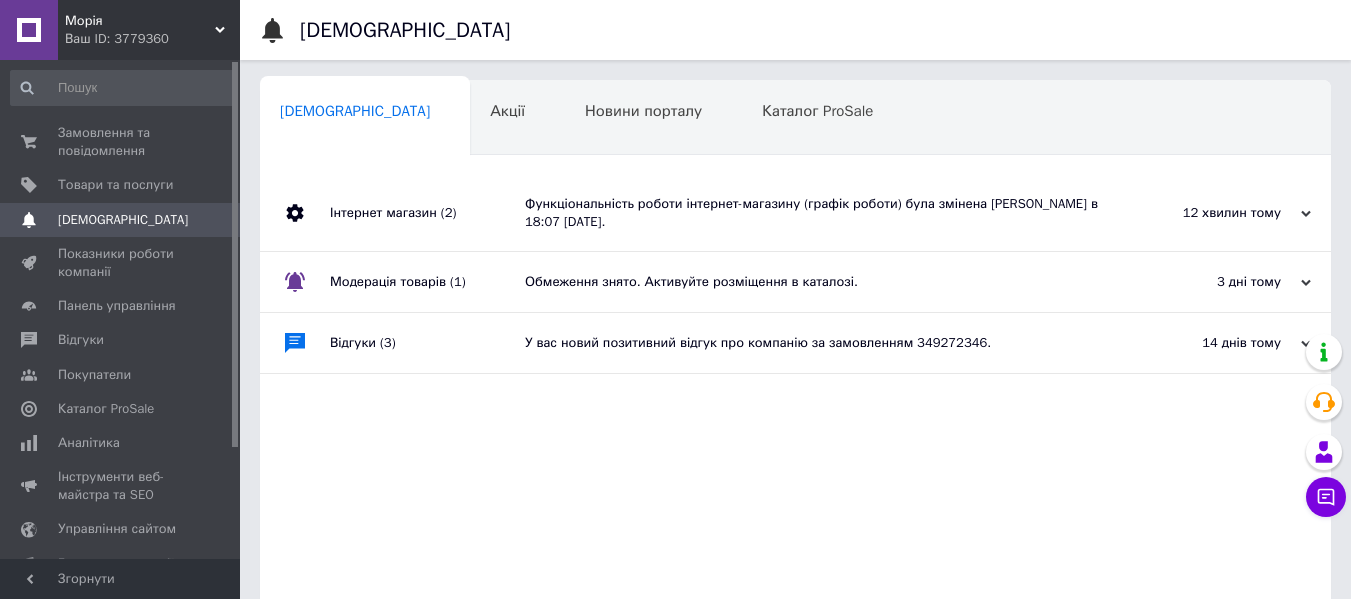 click on "Функціональність роботи інтернет-магазину (графік роботи) була змінена [PERSON_NAME] в 18:07 [DATE]." at bounding box center [818, 213] 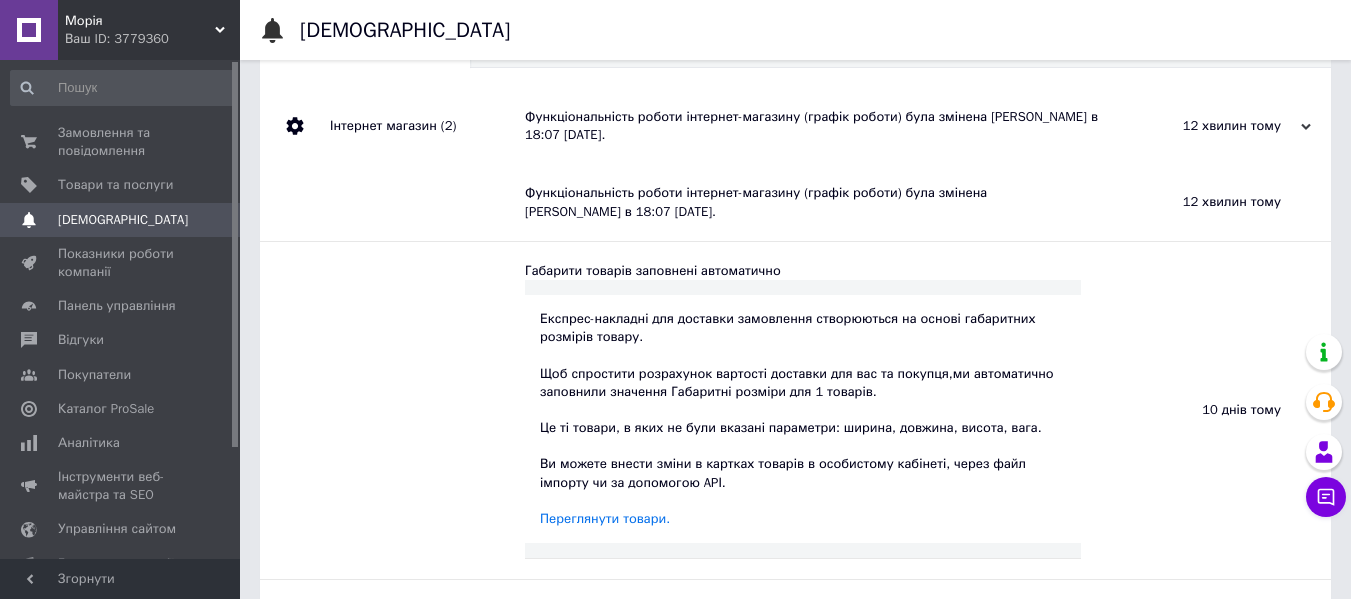 scroll, scrollTop: 212, scrollLeft: 0, axis: vertical 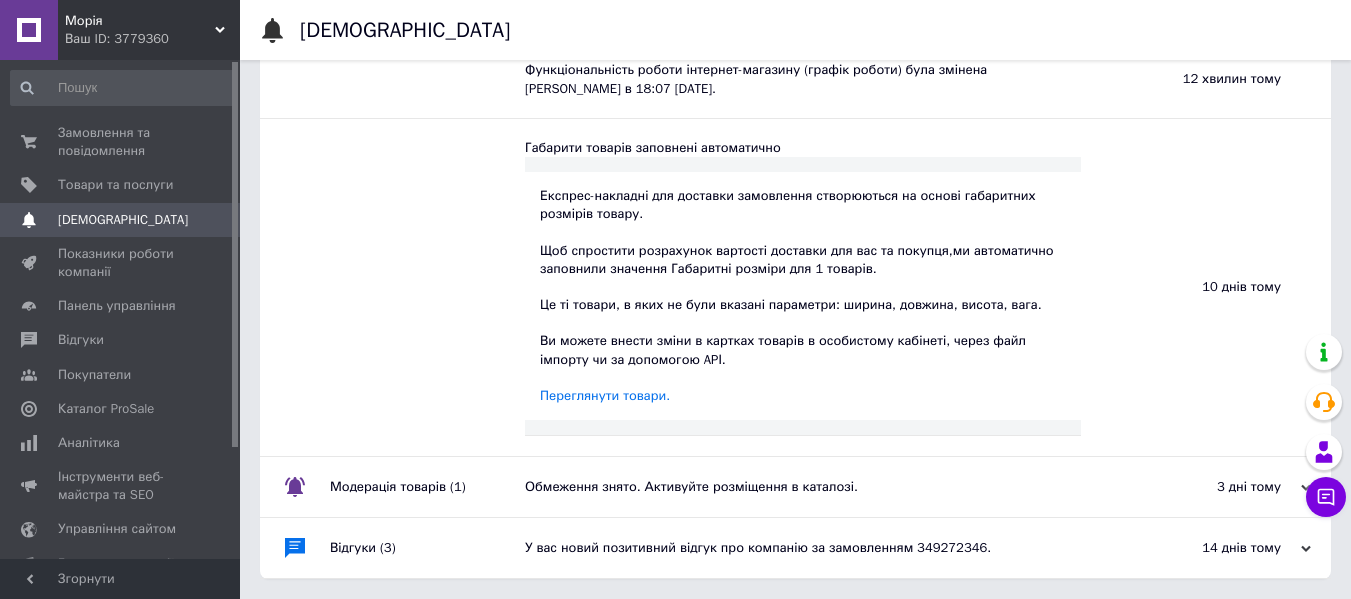click on "Експрес-накладні для доставки замовлення створюються на основі габаритних розмірів товару.  Щоб спростити розрахунок вартості доставки для вас та покупця,  ми автоматично заповнили значення Габаритні розміри для 1 товарів. Це ті товари, в яких не були вказані параметри: ширина, довжина, висота, вага. Ви можете внести зміни в картках товарів в особистому кабінеті, через файл імпорту чи за допомогою APІ. Переглянути товари." at bounding box center [803, 296] 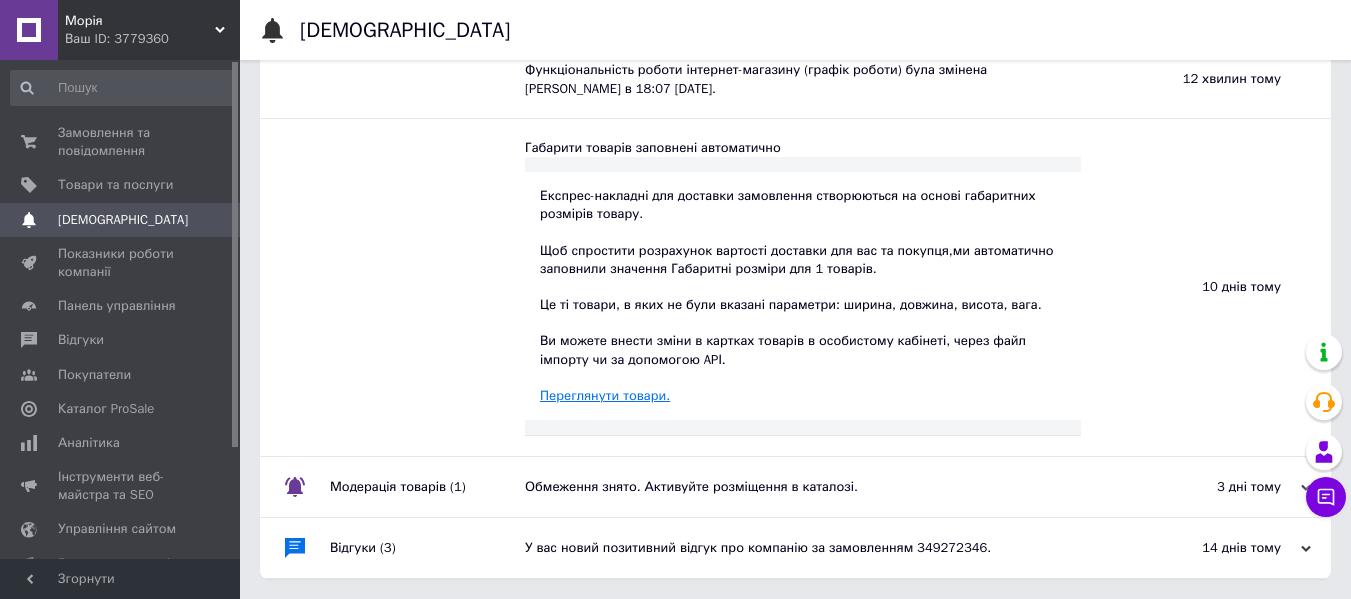 click on "Переглянути товари." at bounding box center [605, 395] 